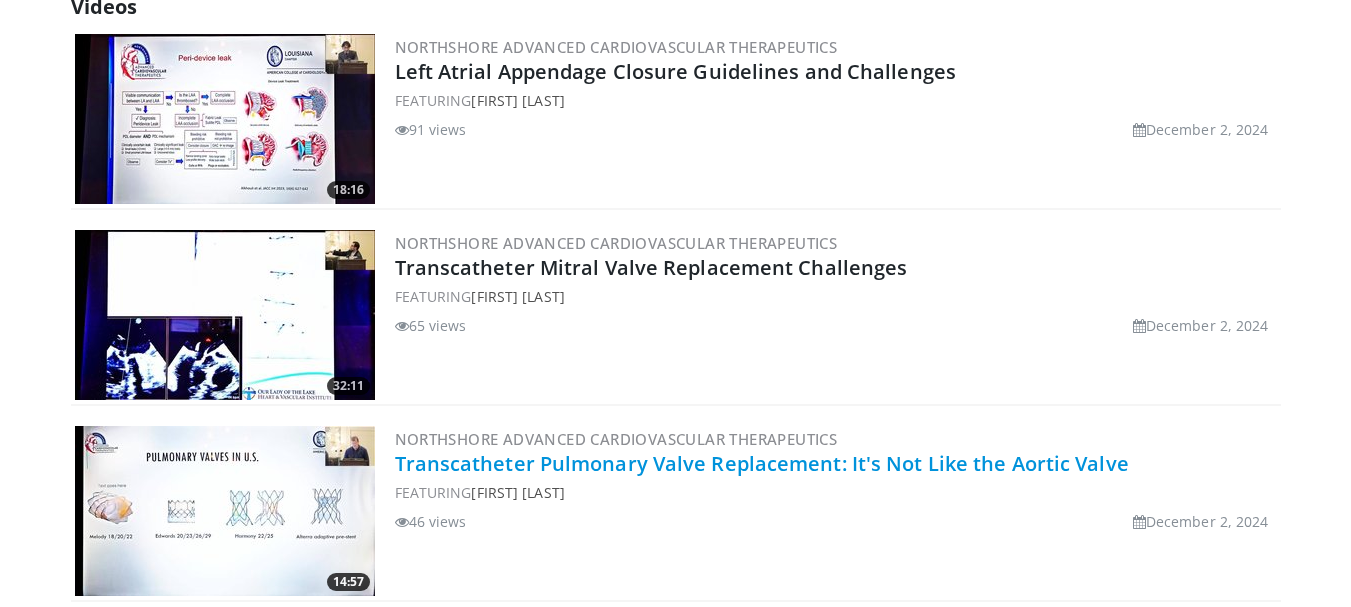 scroll, scrollTop: 600, scrollLeft: 0, axis: vertical 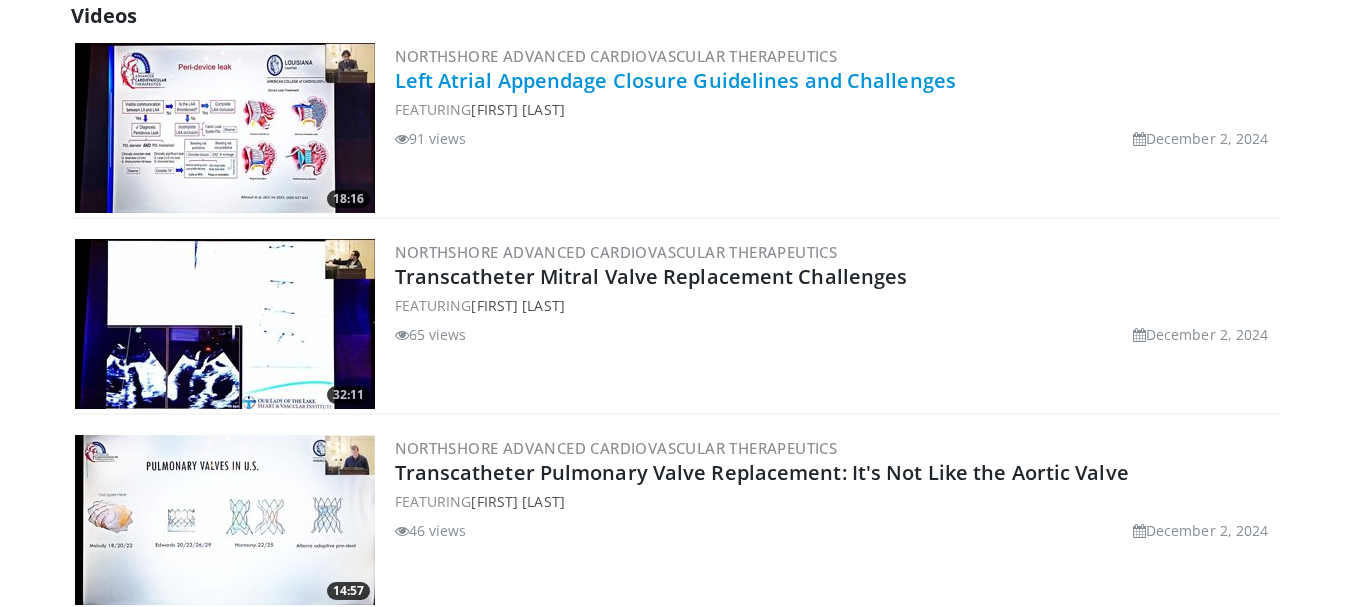 click on "Left Atrial Appendage Closure Guidelines and Challenges" at bounding box center (676, 80) 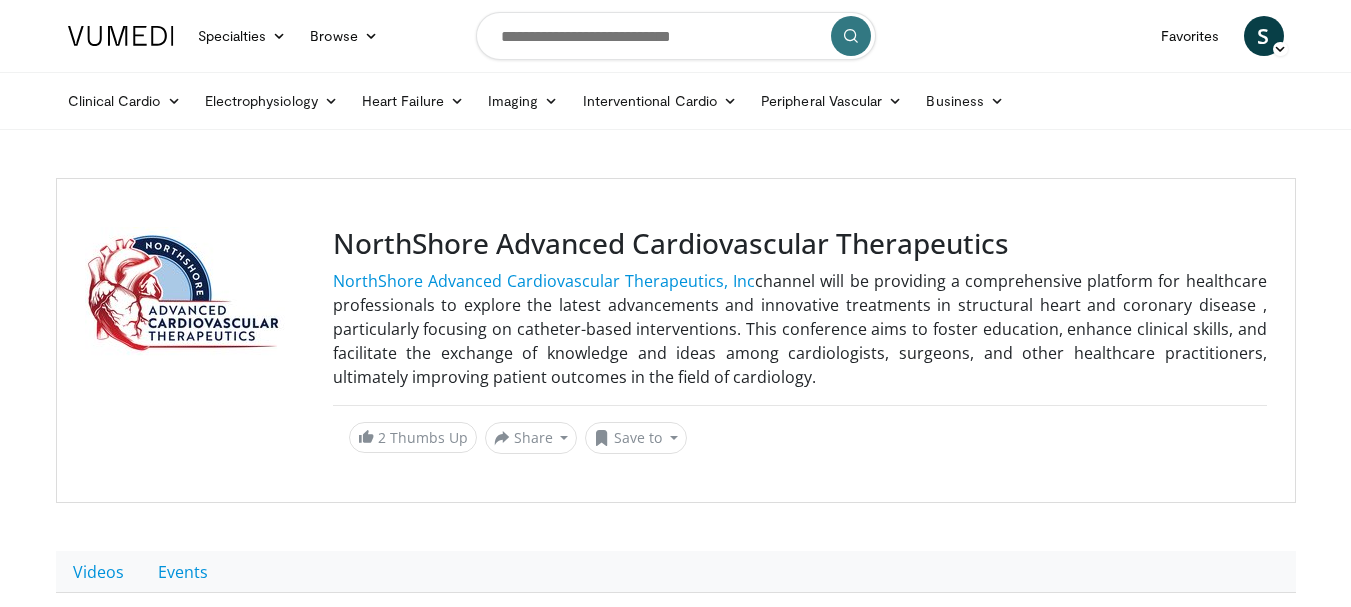 scroll, scrollTop: 0, scrollLeft: 0, axis: both 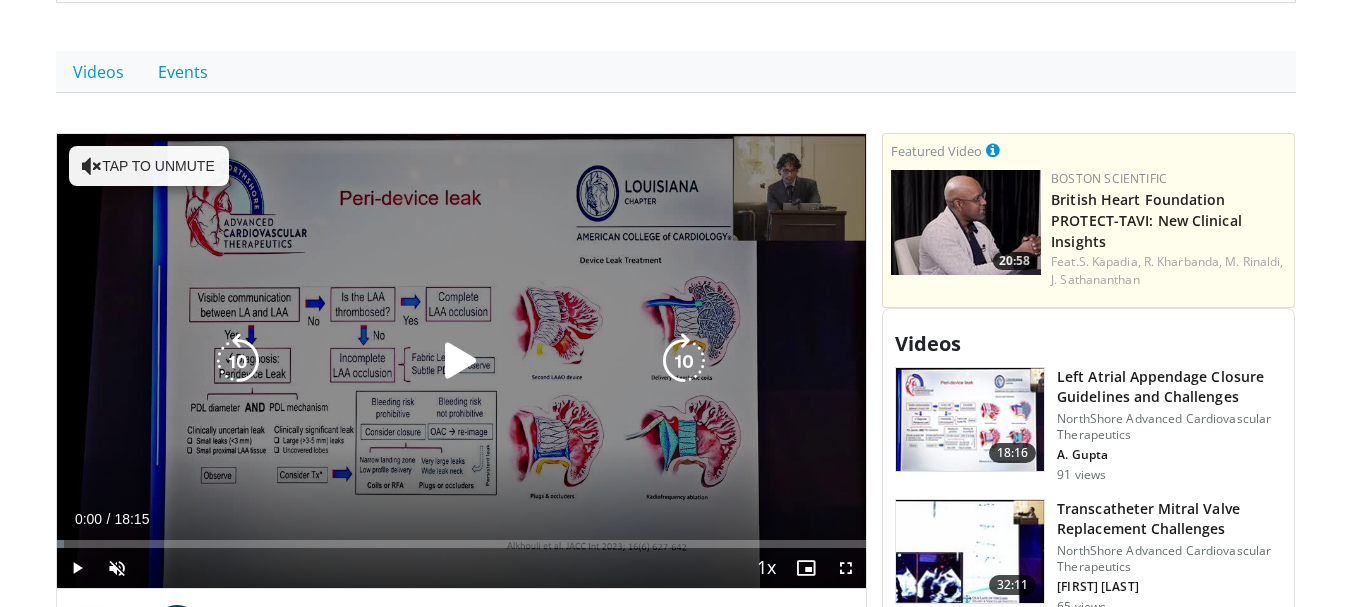 click on "Tap to unmute" at bounding box center (149, 166) 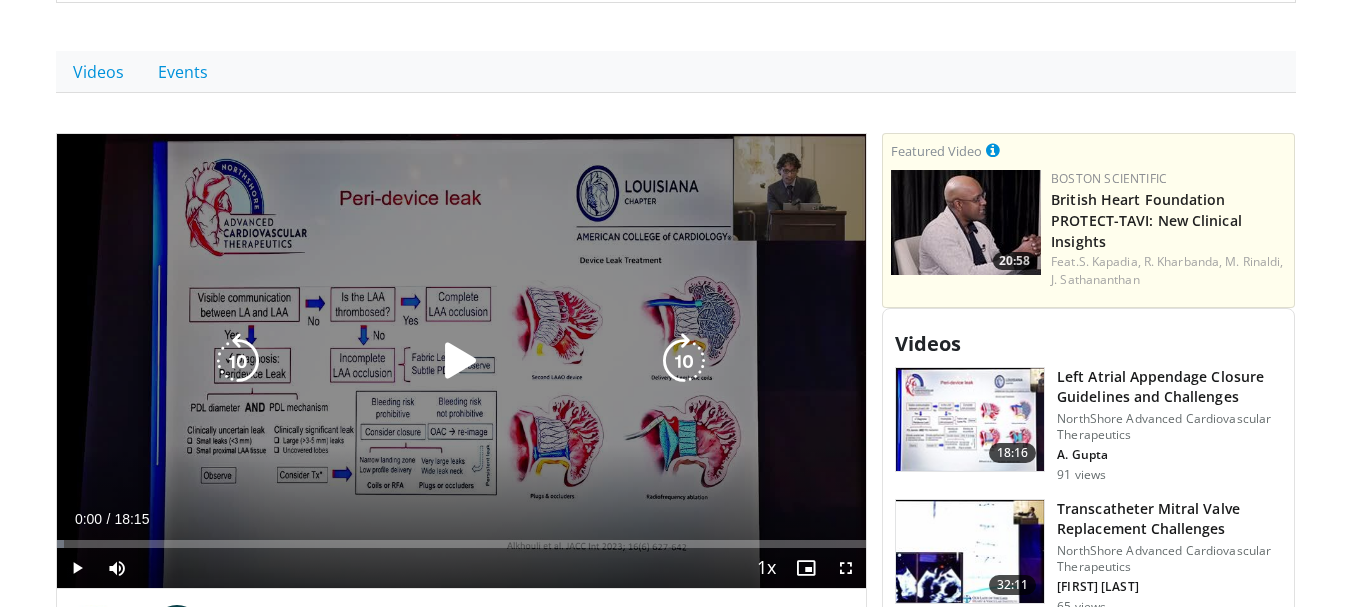 click at bounding box center [461, 361] 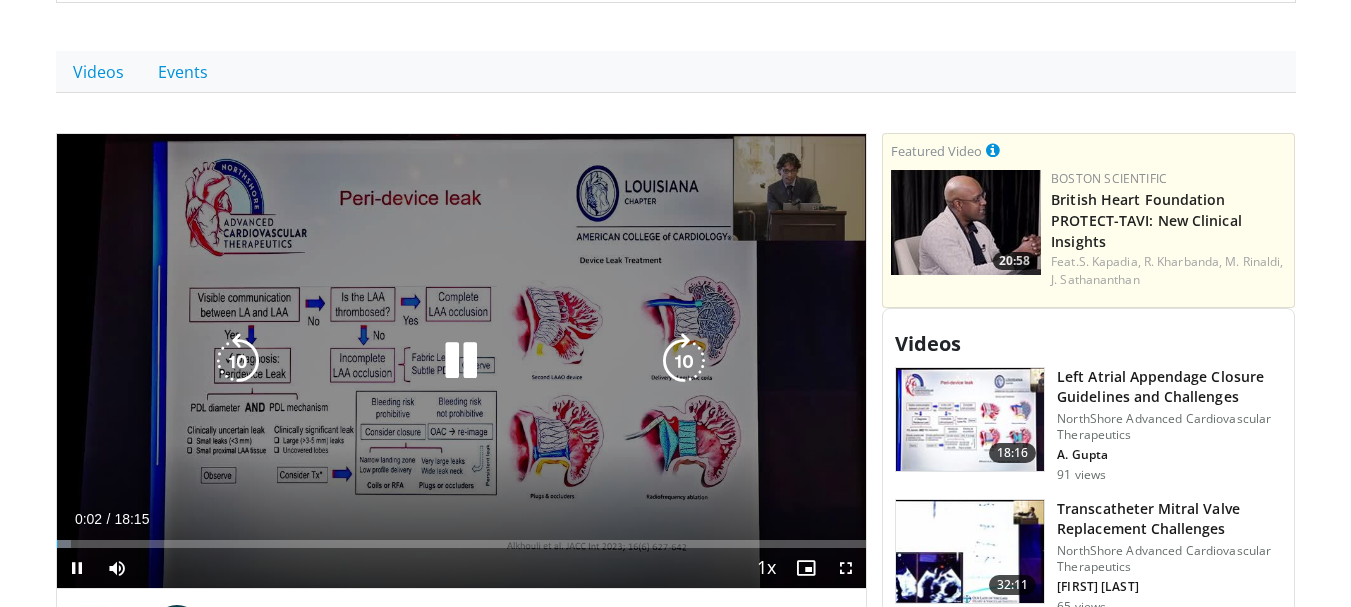 type 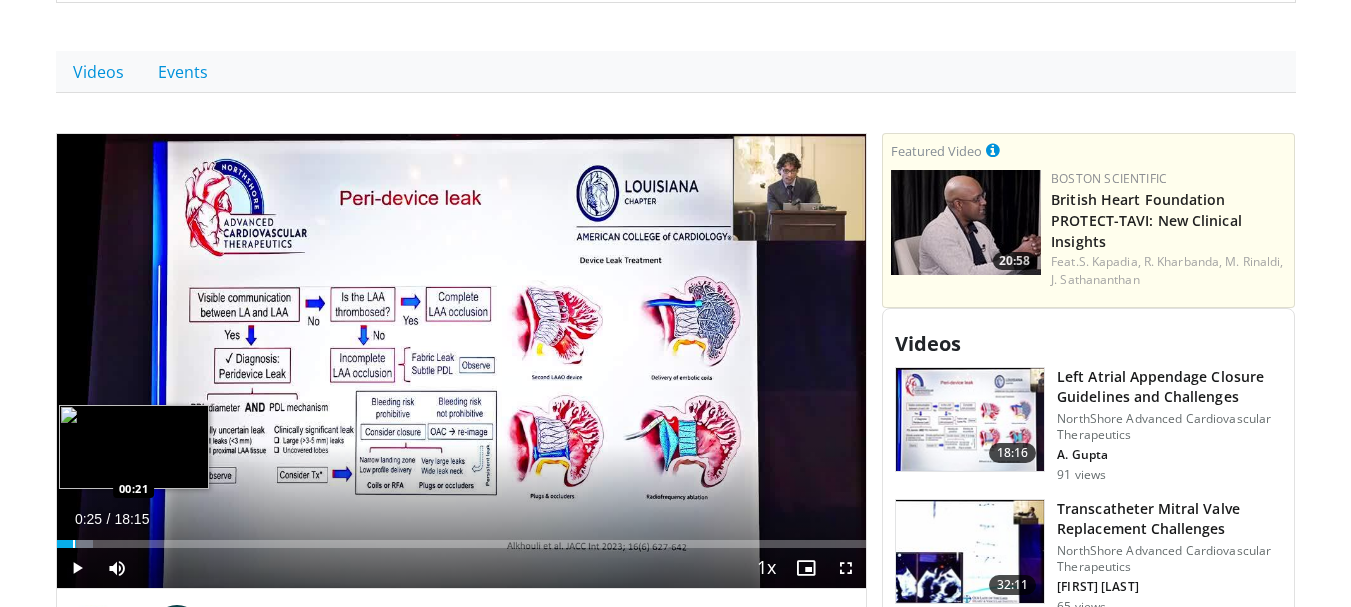 click on "Loaded :  4.52% 00:25 00:21" at bounding box center [462, 544] 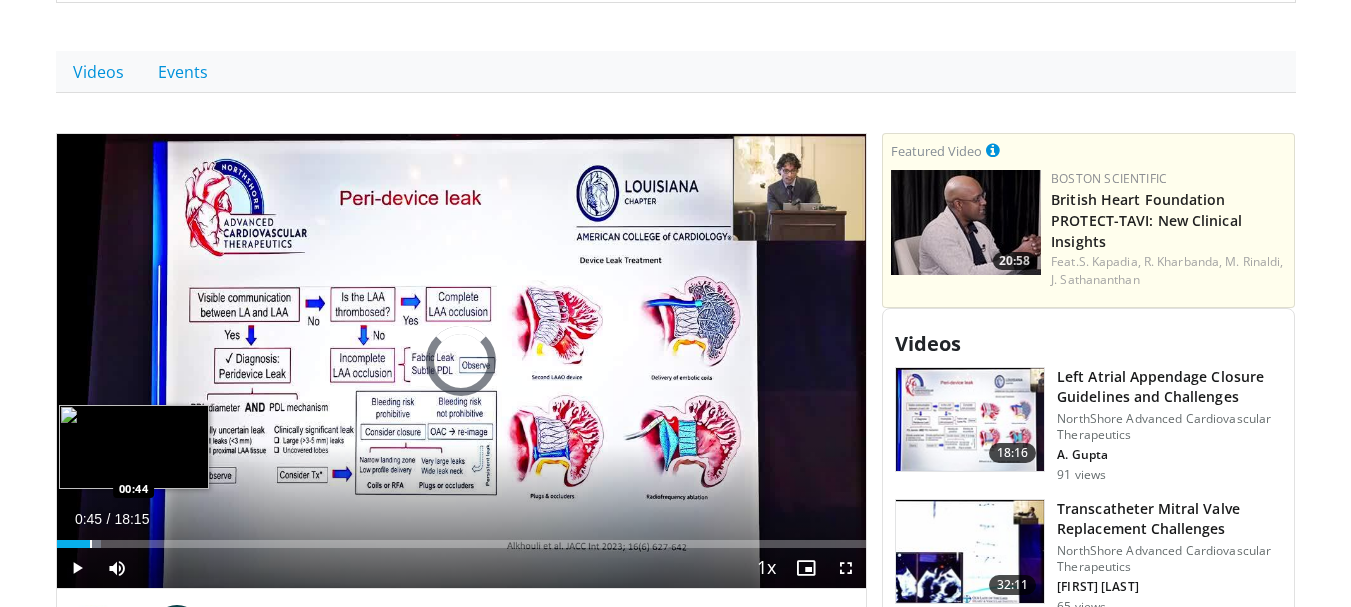 click at bounding box center [91, 544] 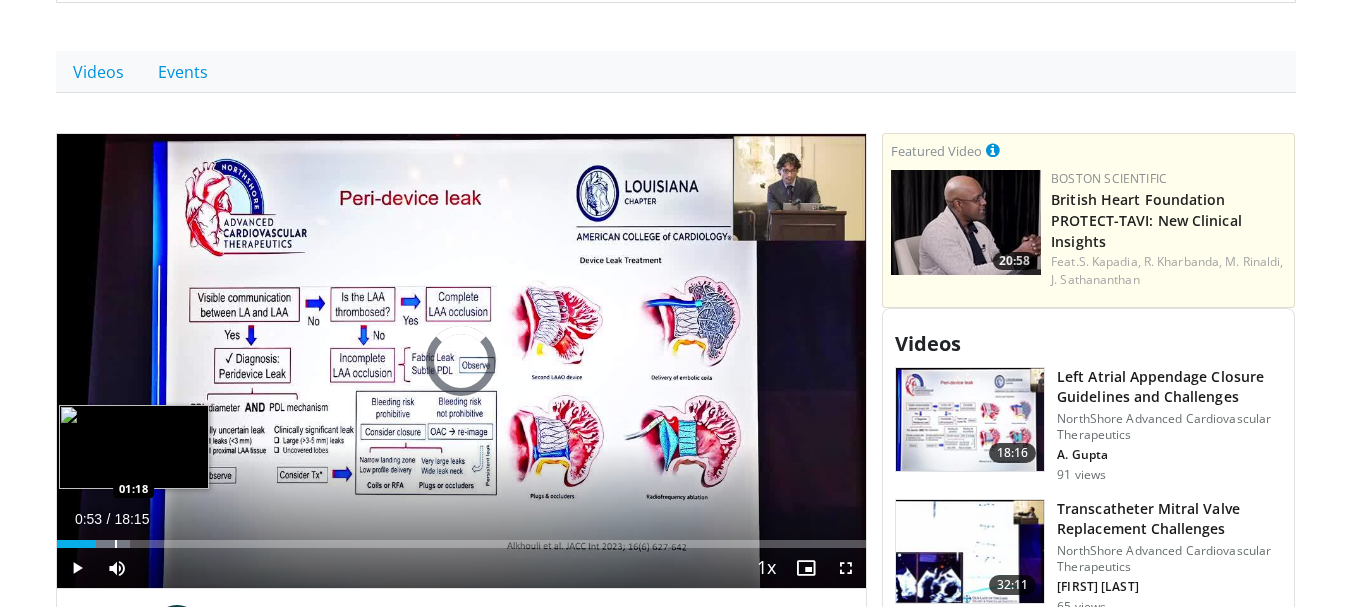 click at bounding box center (102, 544) 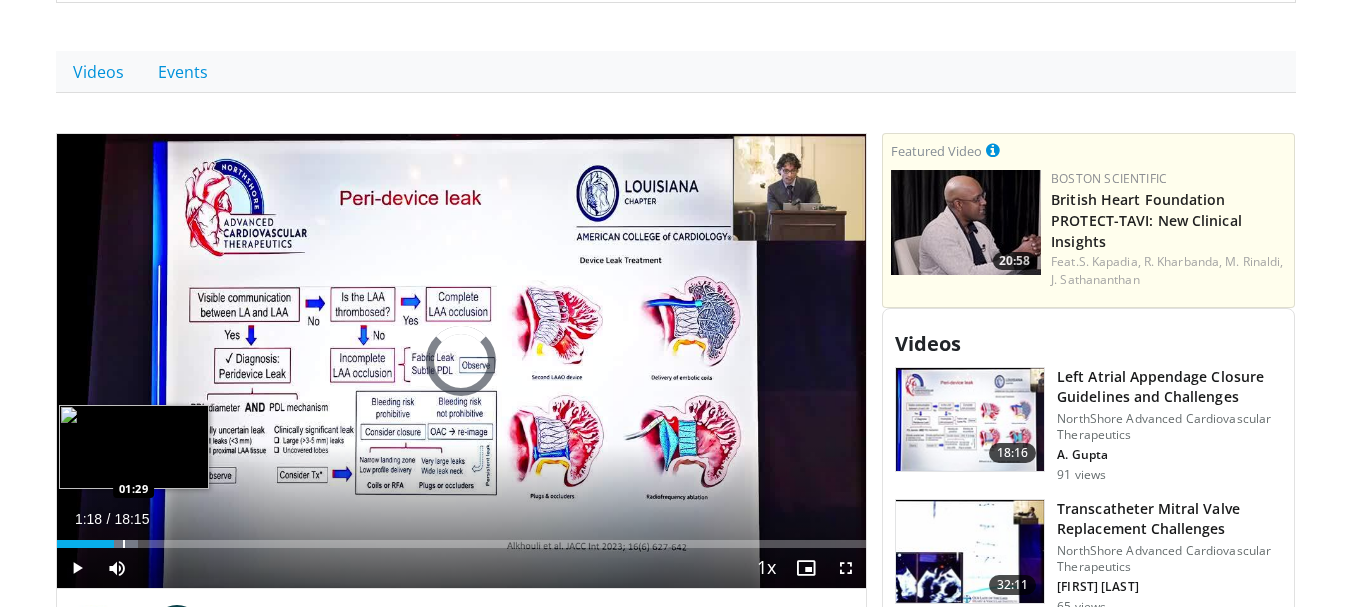 click at bounding box center (124, 544) 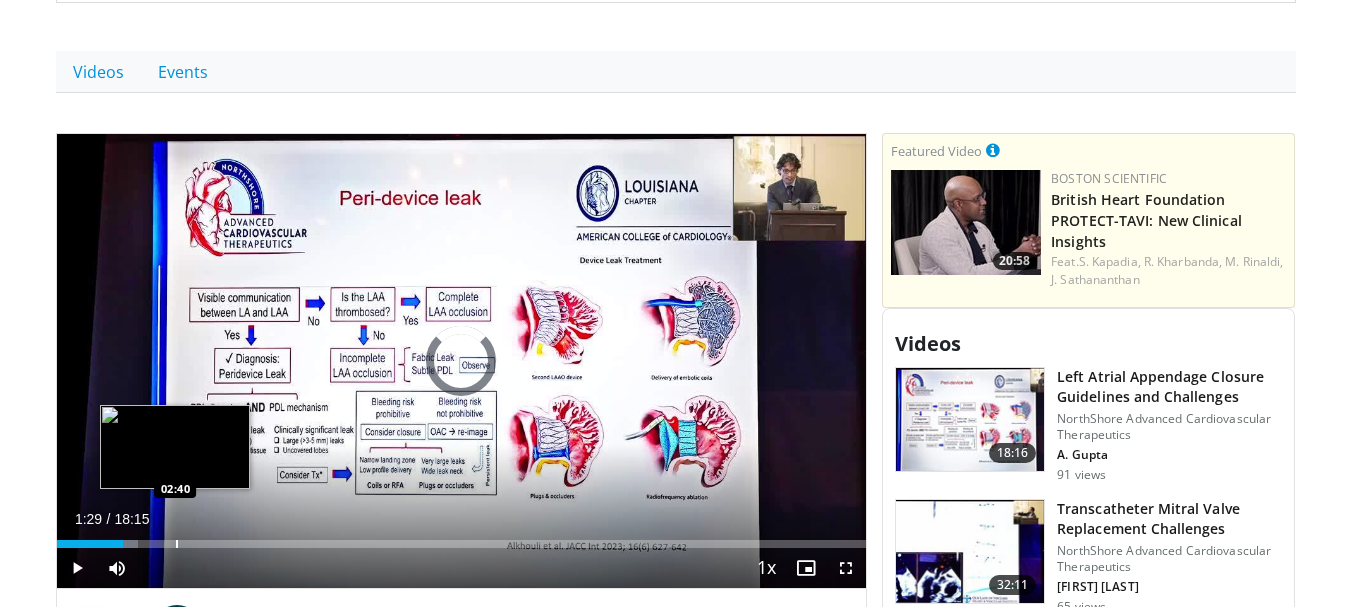 click on "Loaded :  10.05% 01:29 02:40" at bounding box center [462, 544] 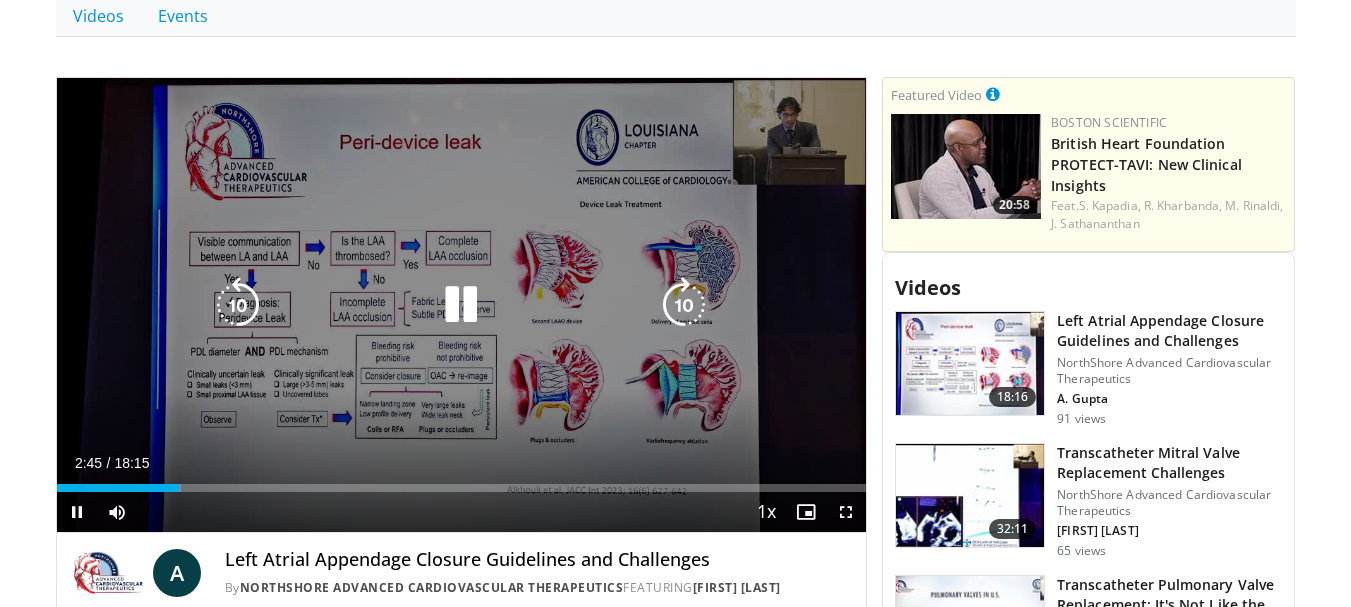 scroll, scrollTop: 600, scrollLeft: 0, axis: vertical 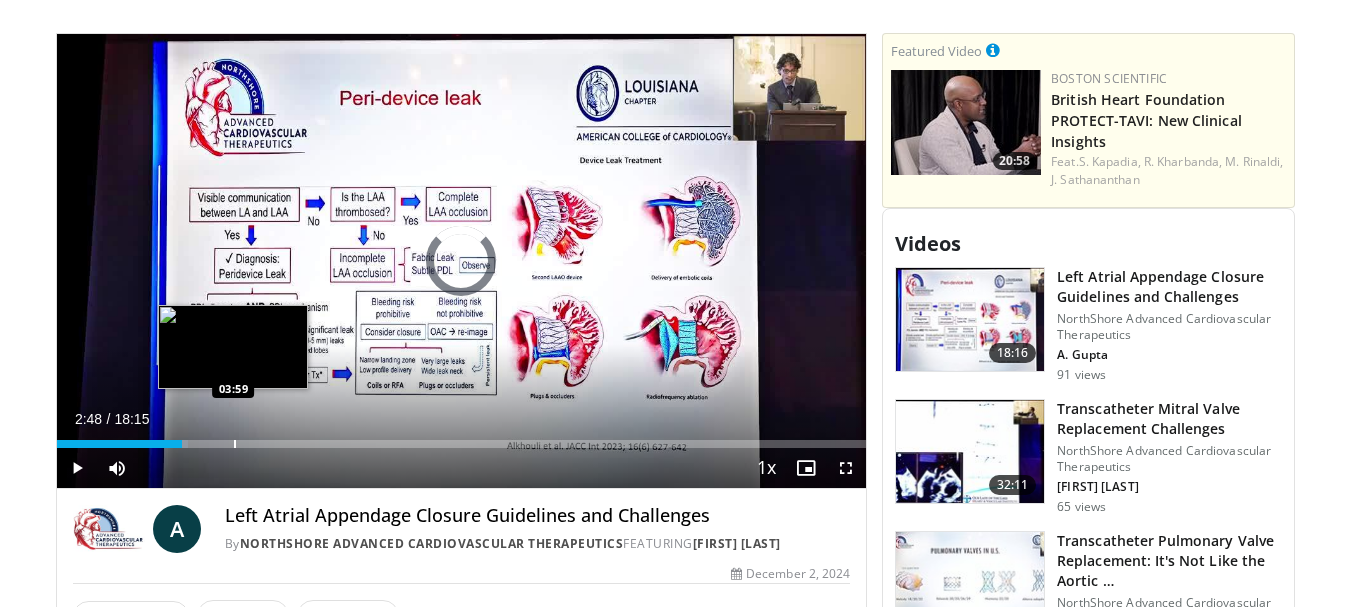 click at bounding box center (235, 444) 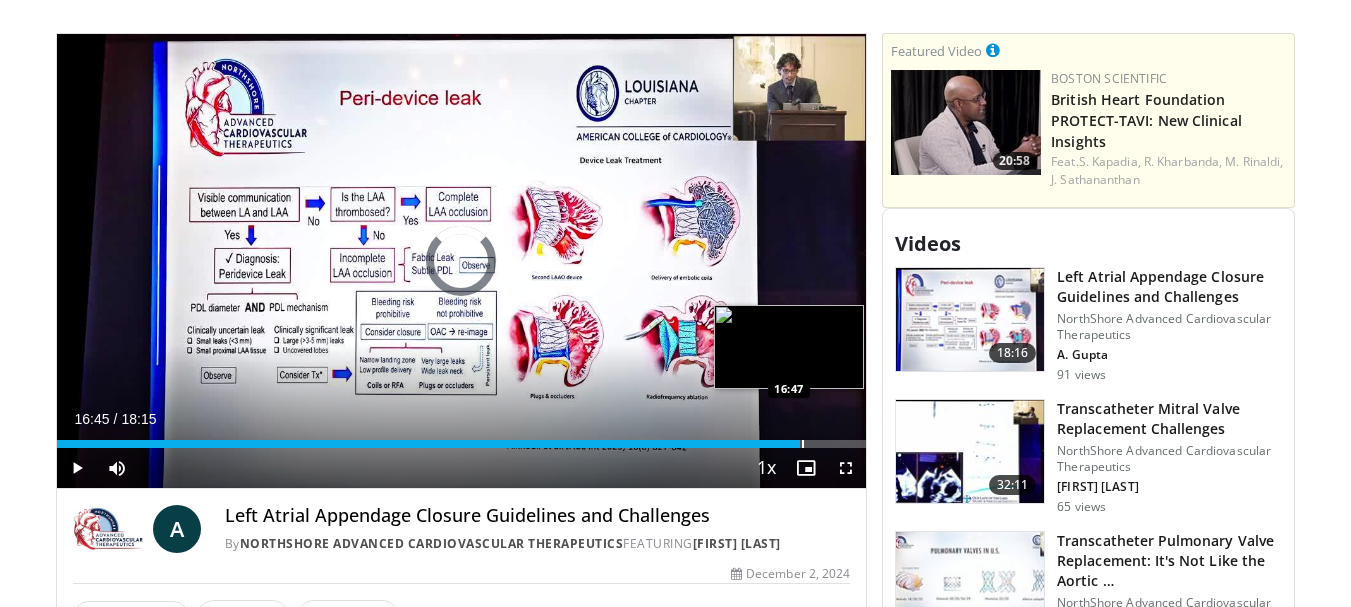 click at bounding box center (803, 444) 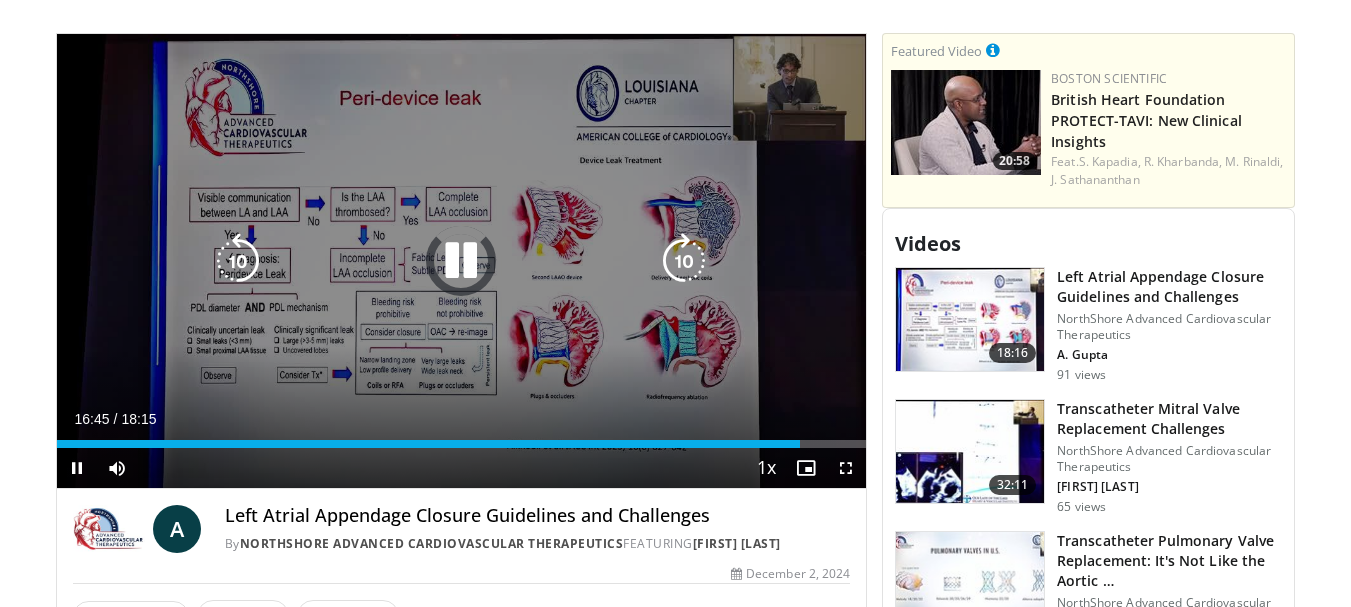 click at bounding box center (461, 261) 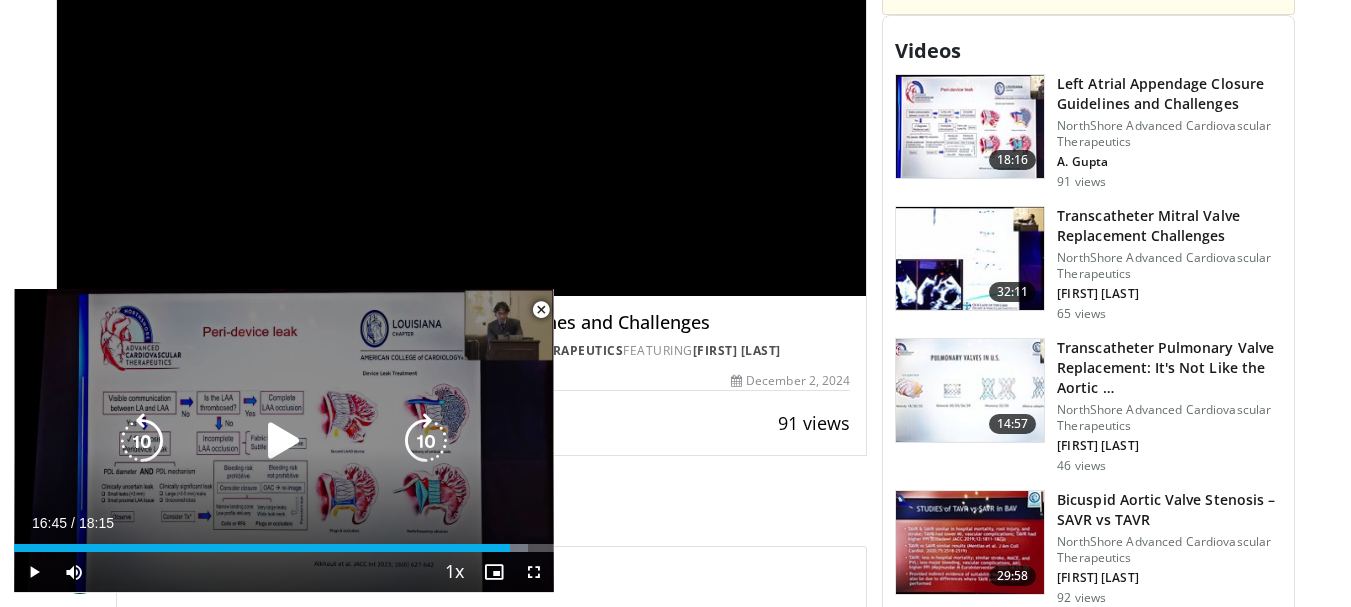 scroll, scrollTop: 800, scrollLeft: 0, axis: vertical 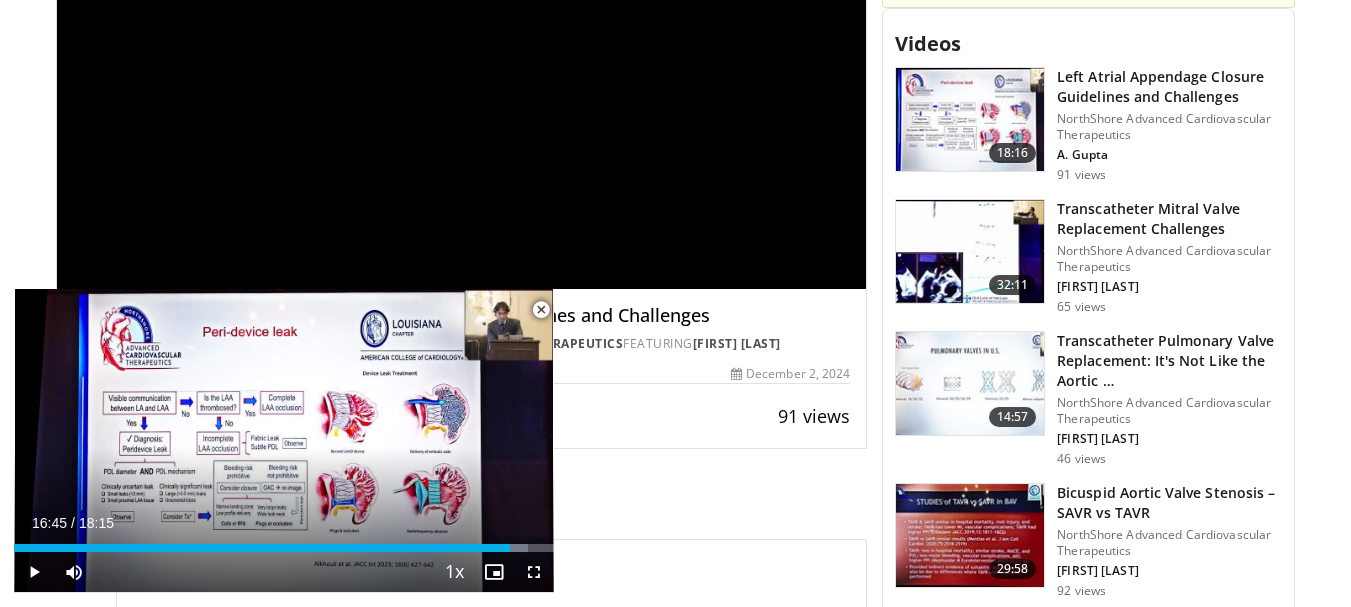 click at bounding box center (541, 310) 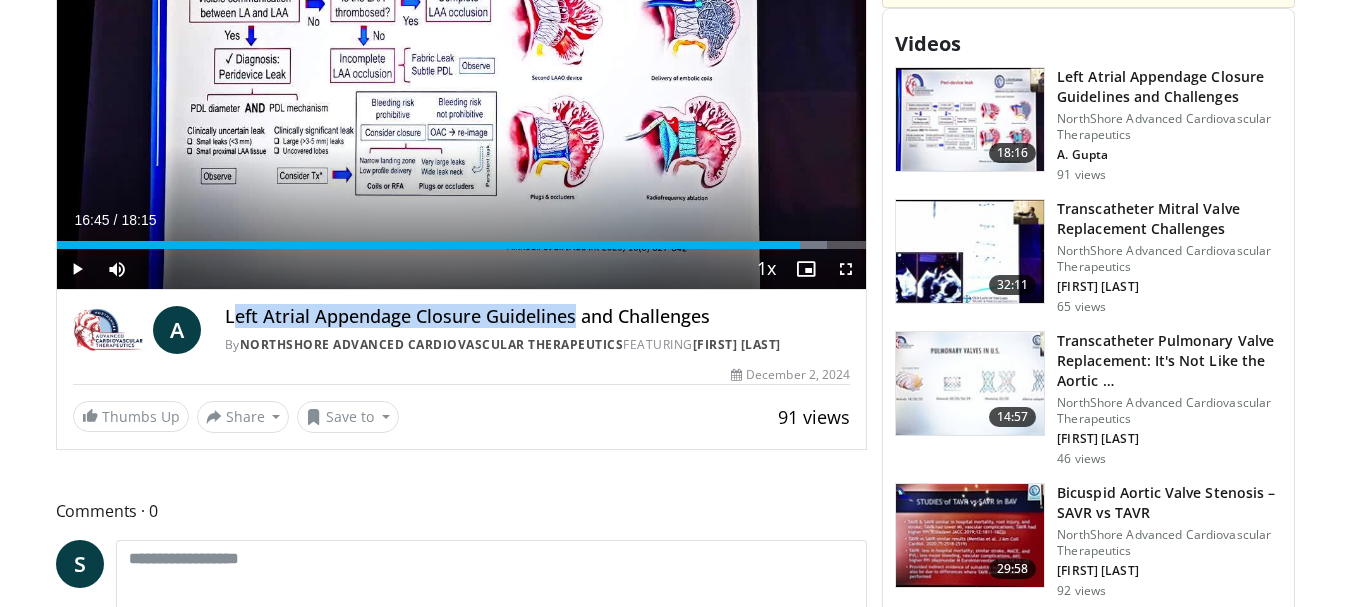 drag, startPoint x: 231, startPoint y: 310, endPoint x: 710, endPoint y: 310, distance: 479 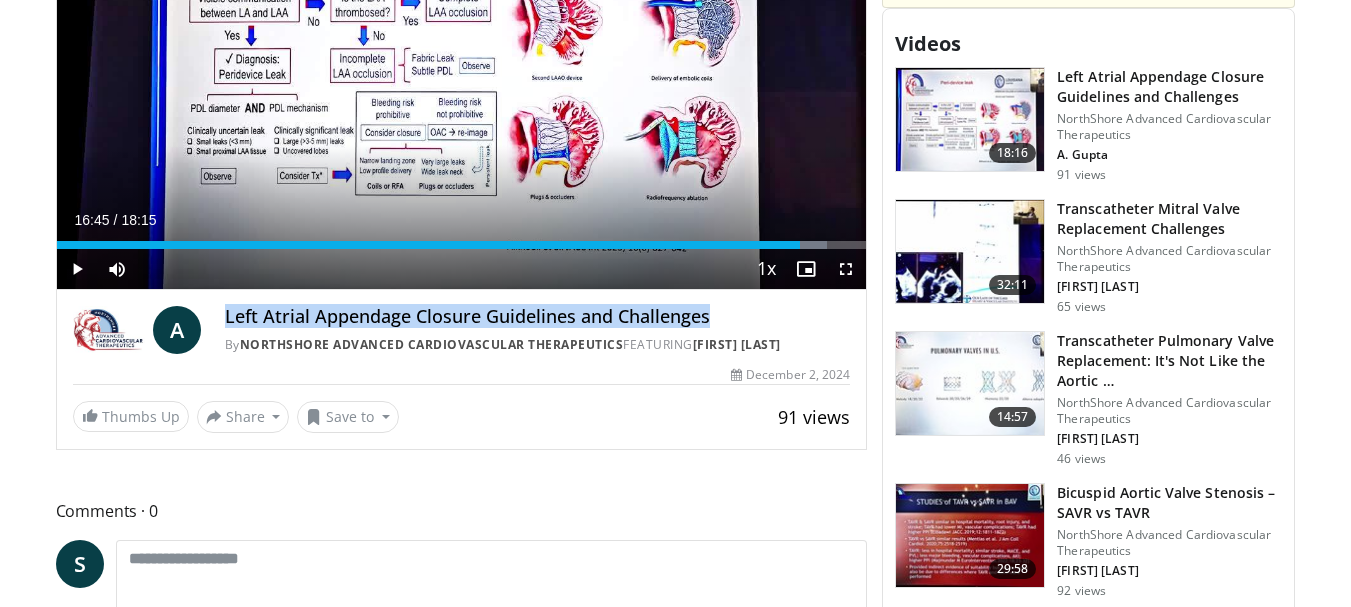 drag, startPoint x: 718, startPoint y: 316, endPoint x: 227, endPoint y: 323, distance: 491.0499 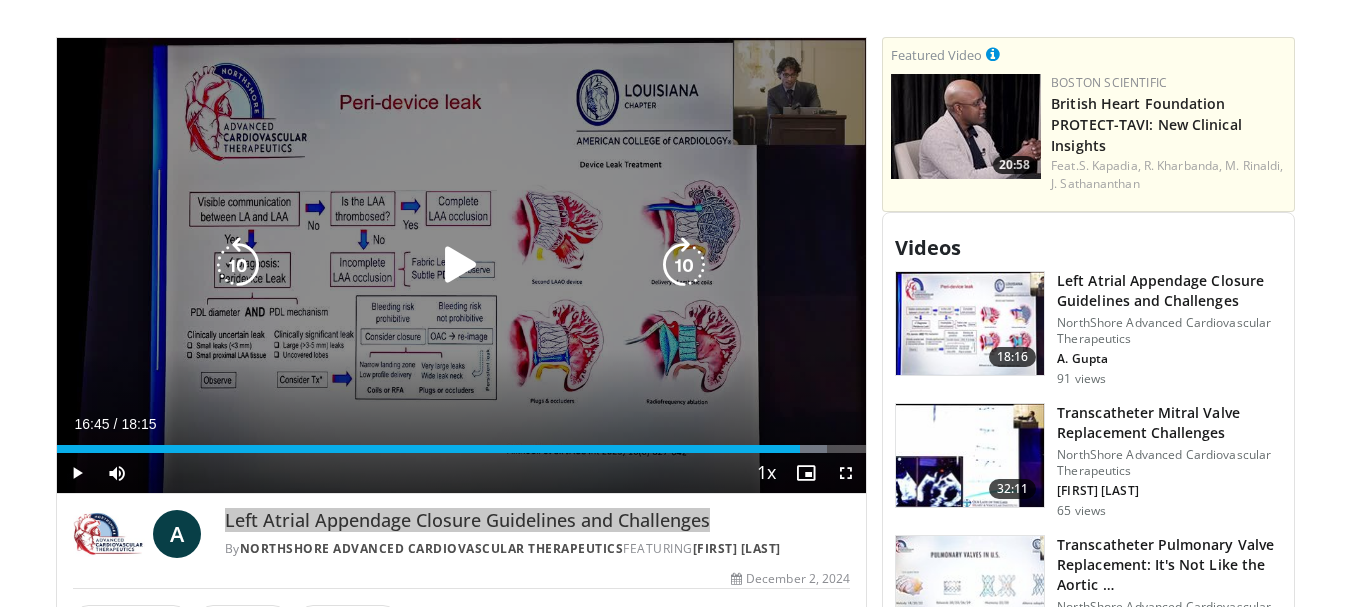 scroll, scrollTop: 700, scrollLeft: 0, axis: vertical 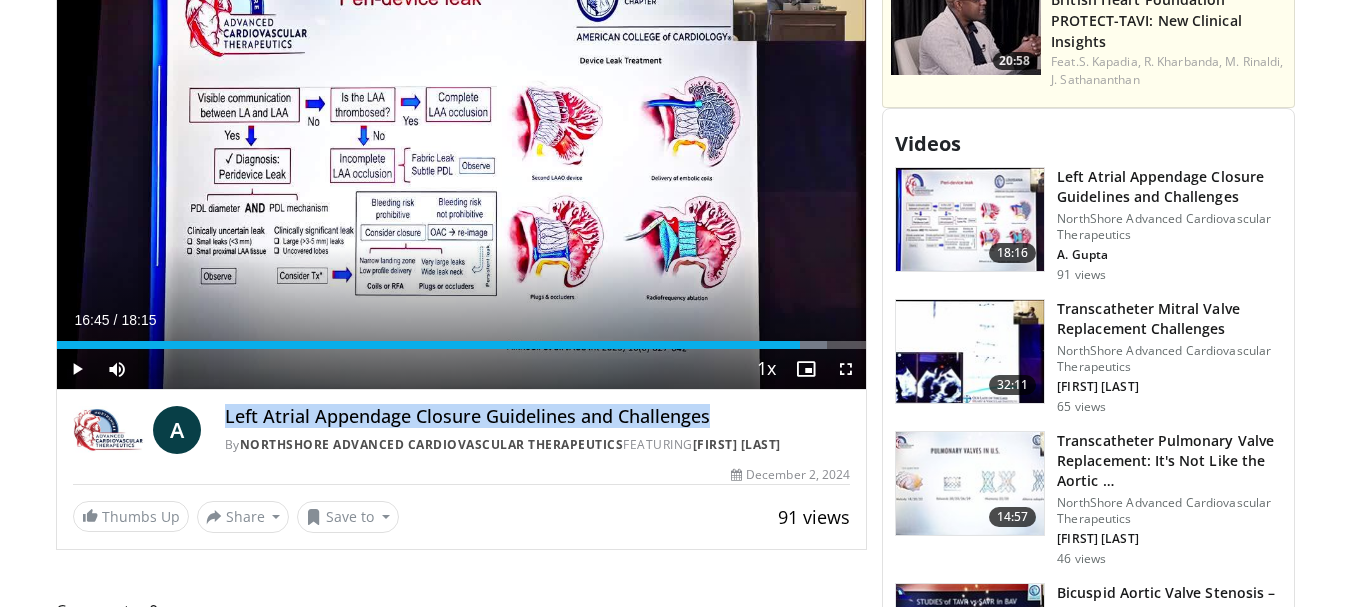 click on "Transcatheter Mitral Valve Replacement Challenges" at bounding box center [1169, 319] 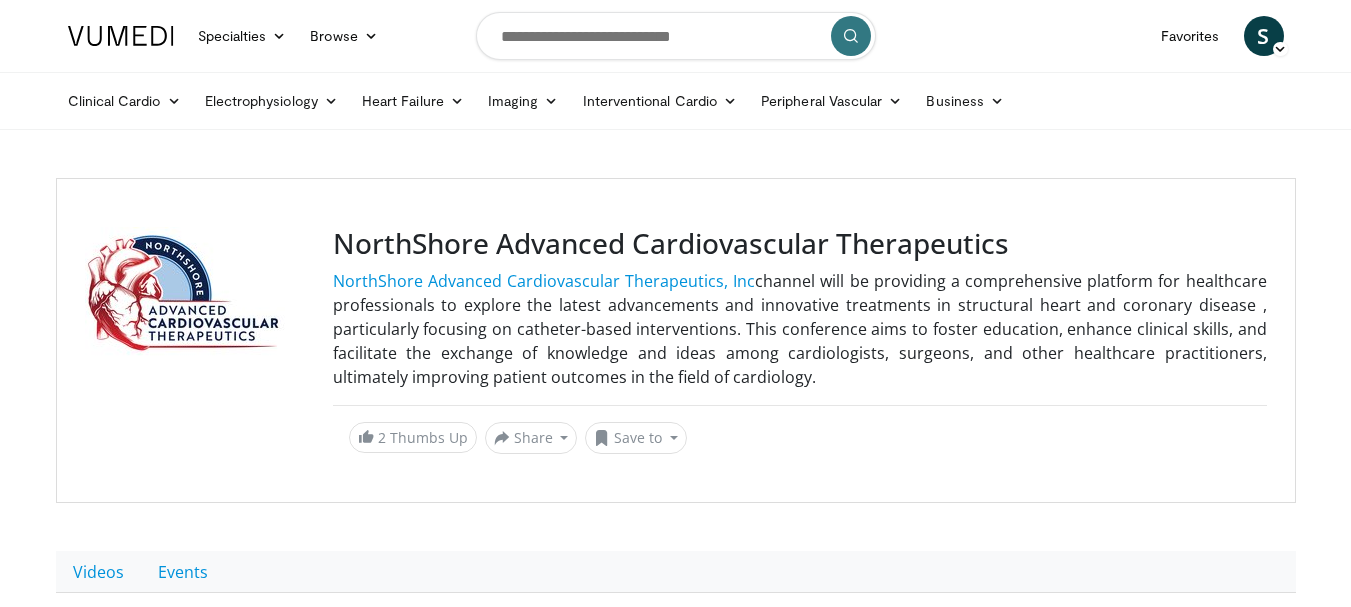 scroll, scrollTop: 0, scrollLeft: 0, axis: both 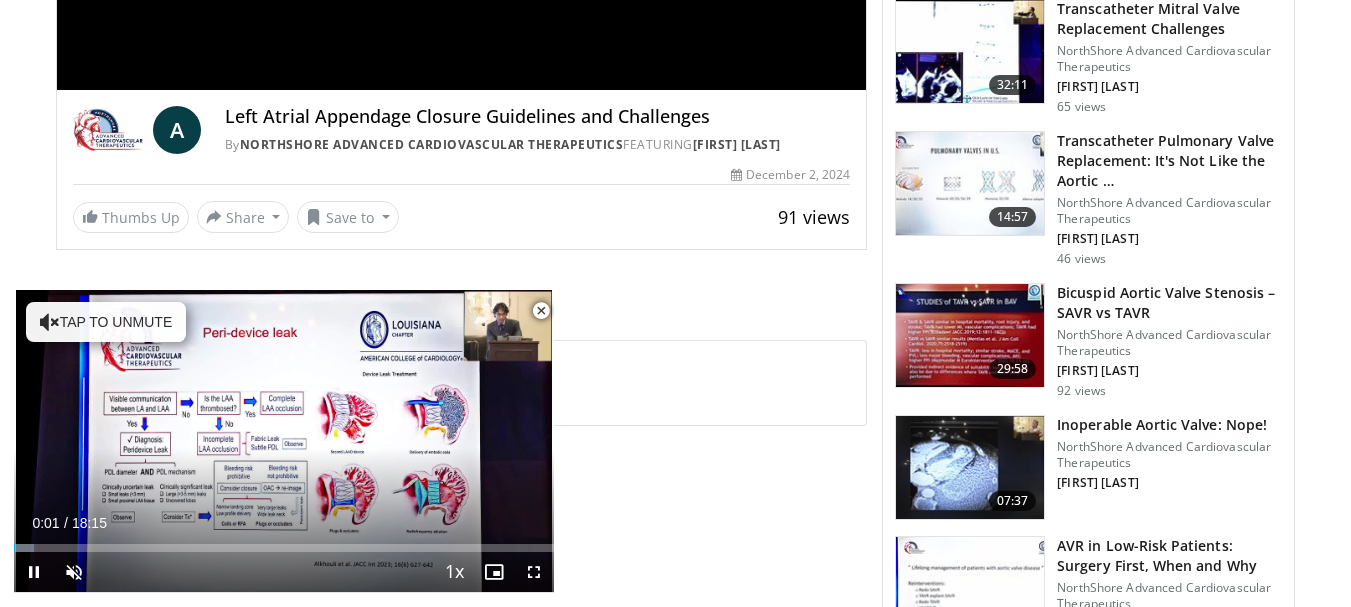 click at bounding box center [541, 311] 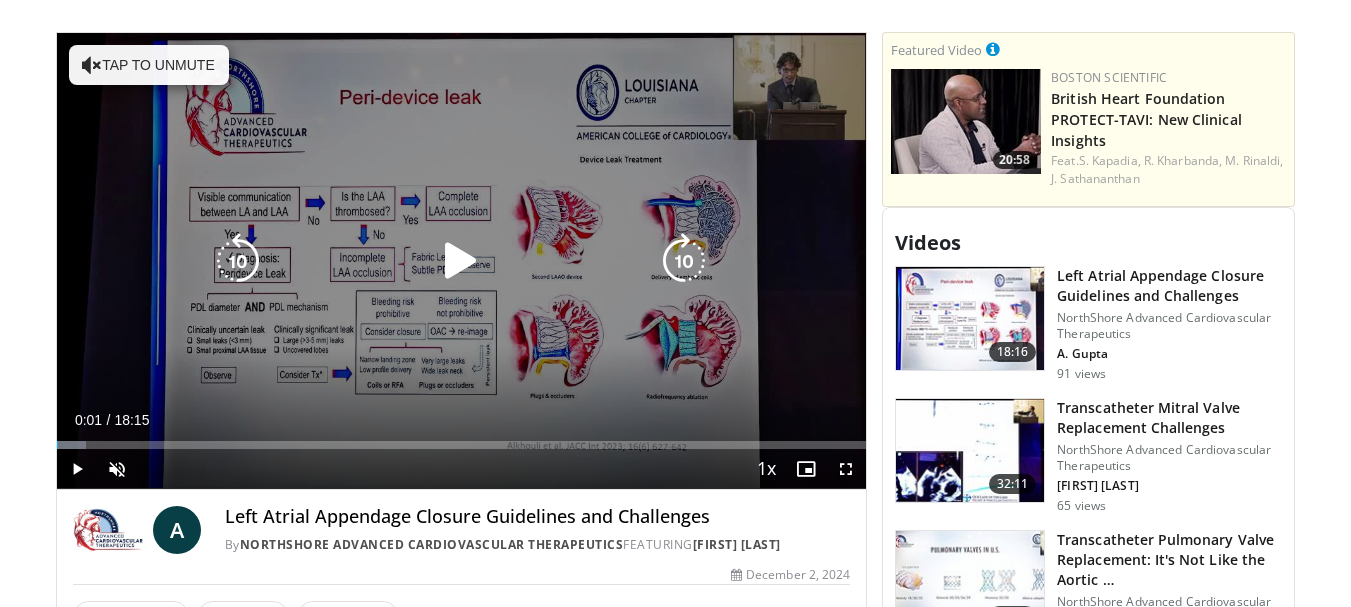 scroll, scrollTop: 600, scrollLeft: 0, axis: vertical 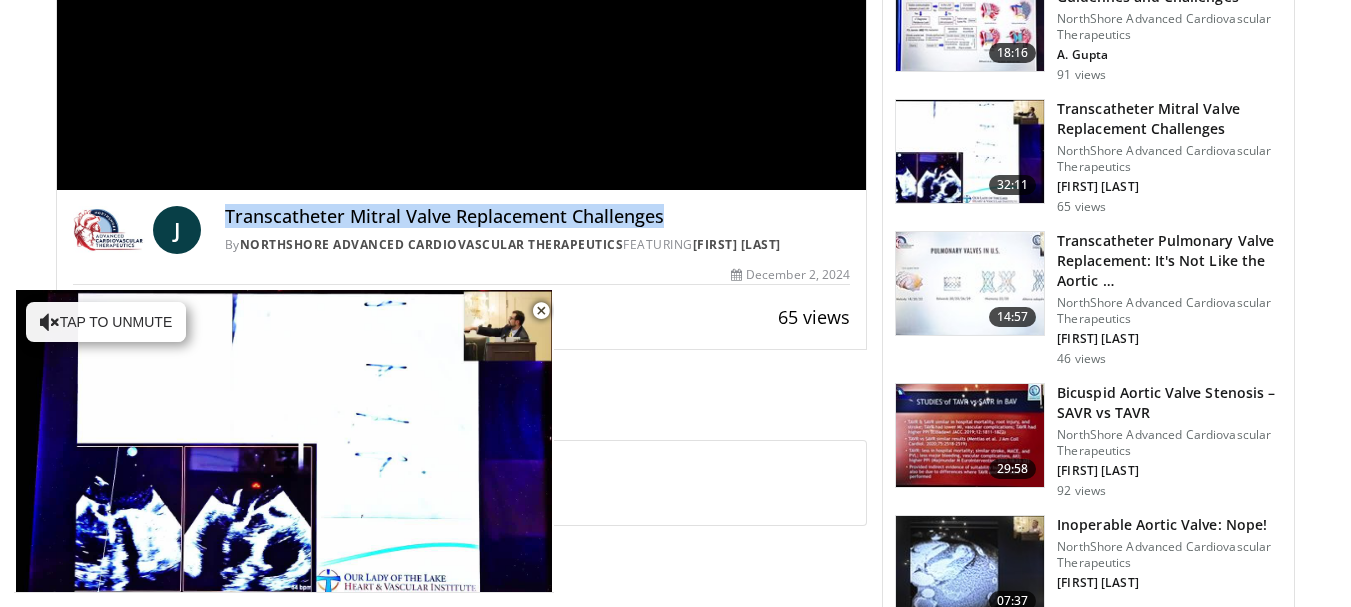drag, startPoint x: 224, startPoint y: 213, endPoint x: 699, endPoint y: 223, distance: 475.10526 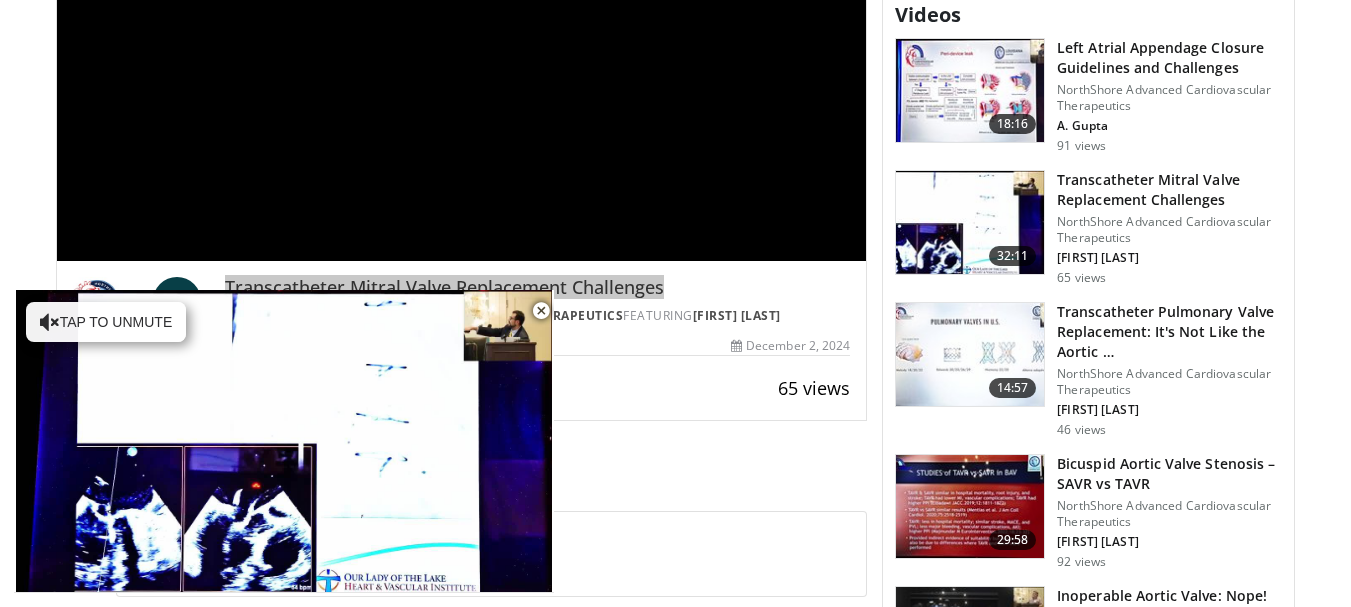 scroll, scrollTop: 800, scrollLeft: 0, axis: vertical 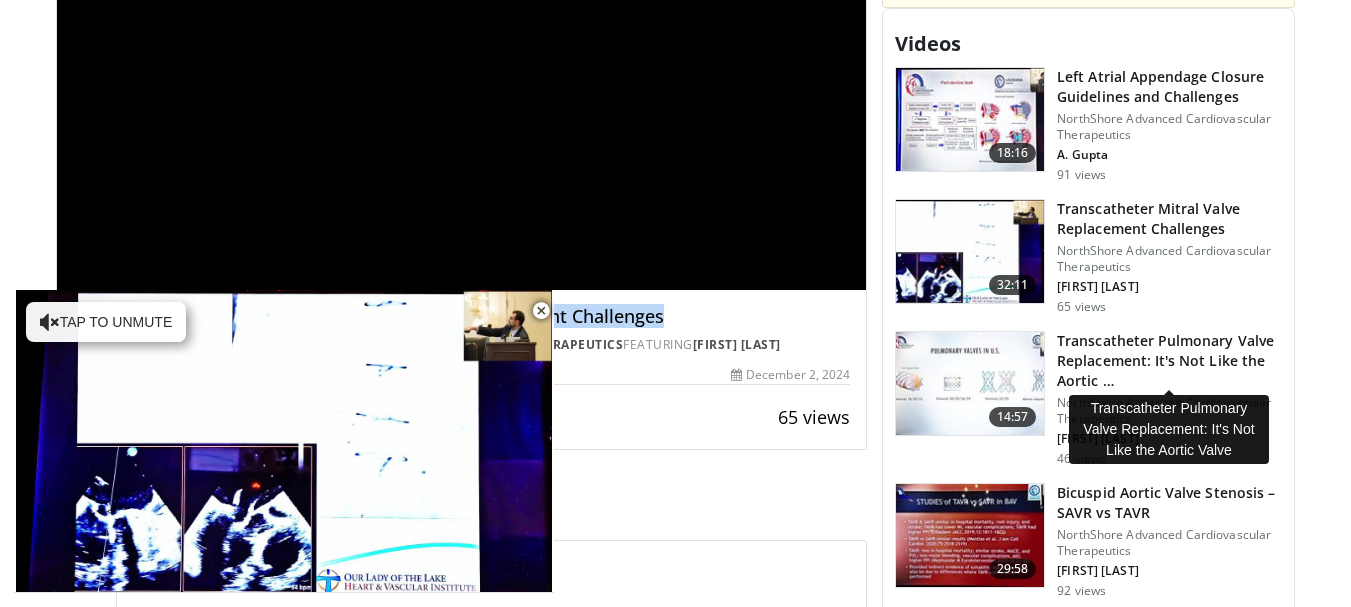 click on "Transcatheter Pulmonary Valve Replacement: It's Not Like the Aortic …" at bounding box center (1169, 361) 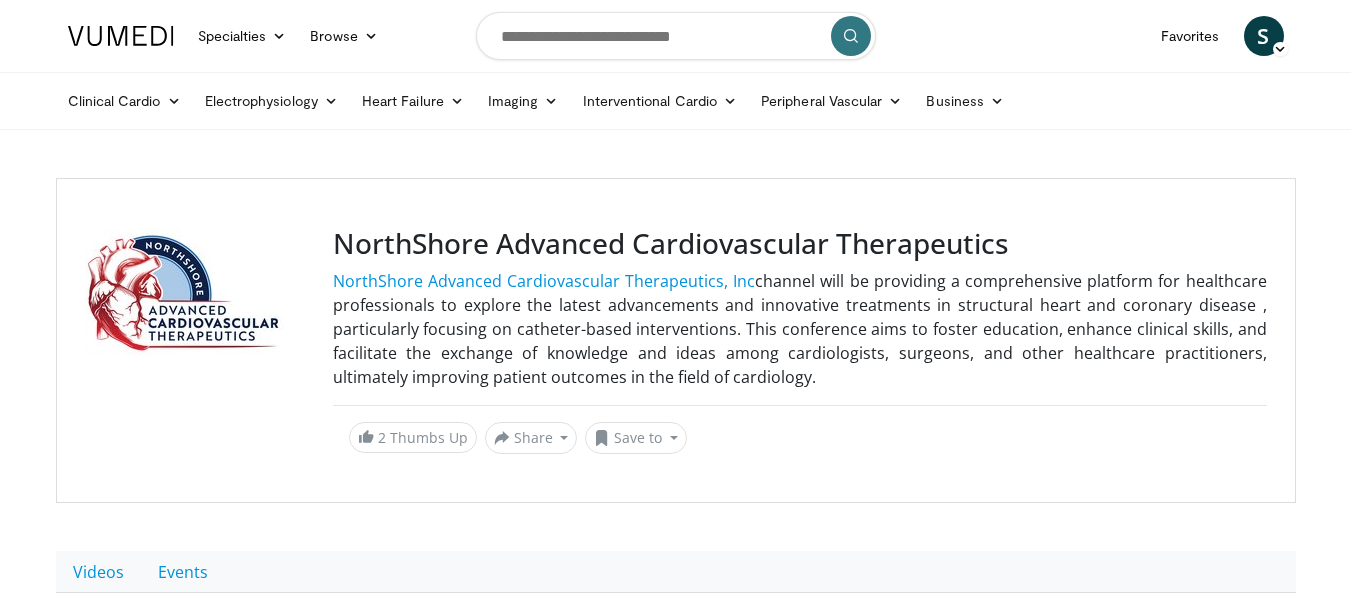 scroll, scrollTop: 0, scrollLeft: 0, axis: both 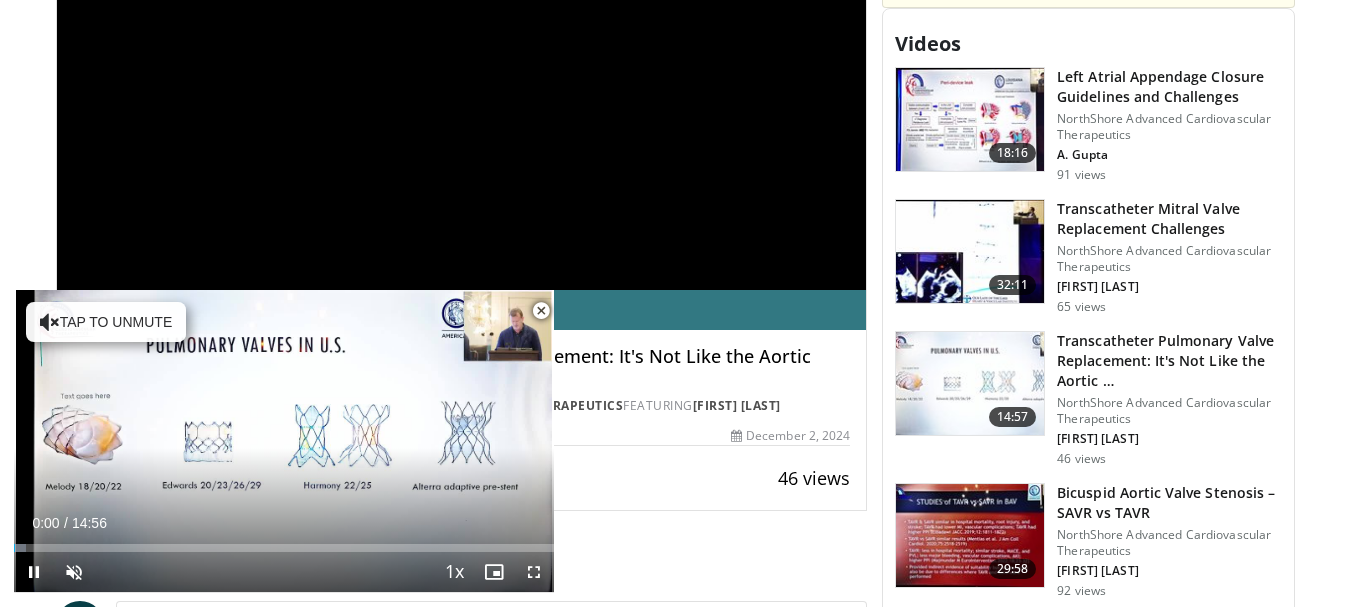click at bounding box center (541, 311) 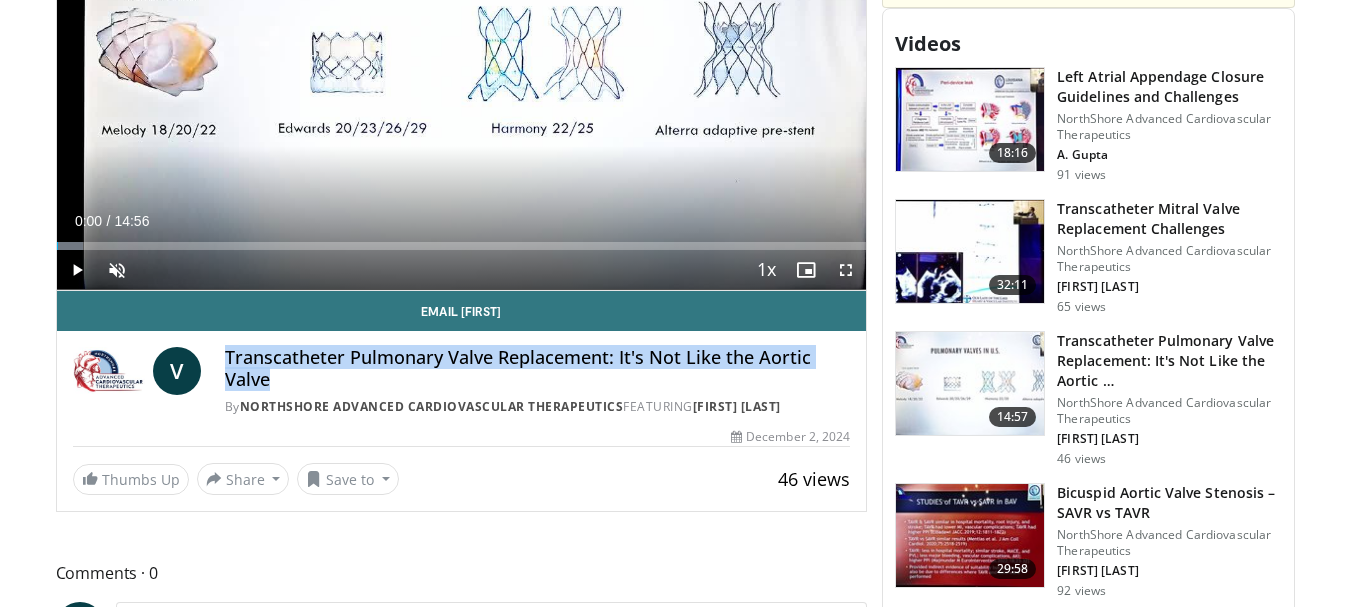 drag, startPoint x: 225, startPoint y: 350, endPoint x: 283, endPoint y: 373, distance: 62.39391 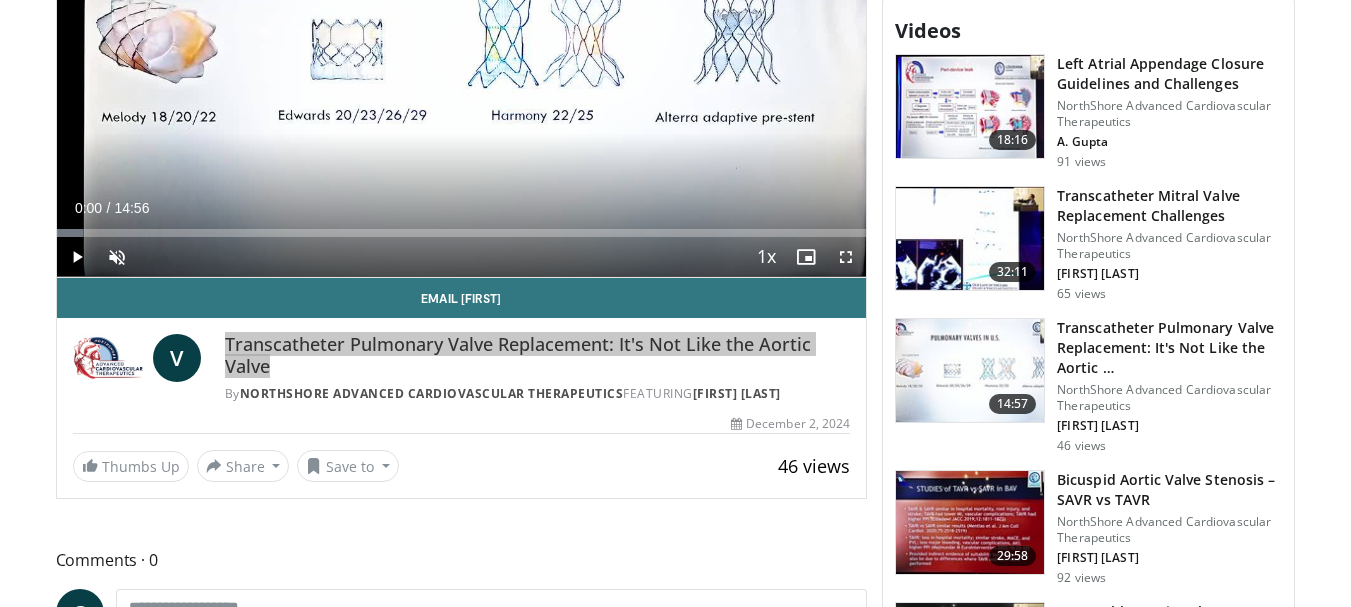 scroll, scrollTop: 900, scrollLeft: 0, axis: vertical 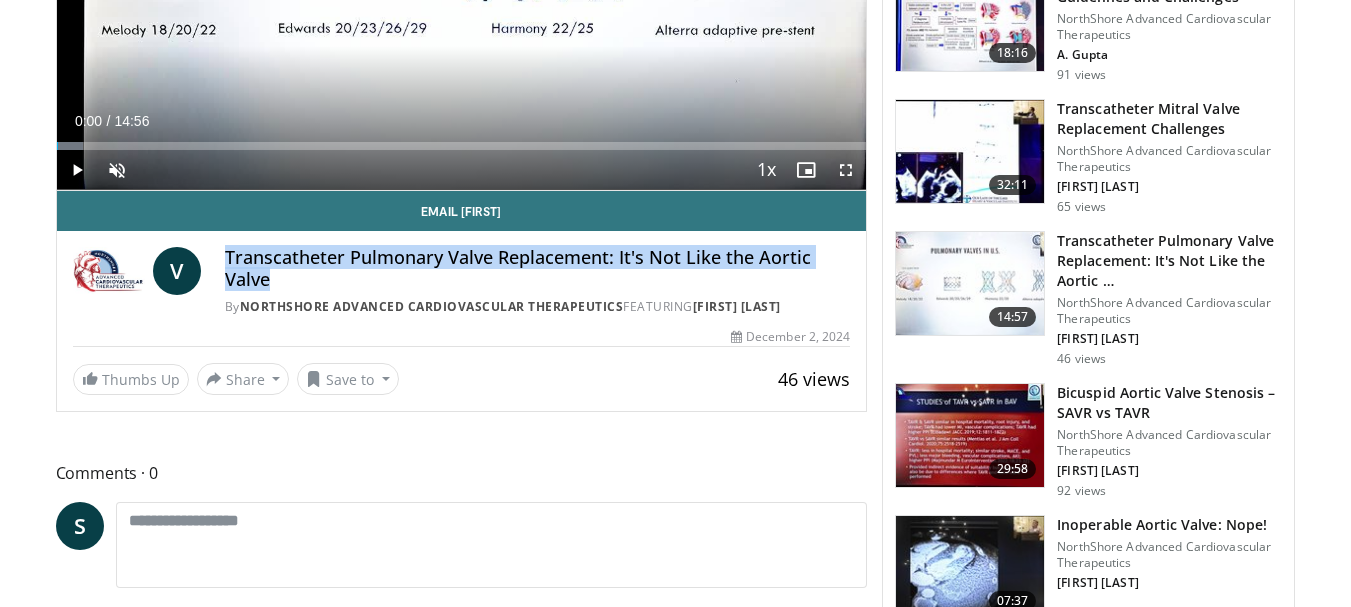 click on "Bicuspid Aortic Valve Stenosis  – SAVR vs TAVR" at bounding box center [1169, 403] 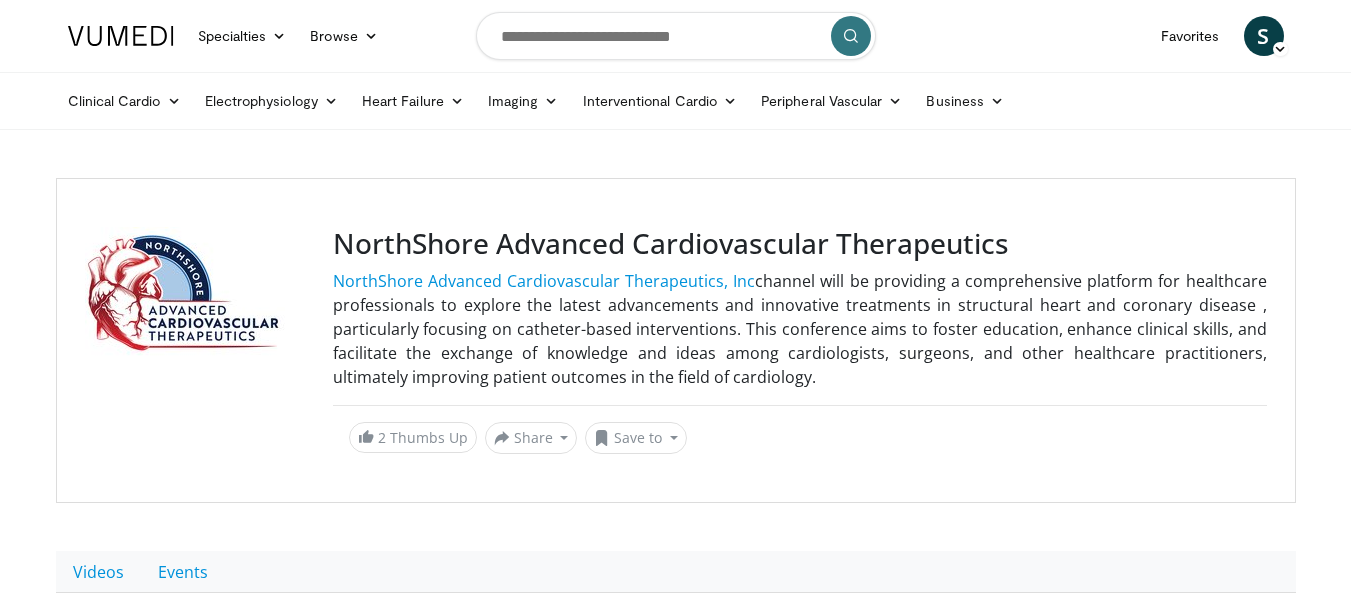 scroll, scrollTop: 0, scrollLeft: 0, axis: both 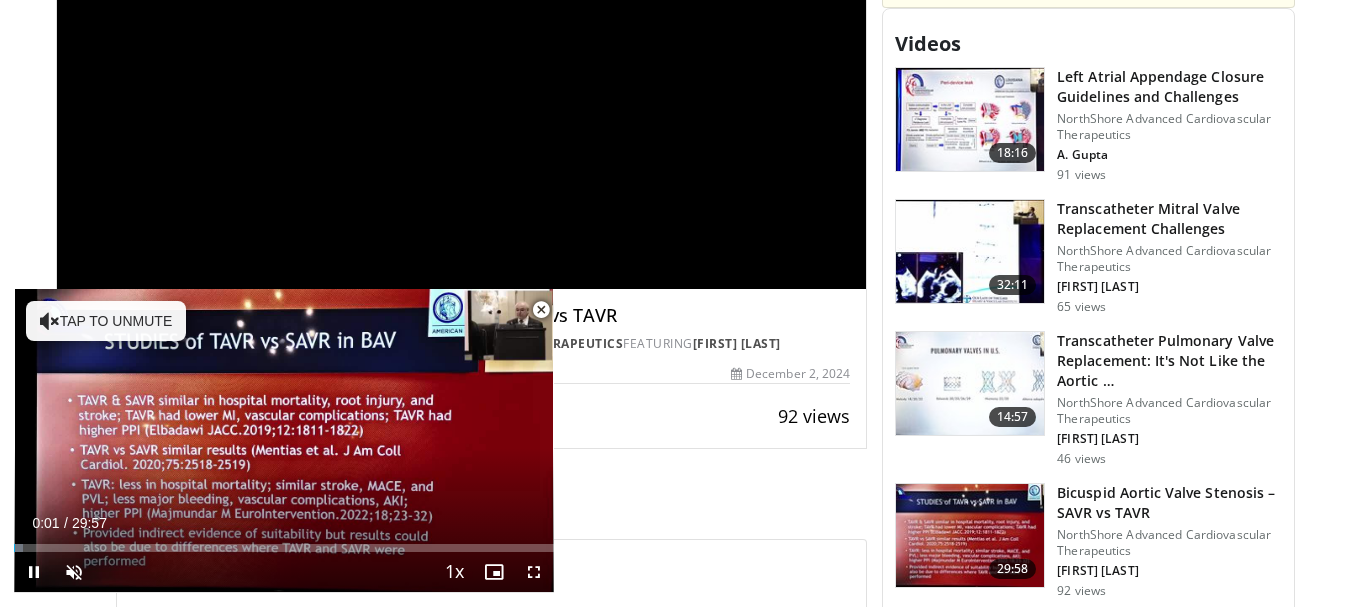 click at bounding box center [541, 310] 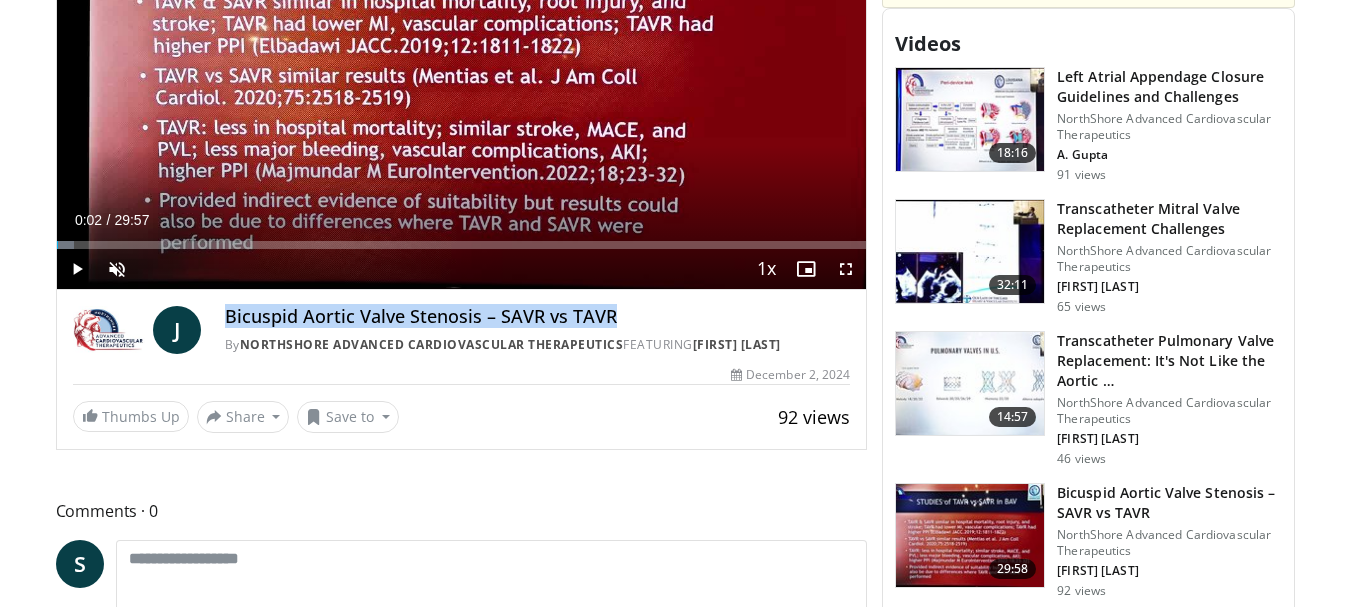 drag, startPoint x: 229, startPoint y: 314, endPoint x: 626, endPoint y: 309, distance: 397.0315 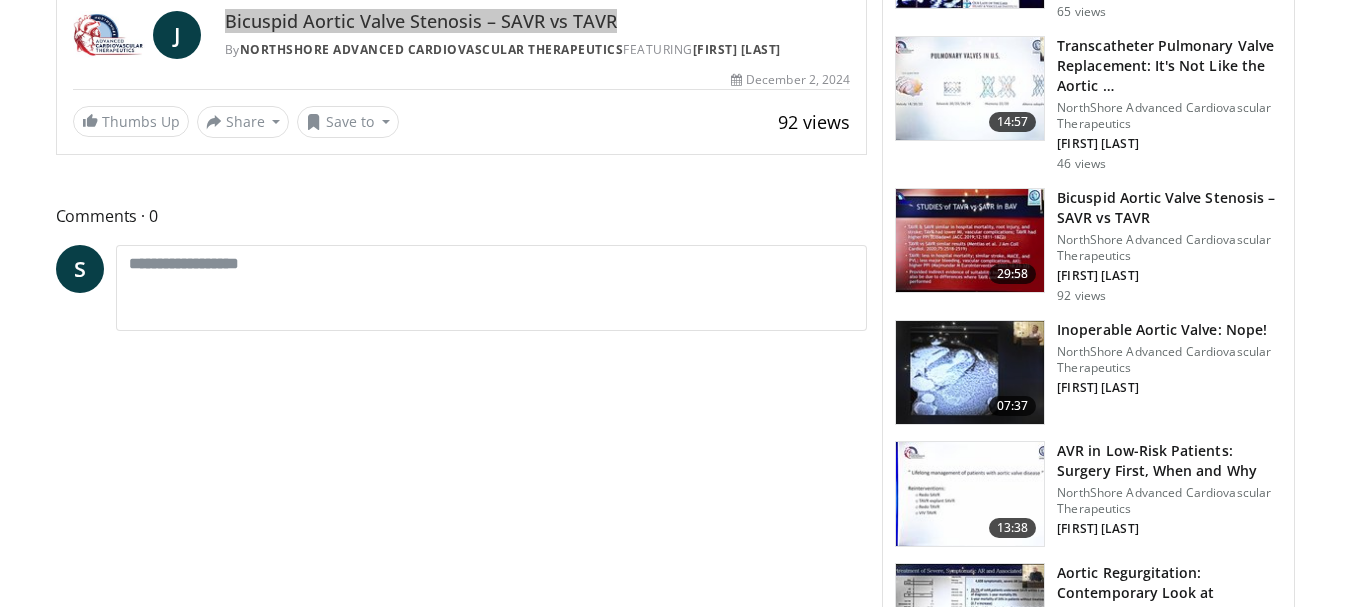 scroll, scrollTop: 1100, scrollLeft: 0, axis: vertical 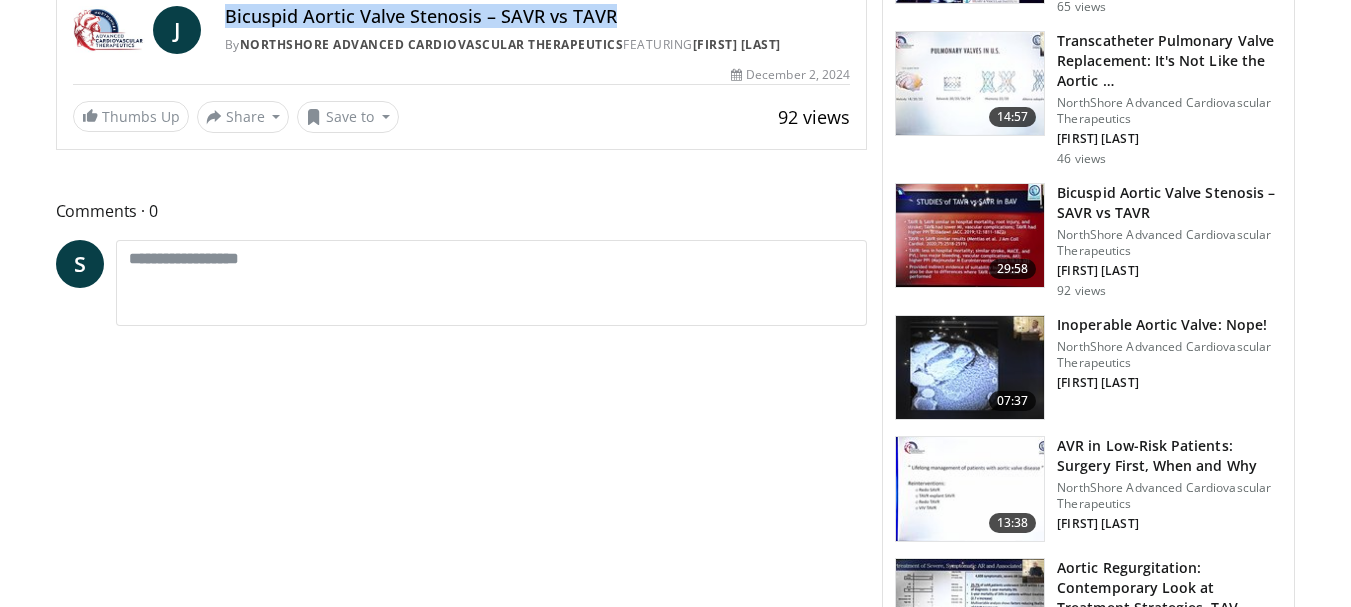 click on "Inoperable Aortic Valve: Nope!" at bounding box center (1169, 325) 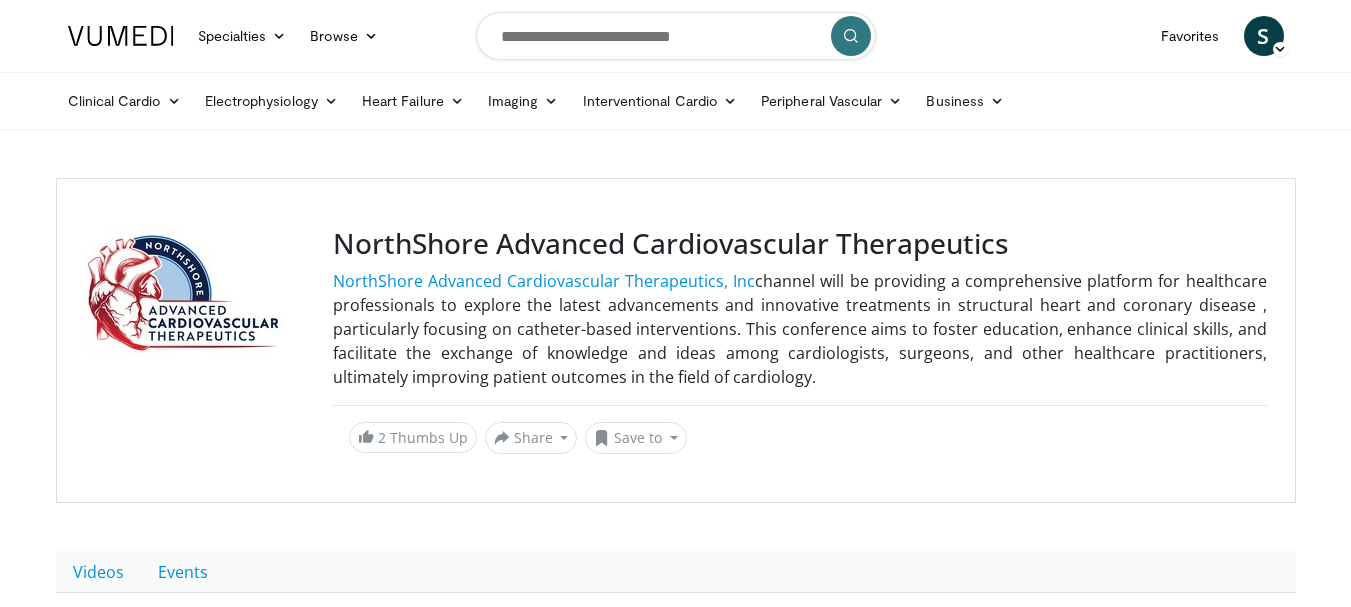 scroll, scrollTop: 0, scrollLeft: 0, axis: both 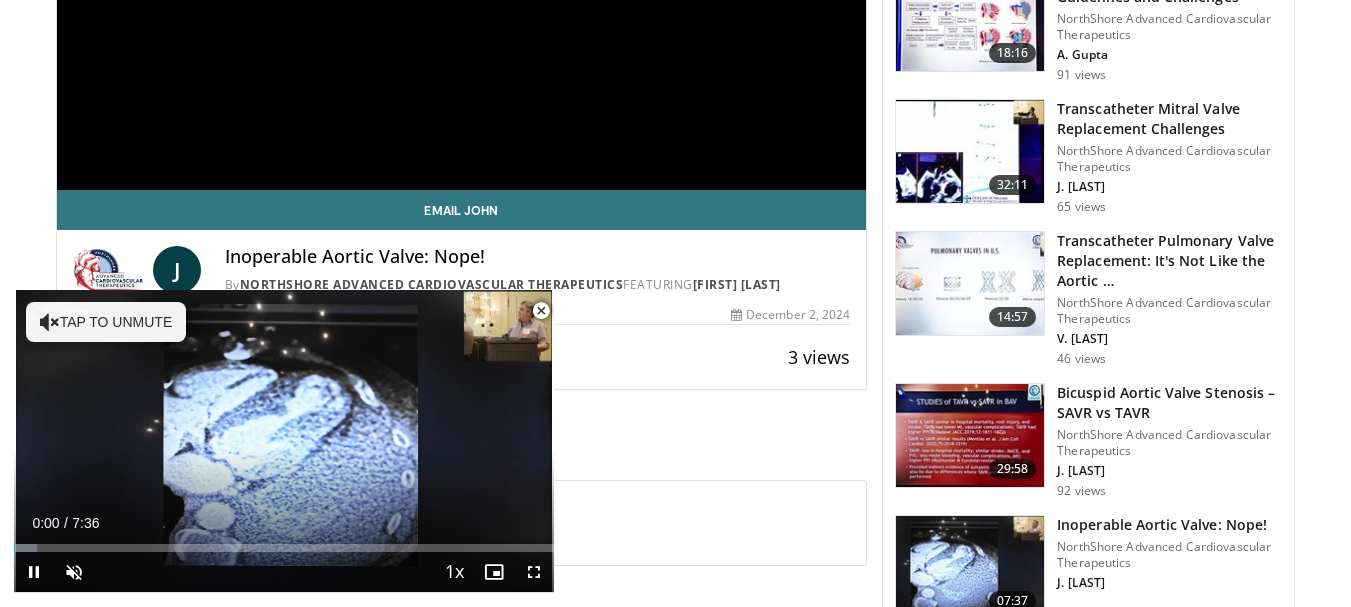 click at bounding box center (541, 311) 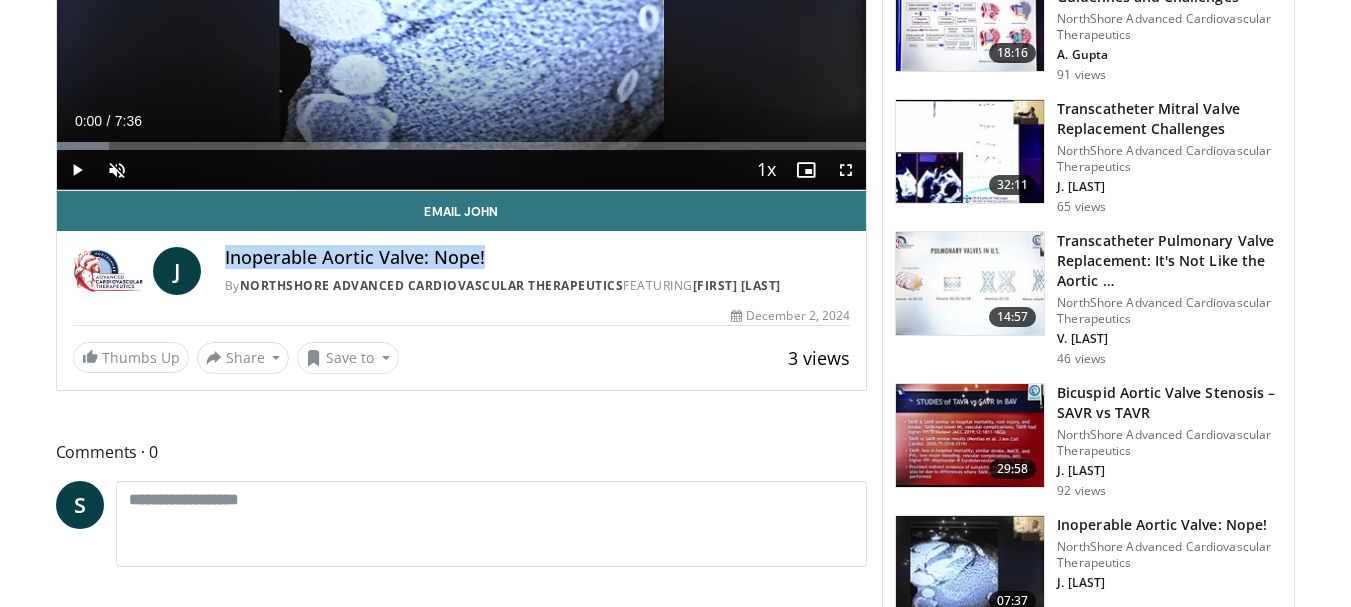 drag, startPoint x: 225, startPoint y: 253, endPoint x: 531, endPoint y: 250, distance: 306.0147 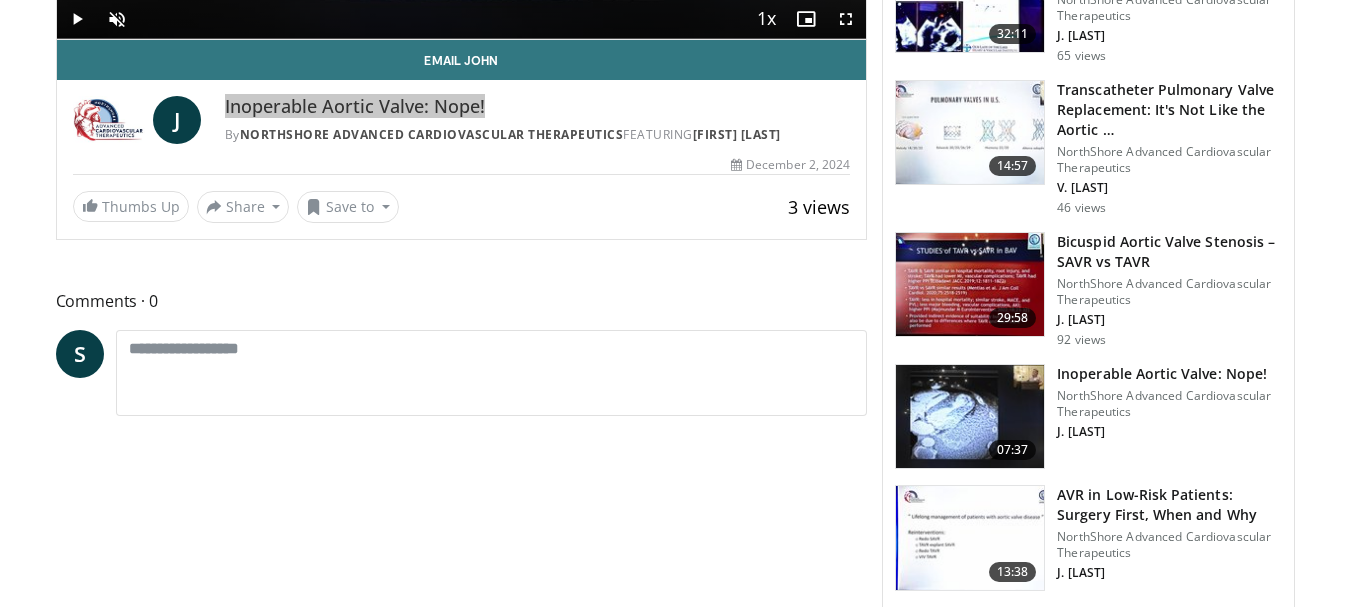scroll, scrollTop: 1100, scrollLeft: 0, axis: vertical 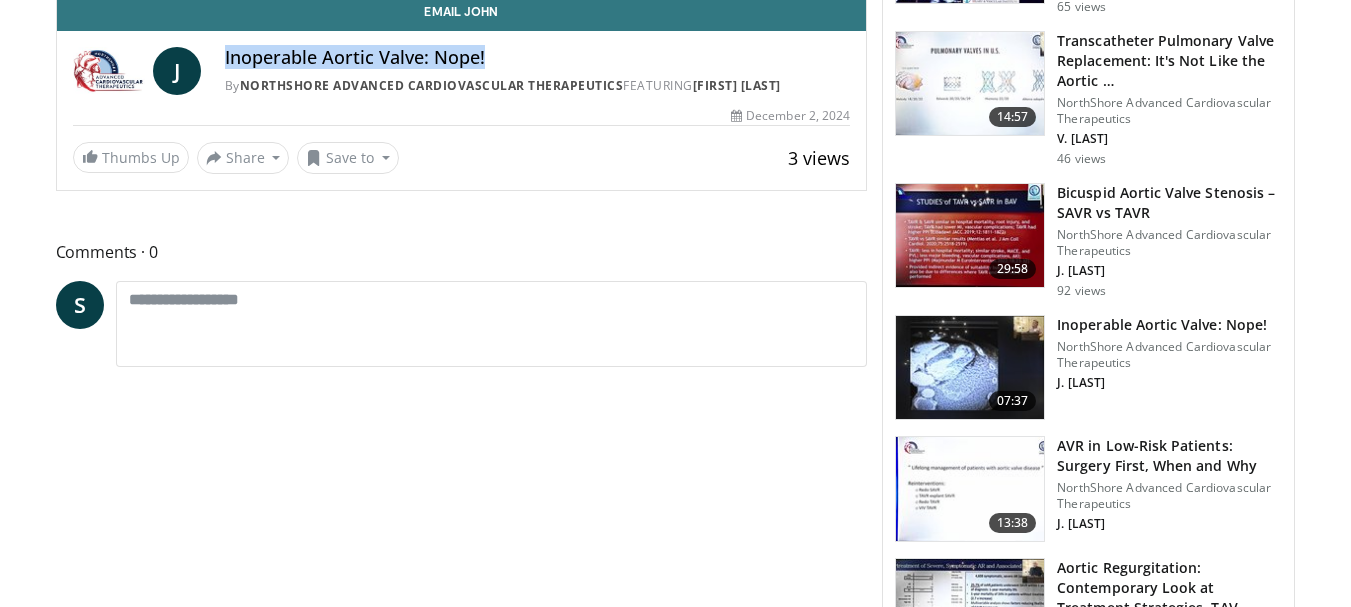 click on "AVR in Low-Risk Patients: Surgery First, When and Why" at bounding box center [1169, 456] 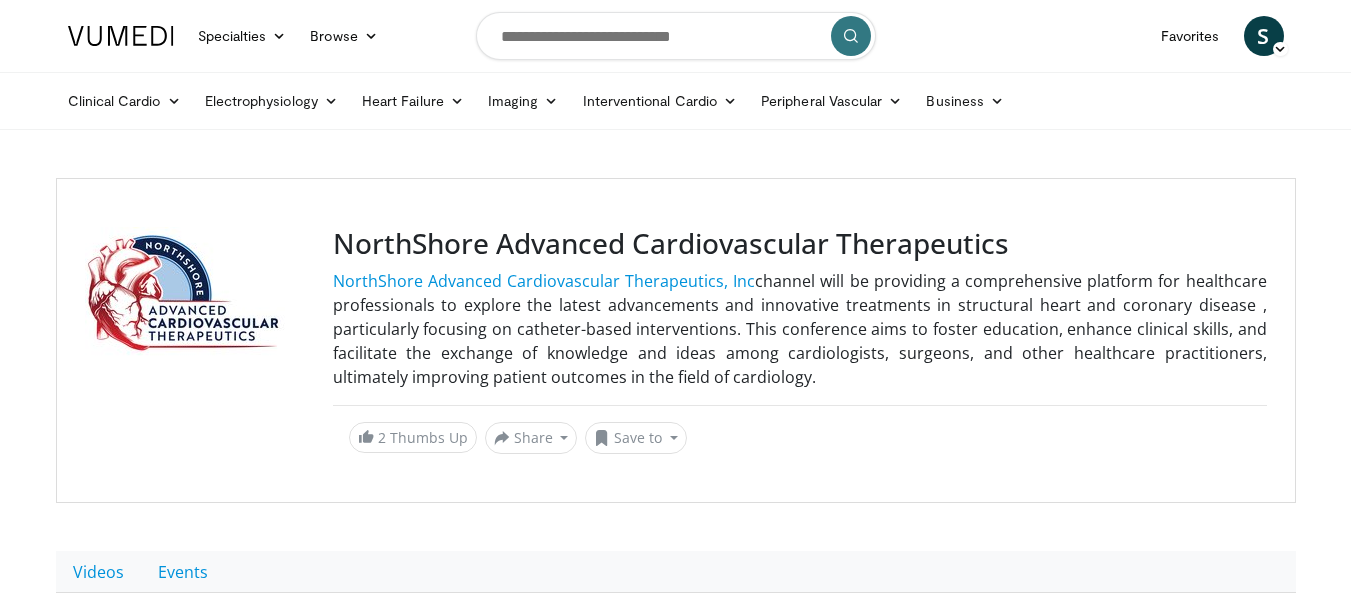 scroll, scrollTop: 0, scrollLeft: 0, axis: both 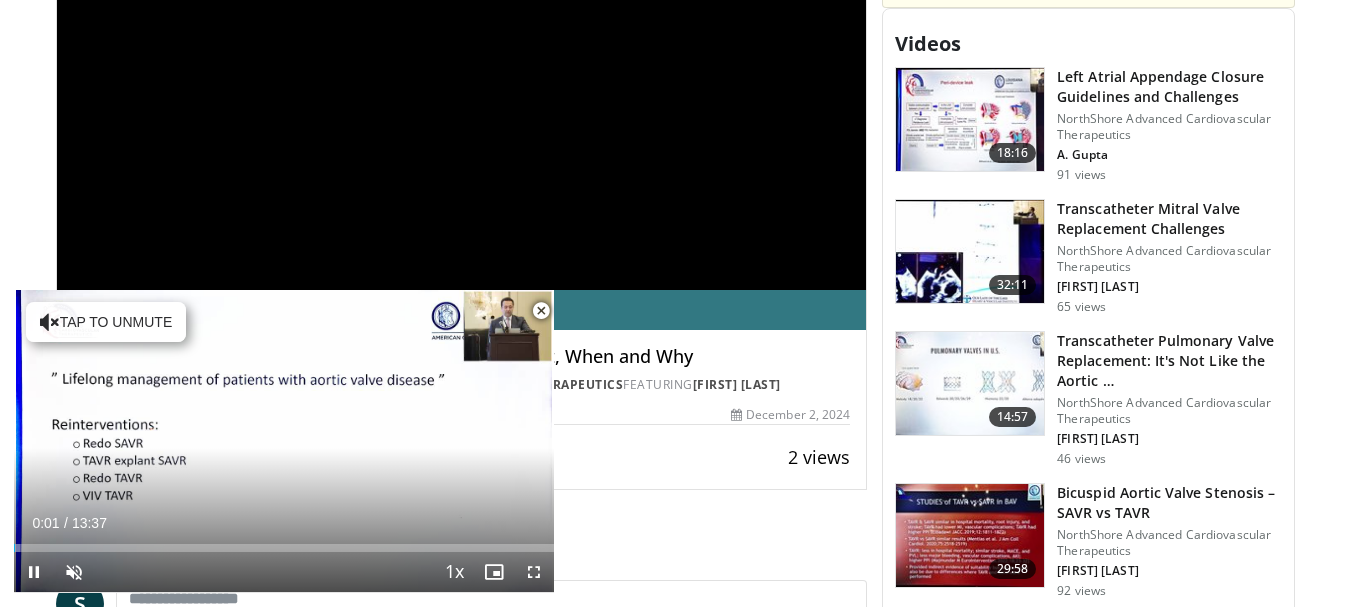 click at bounding box center (541, 311) 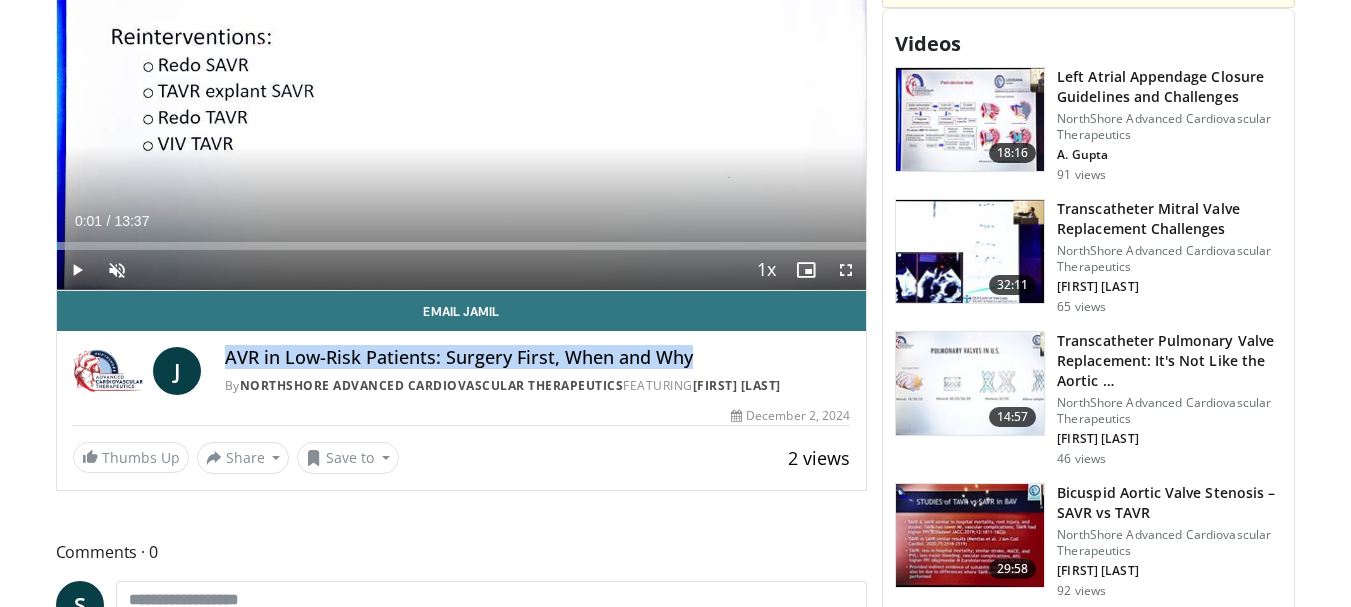 drag, startPoint x: 707, startPoint y: 353, endPoint x: 220, endPoint y: 364, distance: 487.1242 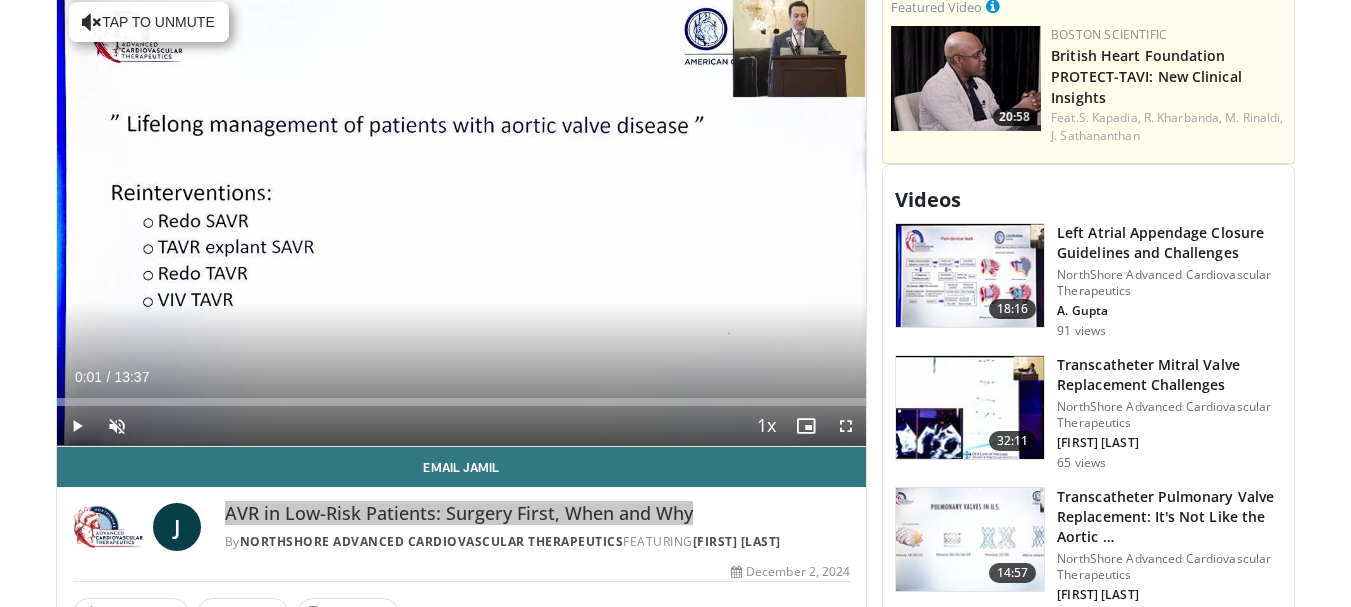 scroll, scrollTop: 600, scrollLeft: 0, axis: vertical 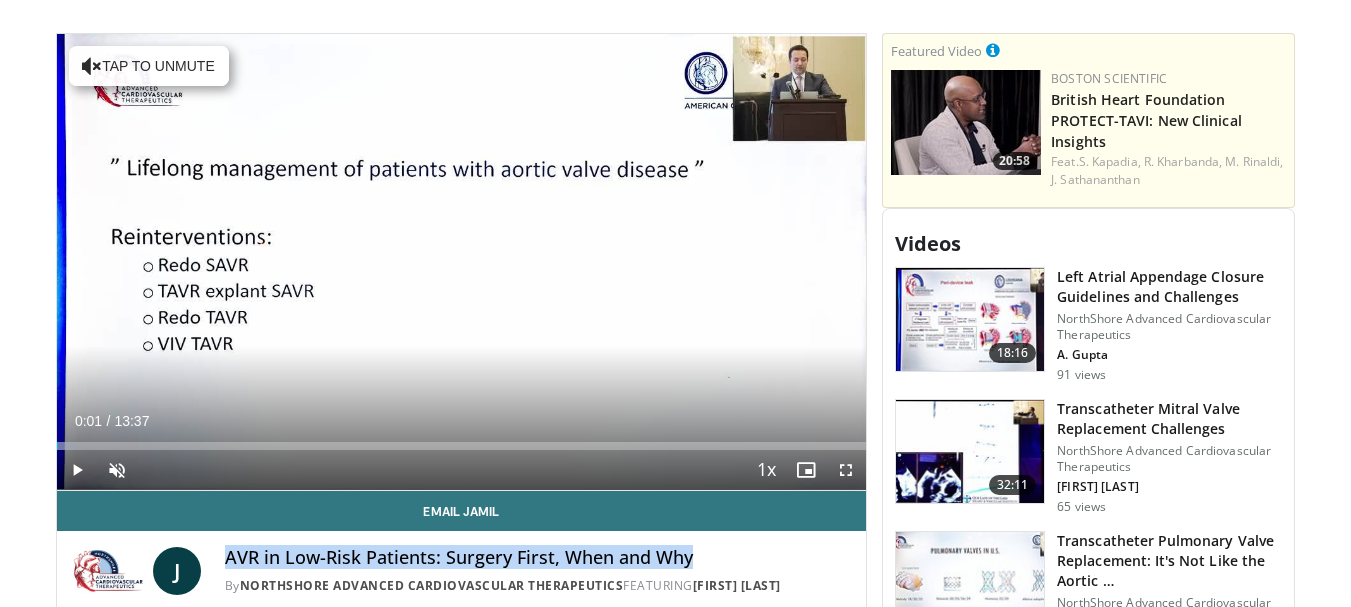 click on "Left Atrial Appendage Closure Guidelines and Challenges" at bounding box center (1169, 287) 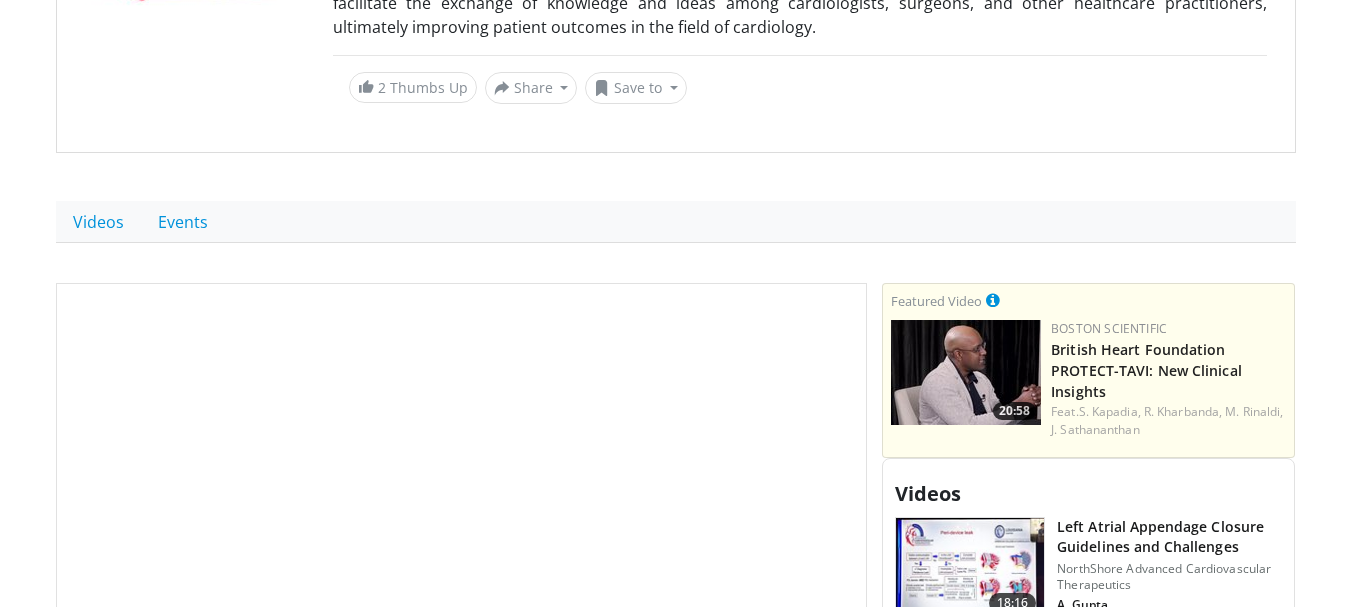 scroll, scrollTop: 387, scrollLeft: 0, axis: vertical 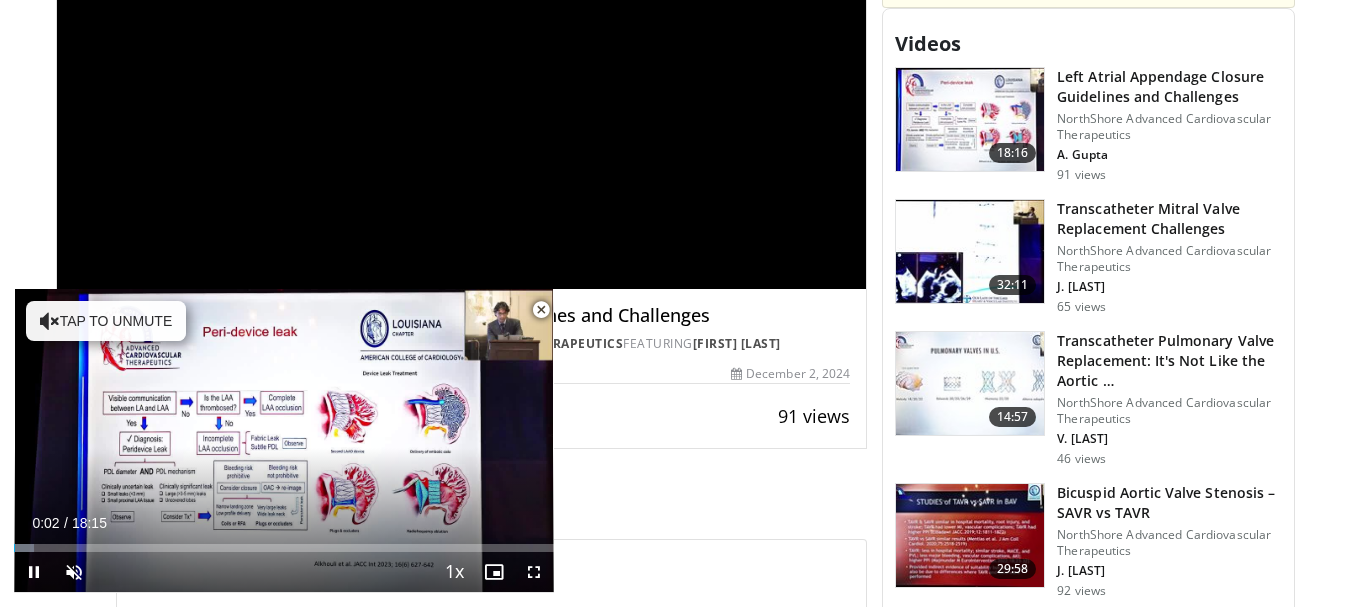 click at bounding box center [541, 310] 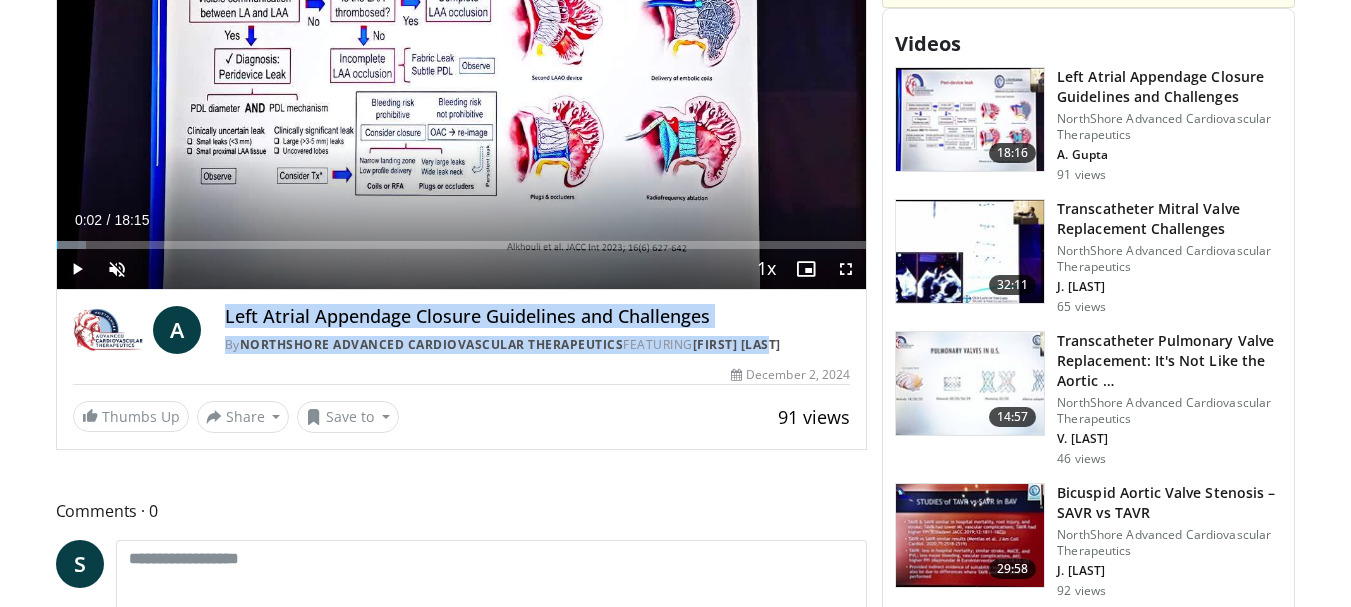 drag, startPoint x: 221, startPoint y: 316, endPoint x: 793, endPoint y: 335, distance: 572.3155 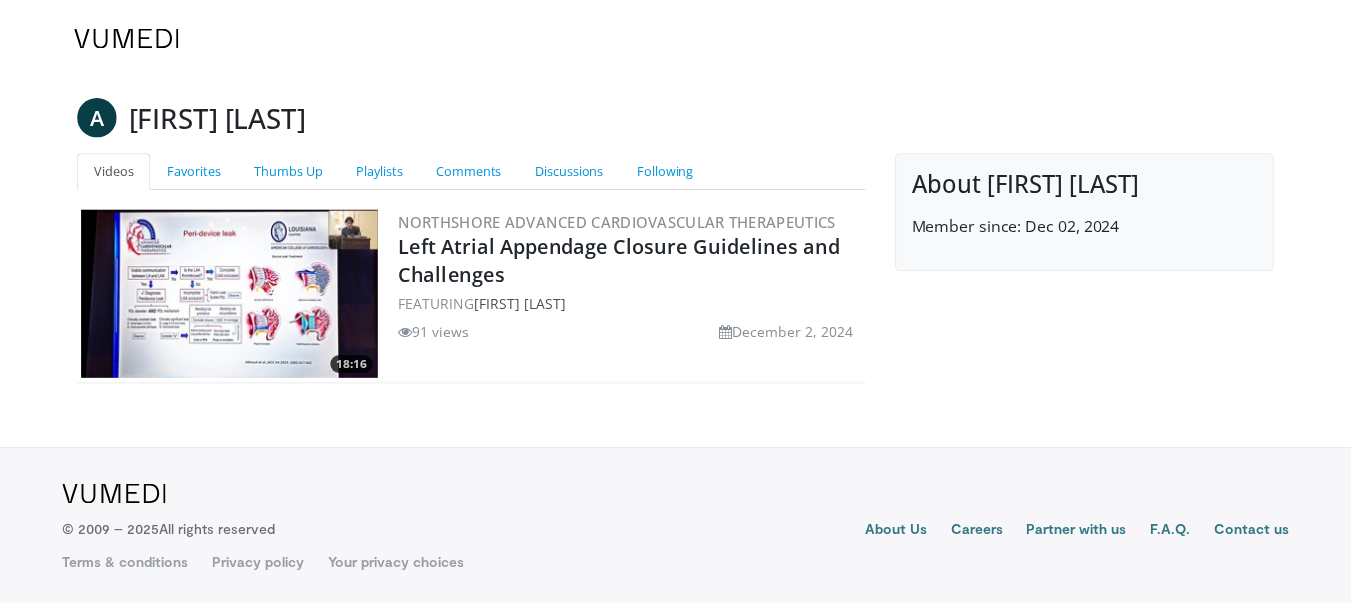 scroll, scrollTop: 0, scrollLeft: 0, axis: both 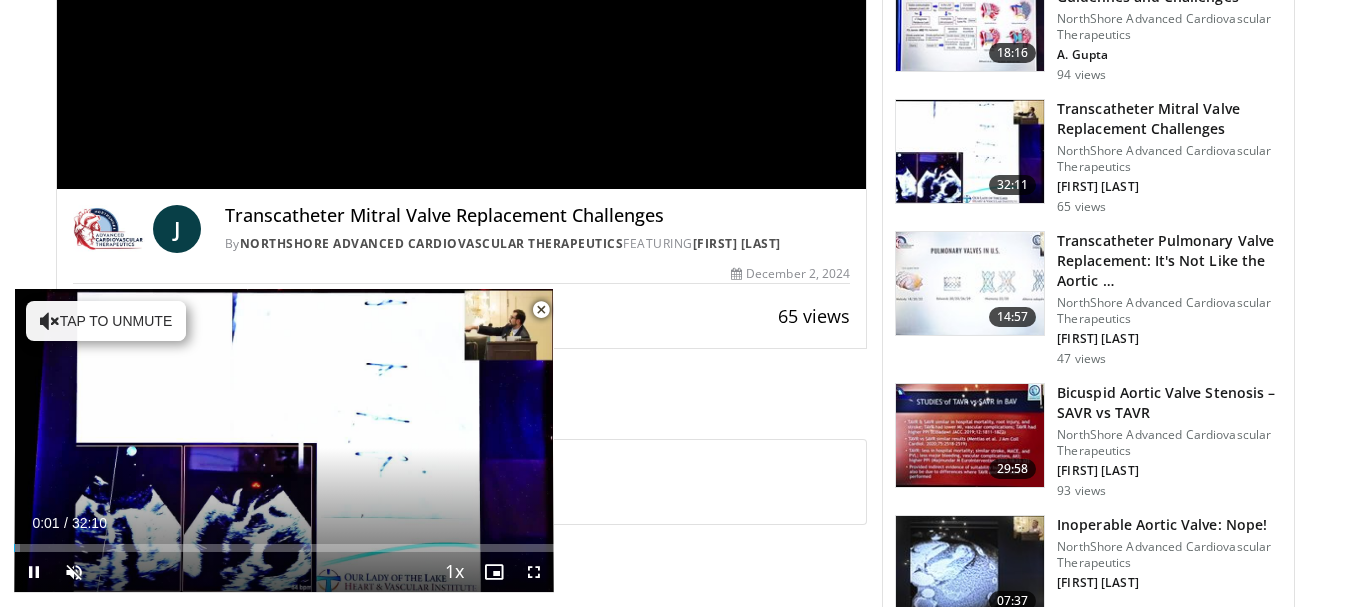 click at bounding box center [541, 310] 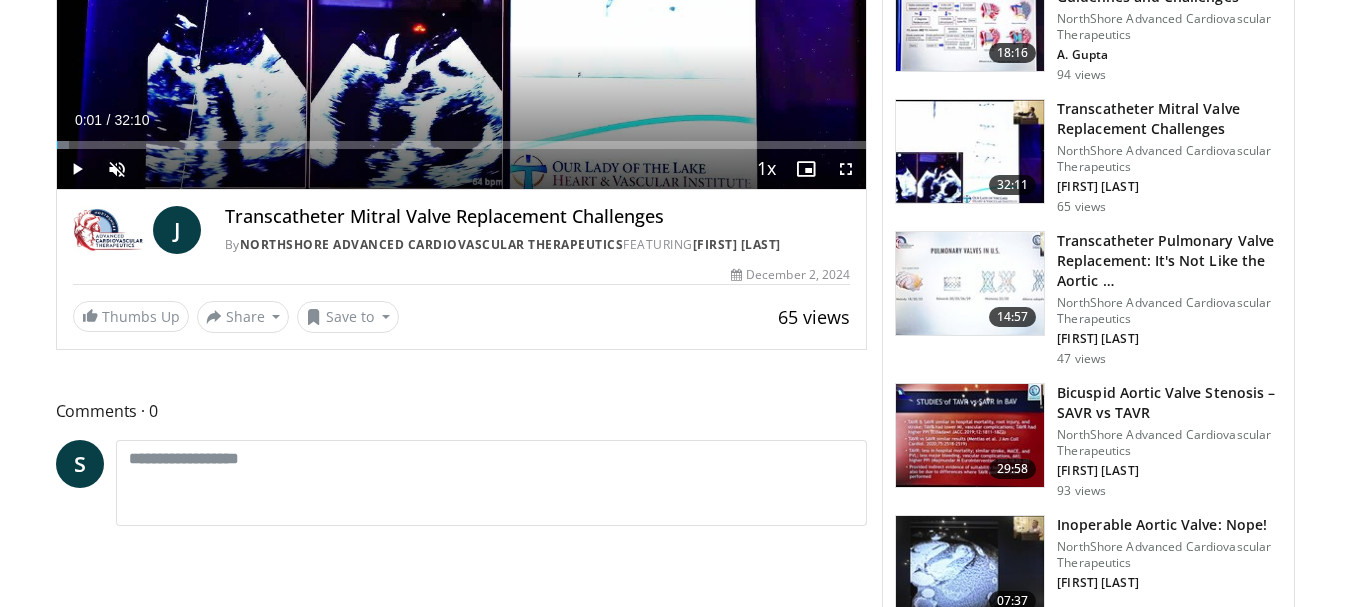 drag, startPoint x: 222, startPoint y: 206, endPoint x: 848, endPoint y: 243, distance: 627.09247 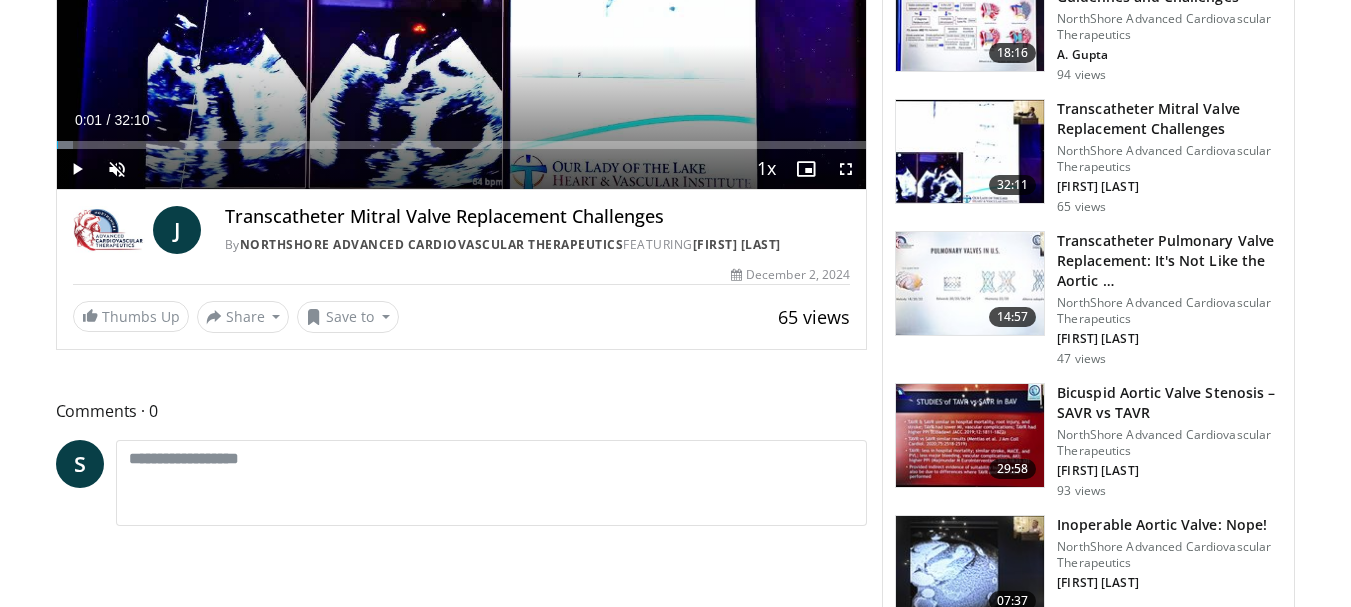 scroll, scrollTop: 800, scrollLeft: 0, axis: vertical 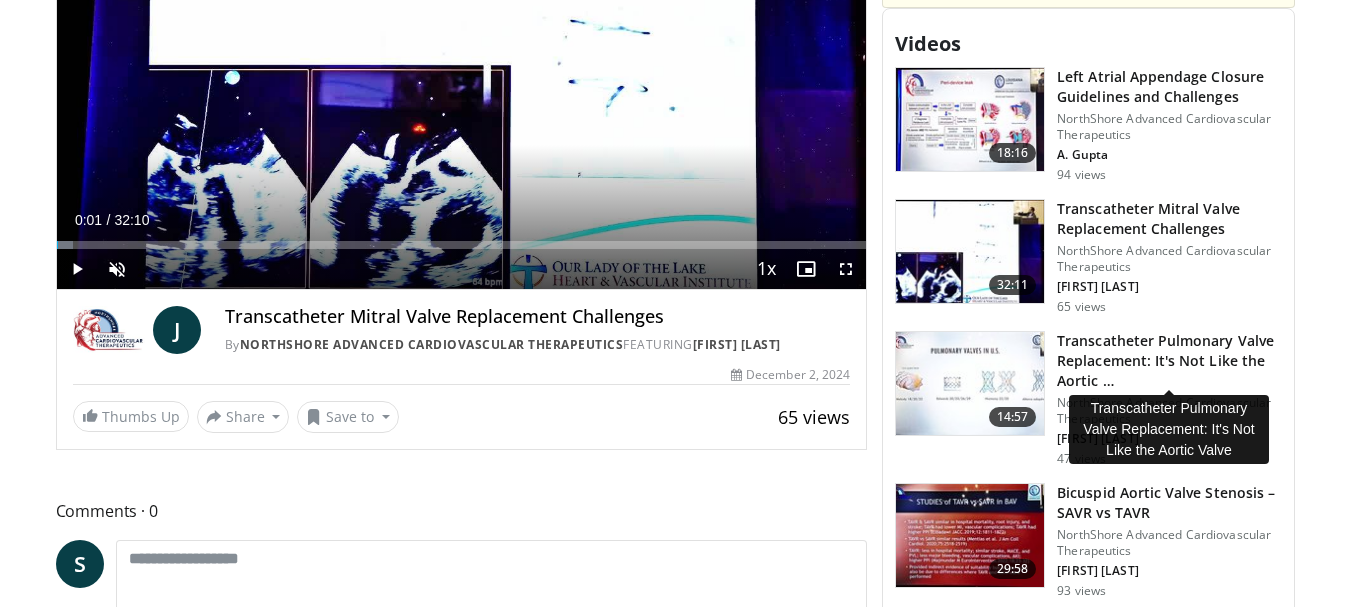 click on "Transcatheter Pulmonary Valve Replacement: It's Not Like the Aortic …" at bounding box center [1169, 361] 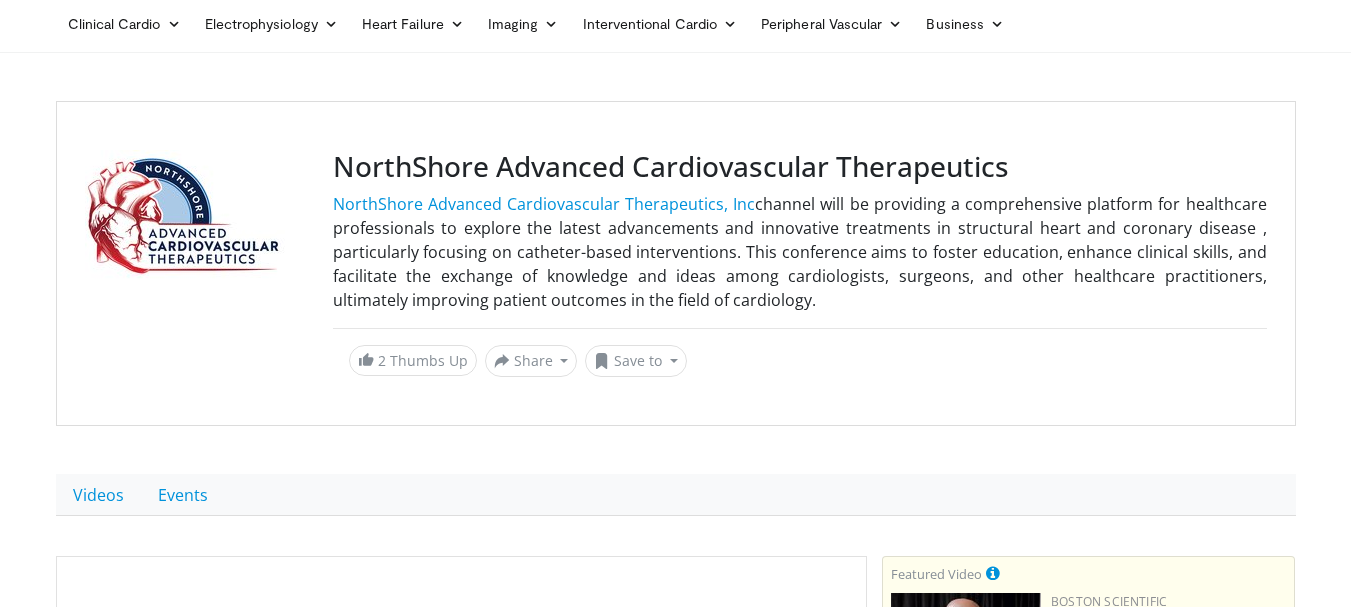 scroll, scrollTop: 100, scrollLeft: 0, axis: vertical 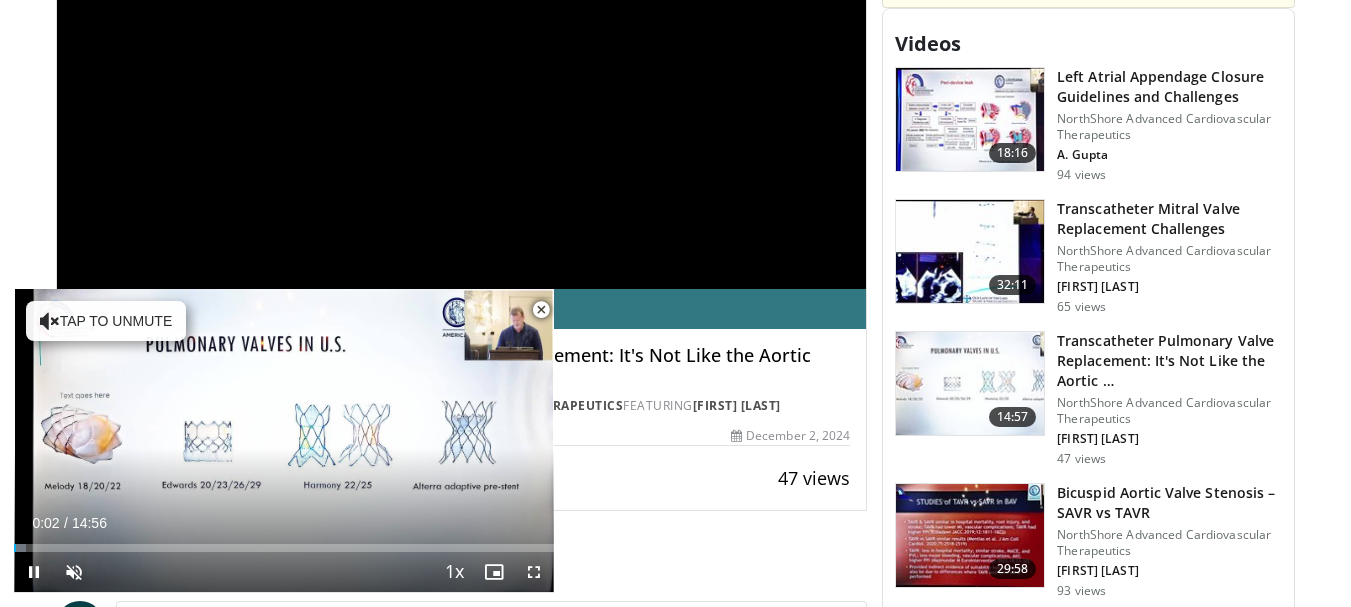 click at bounding box center (541, 310) 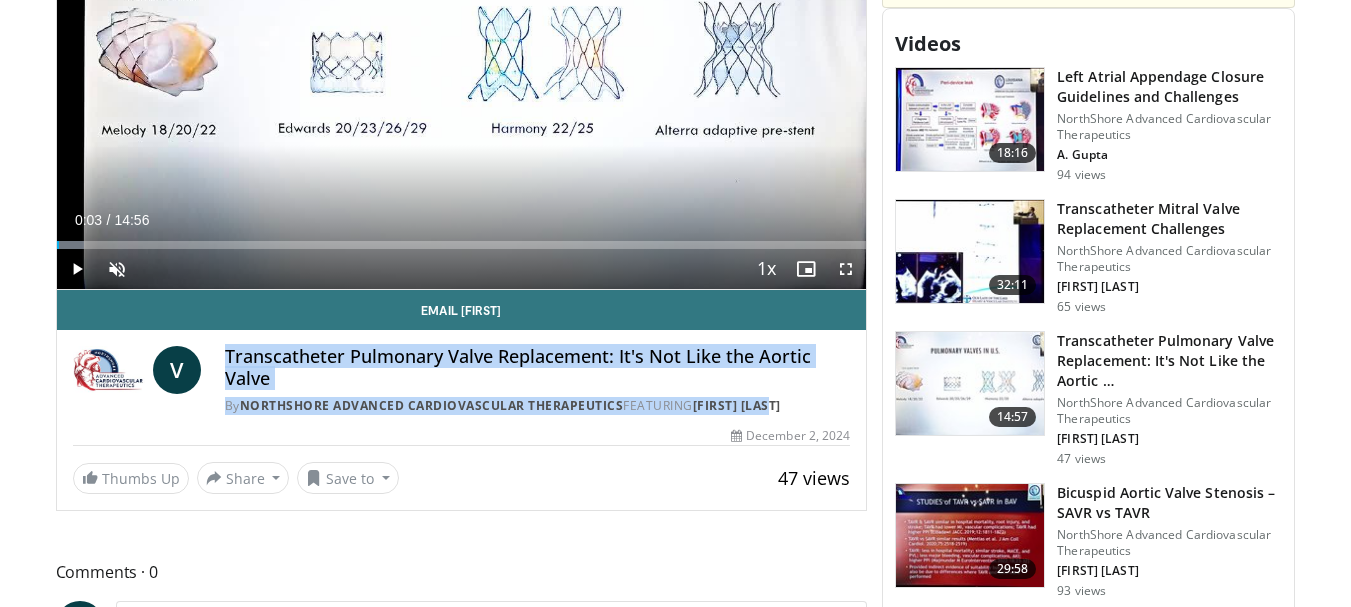 drag, startPoint x: 224, startPoint y: 346, endPoint x: 838, endPoint y: 404, distance: 616.73334 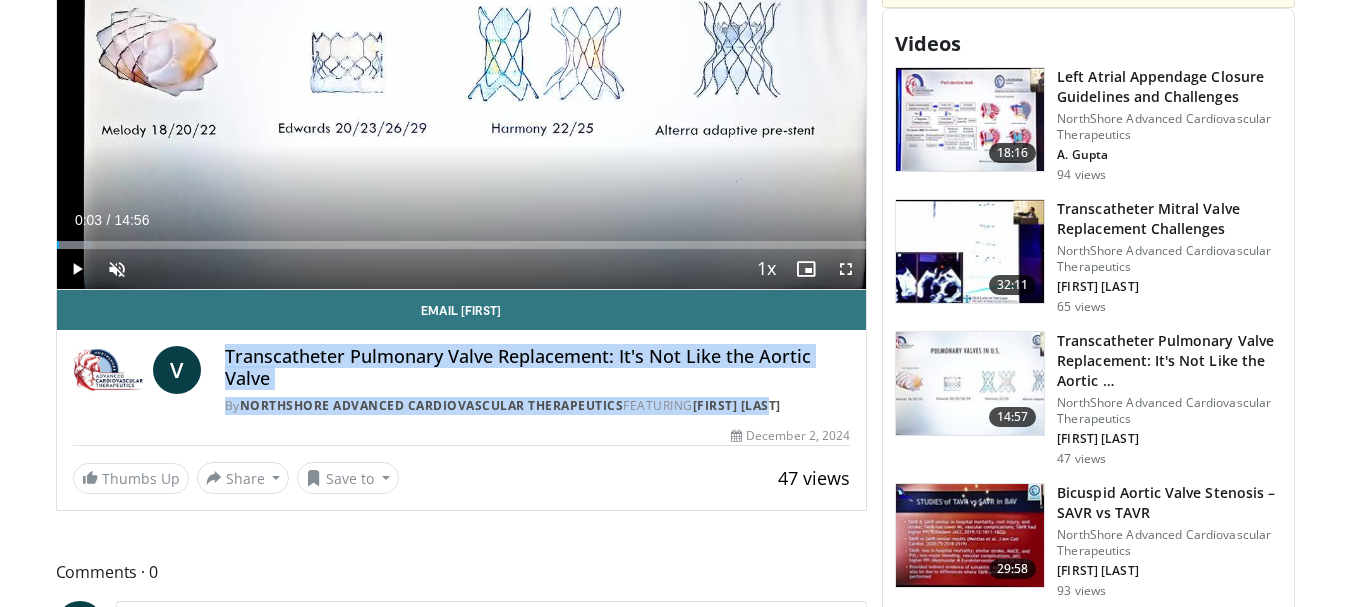 click on "Bicuspid Aortic Valve Stenosis  – SAVR vs TAVR" at bounding box center [1169, 503] 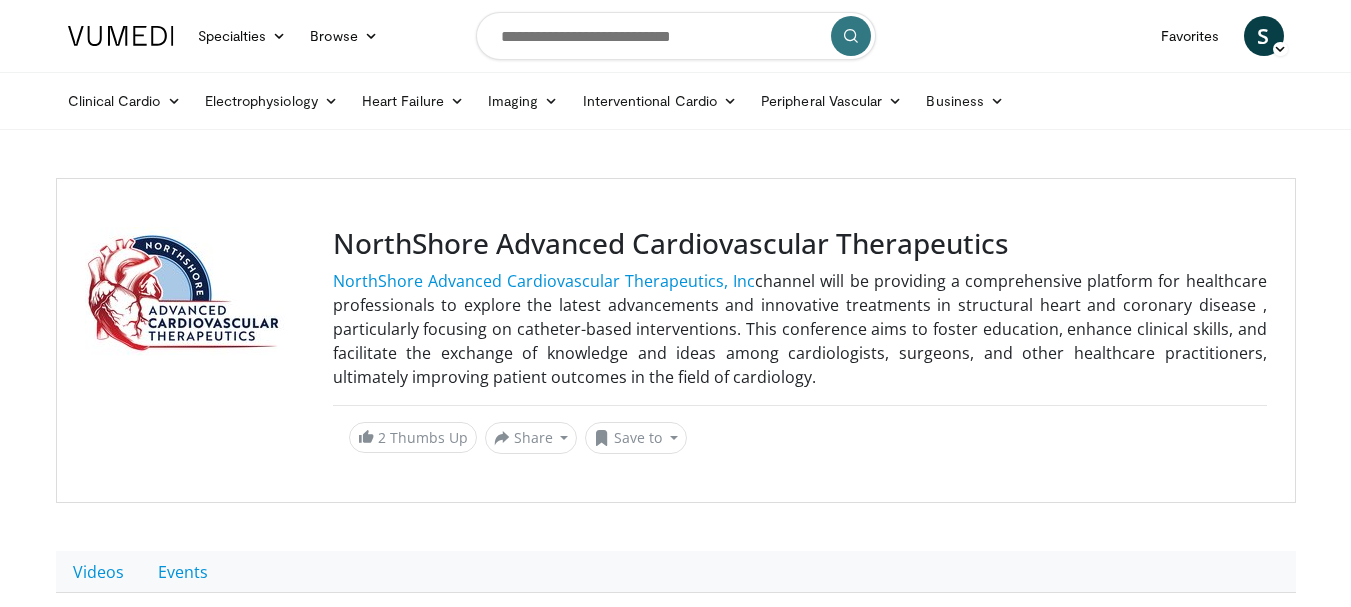 scroll, scrollTop: 0, scrollLeft: 0, axis: both 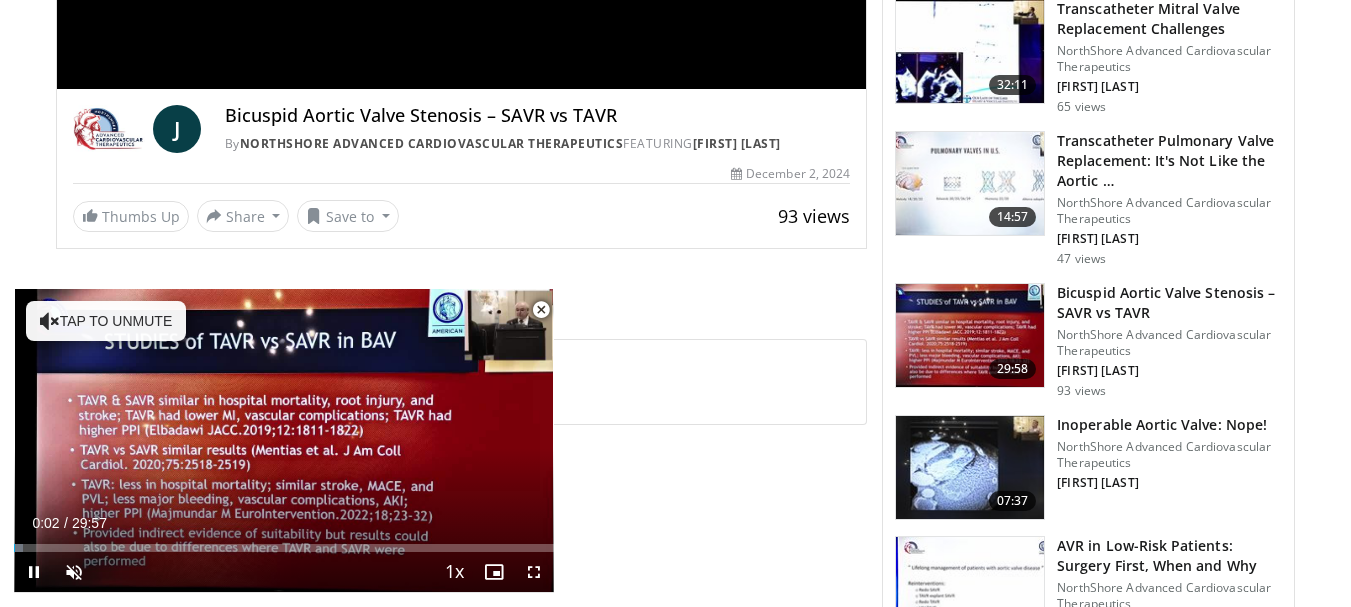 click at bounding box center [541, 310] 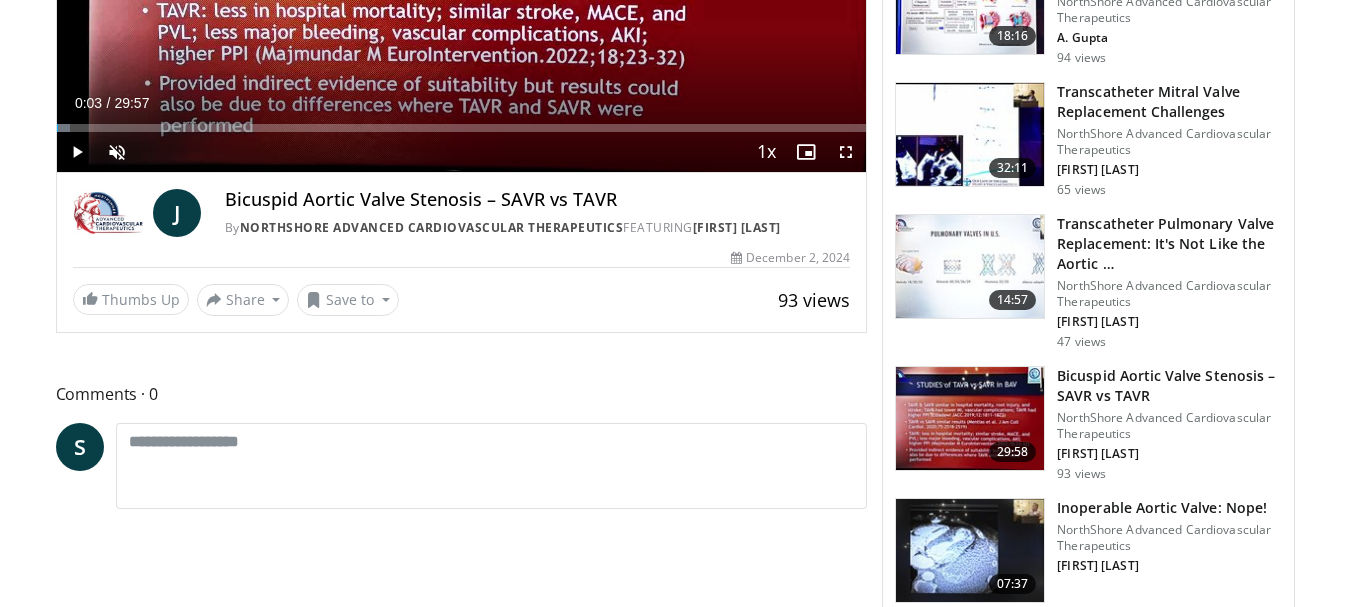 scroll, scrollTop: 800, scrollLeft: 0, axis: vertical 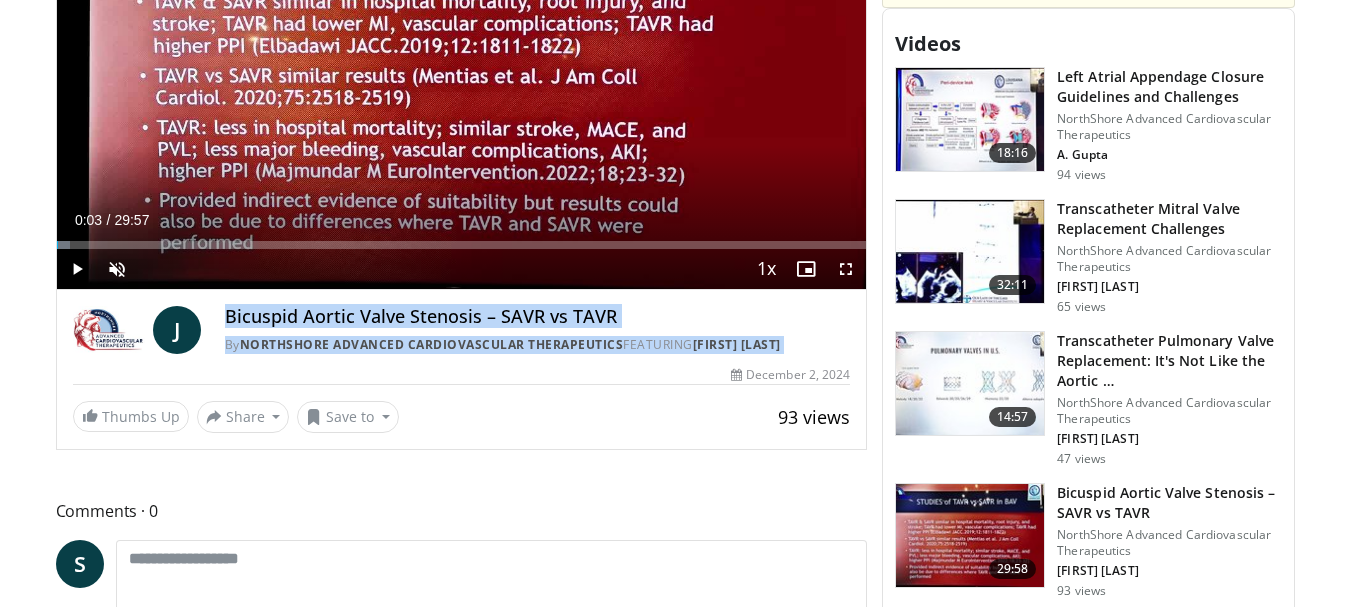 drag, startPoint x: 219, startPoint y: 315, endPoint x: 783, endPoint y: 357, distance: 565.56165 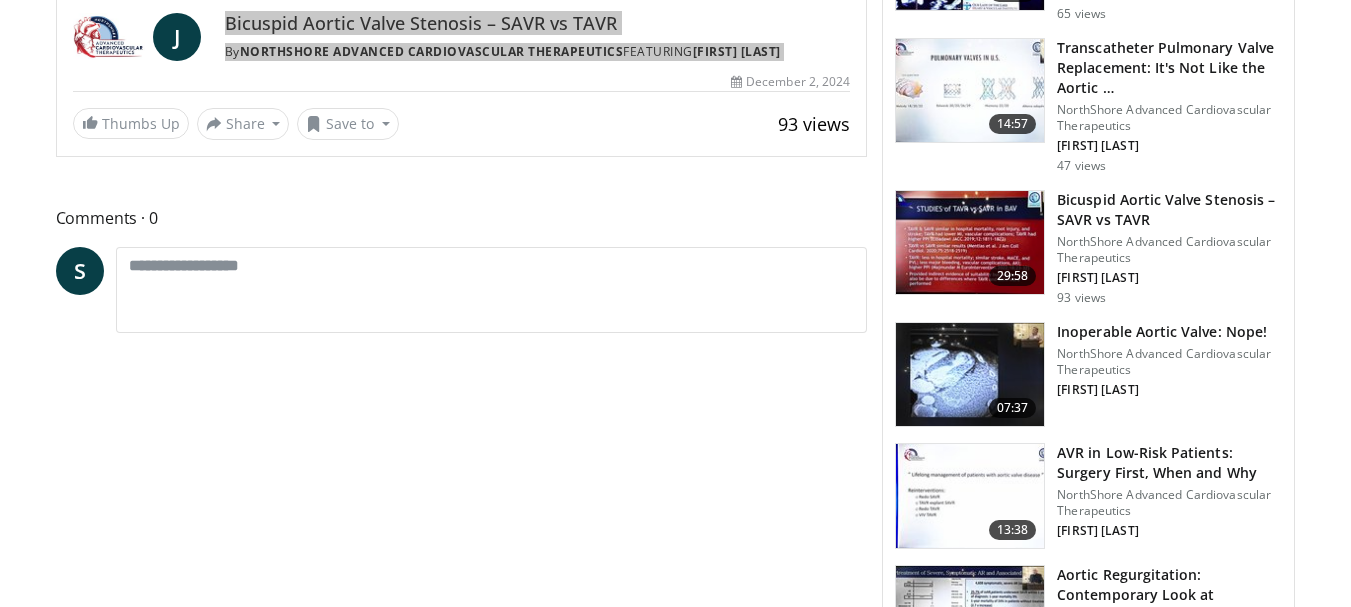 scroll, scrollTop: 1100, scrollLeft: 0, axis: vertical 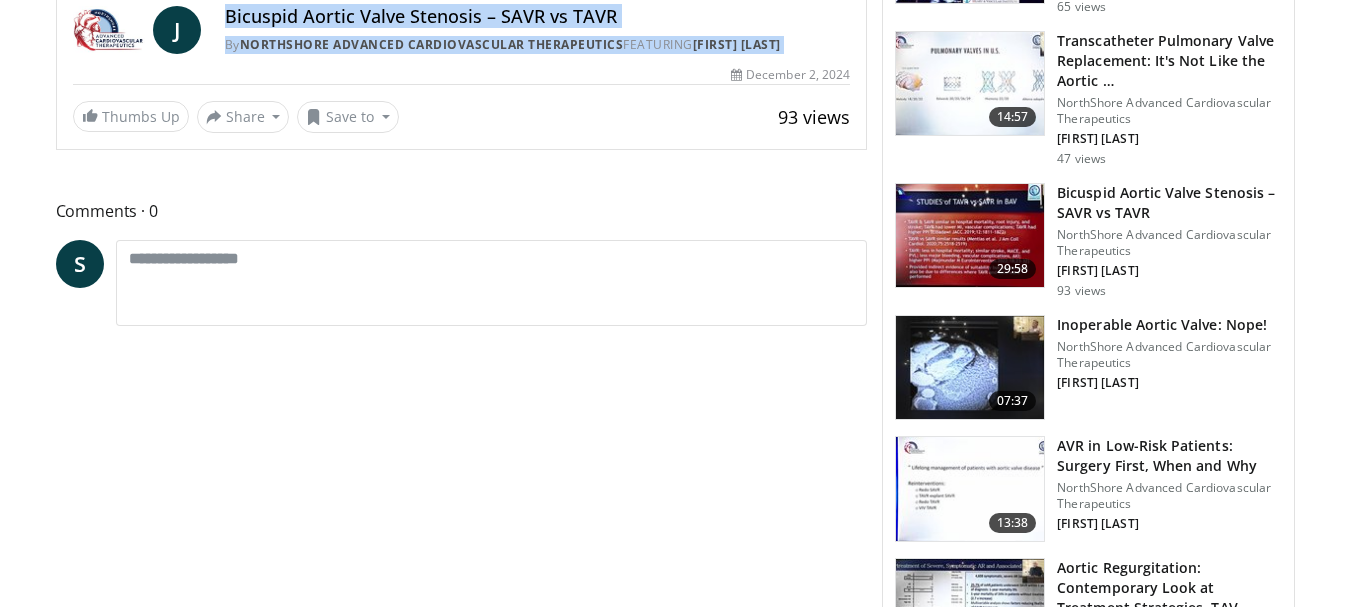 click on "Inoperable Aortic Valve: Nope!" at bounding box center (1169, 325) 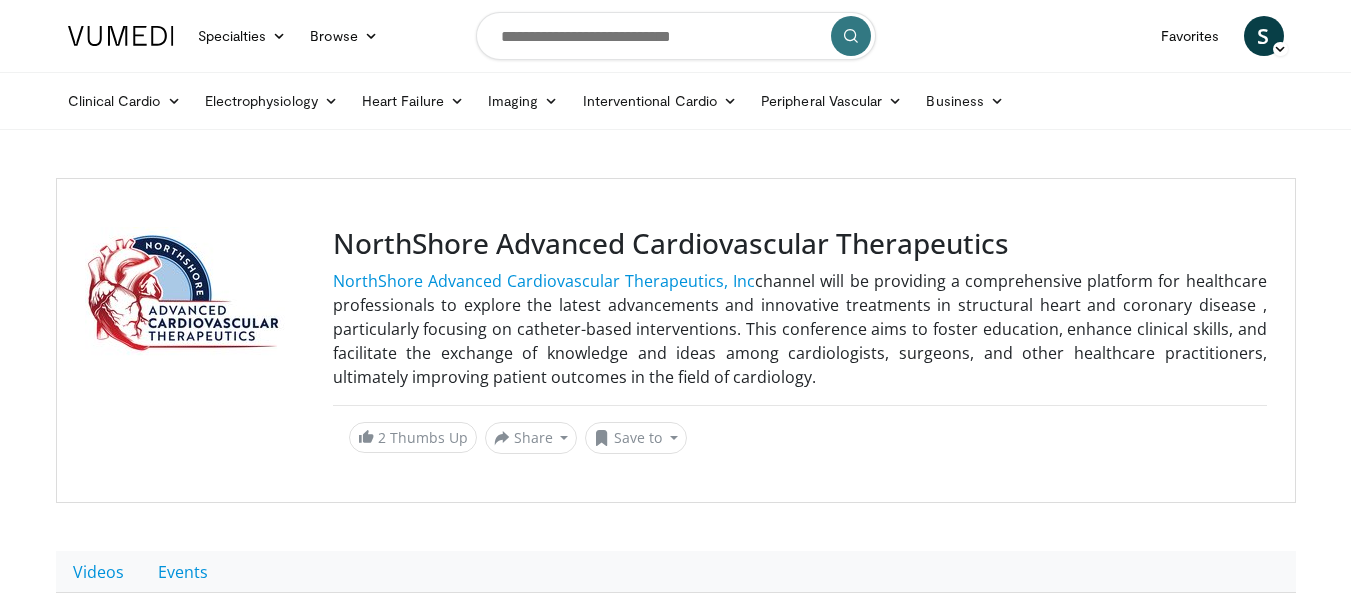 scroll, scrollTop: 0, scrollLeft: 0, axis: both 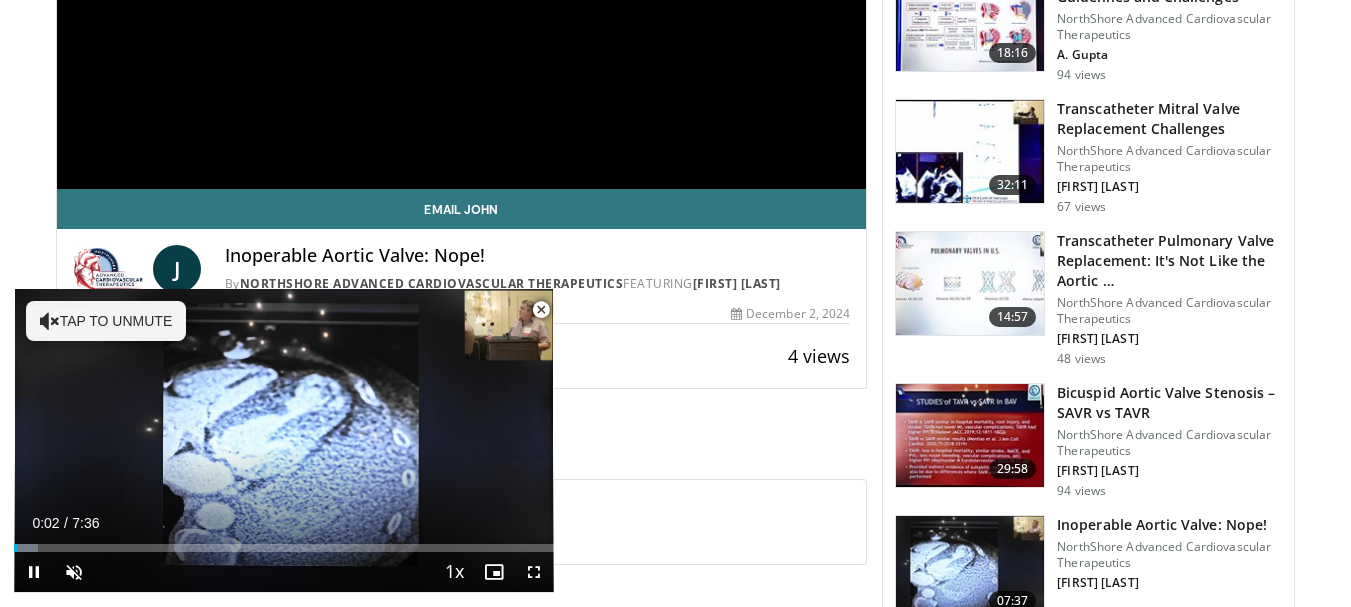 click at bounding box center (541, 310) 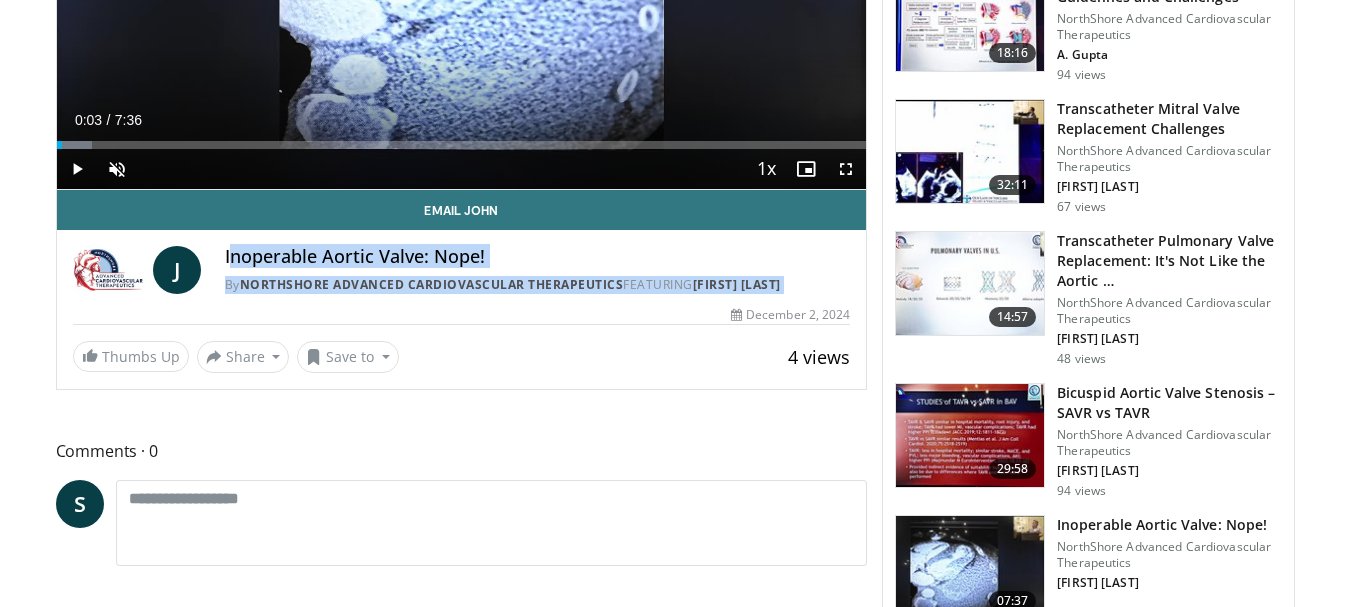 drag, startPoint x: 233, startPoint y: 255, endPoint x: 463, endPoint y: 299, distance: 234.17088 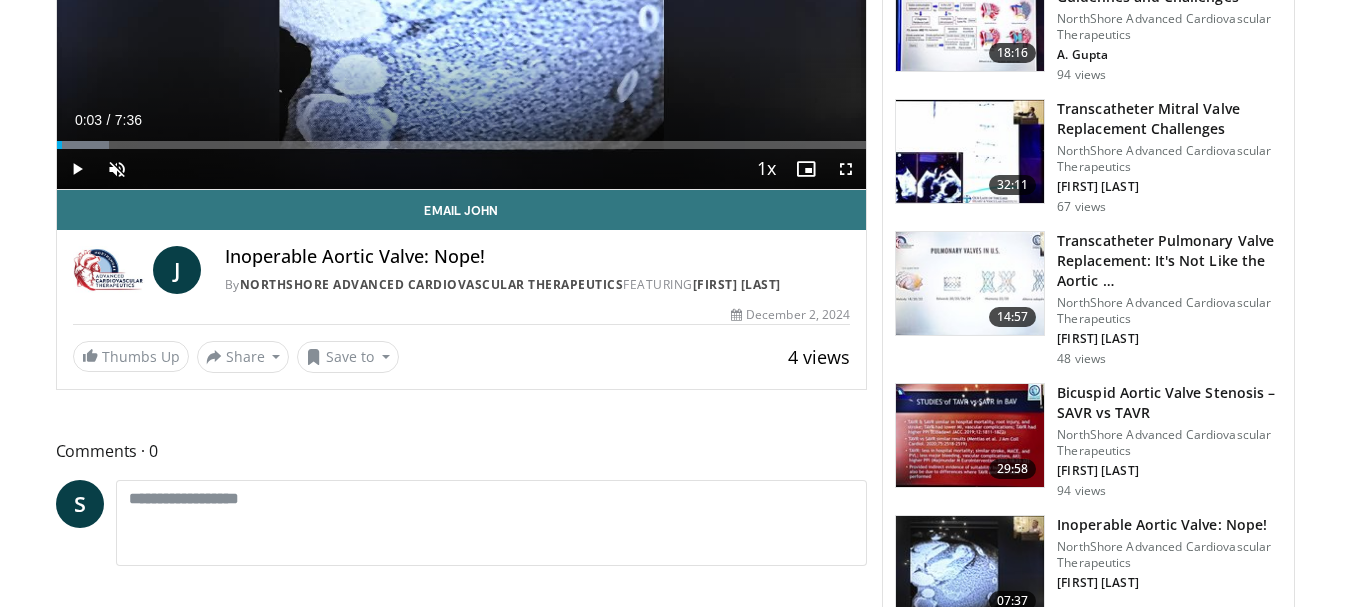 click on "J
Inoperable Aortic Valve: Nope!
By
NorthShore Advanced Cardiovascular Therapeutics
FEATURING
John Breaux
By
NorthShore Advanced Cardiovascular Therapeutics
FEATURING
John Breaux" at bounding box center [462, 270] 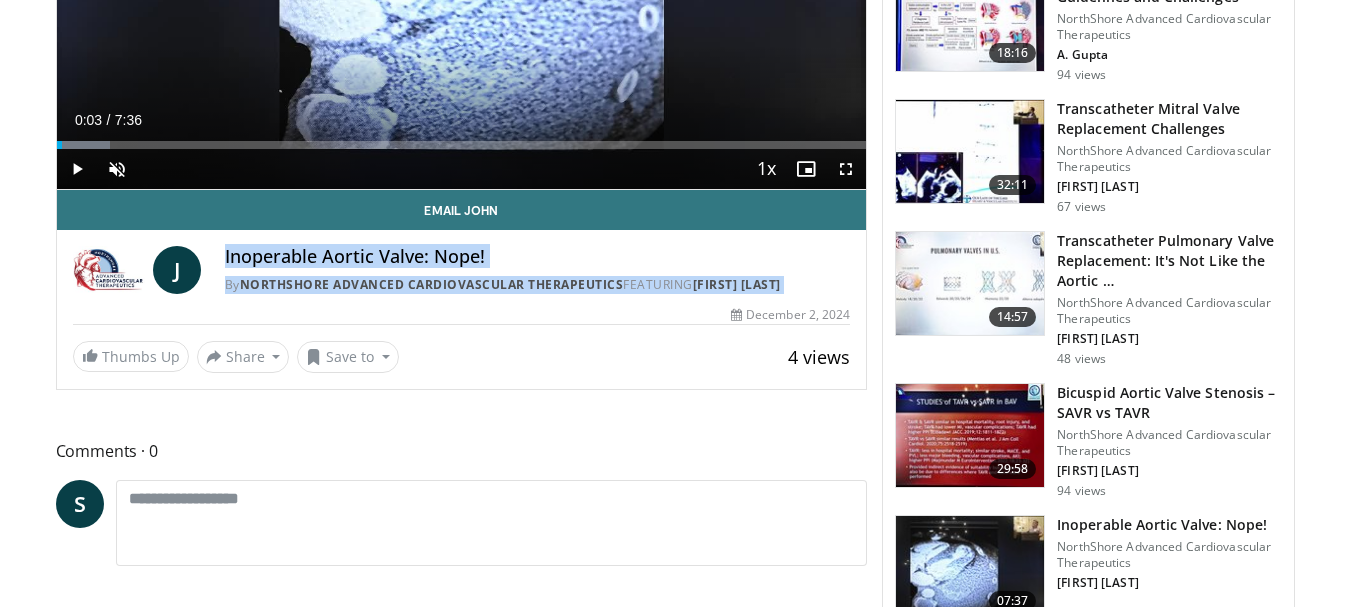 drag, startPoint x: 217, startPoint y: 251, endPoint x: 807, endPoint y: 281, distance: 590.7622 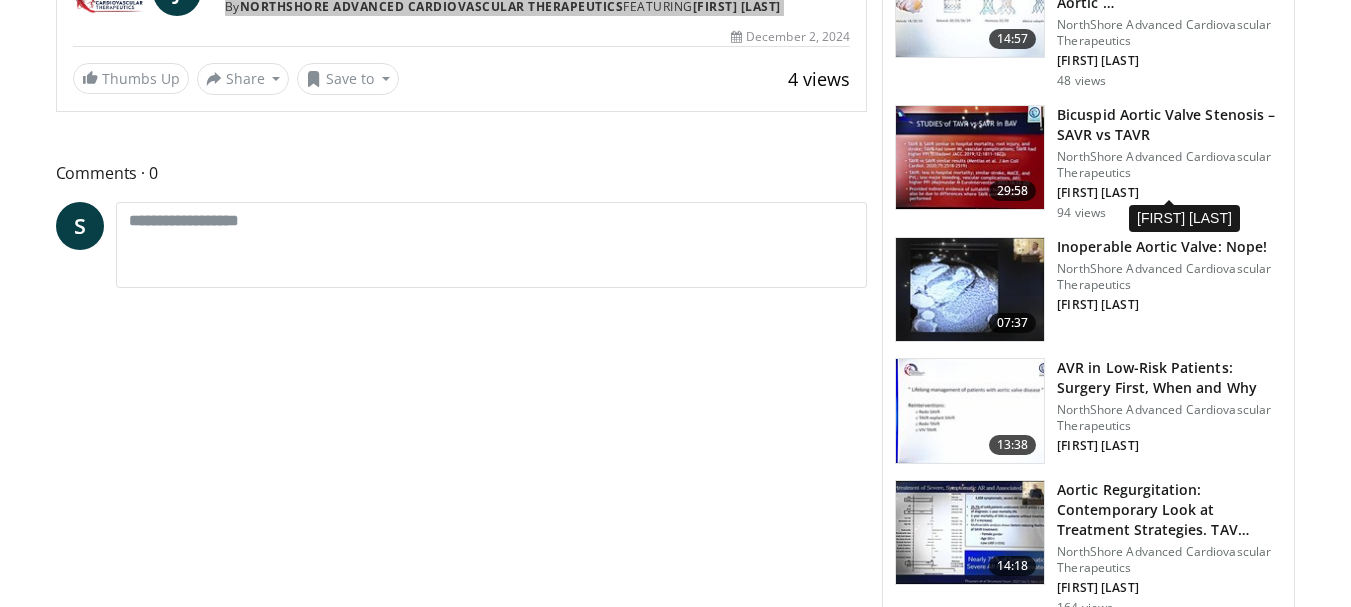 scroll, scrollTop: 1200, scrollLeft: 0, axis: vertical 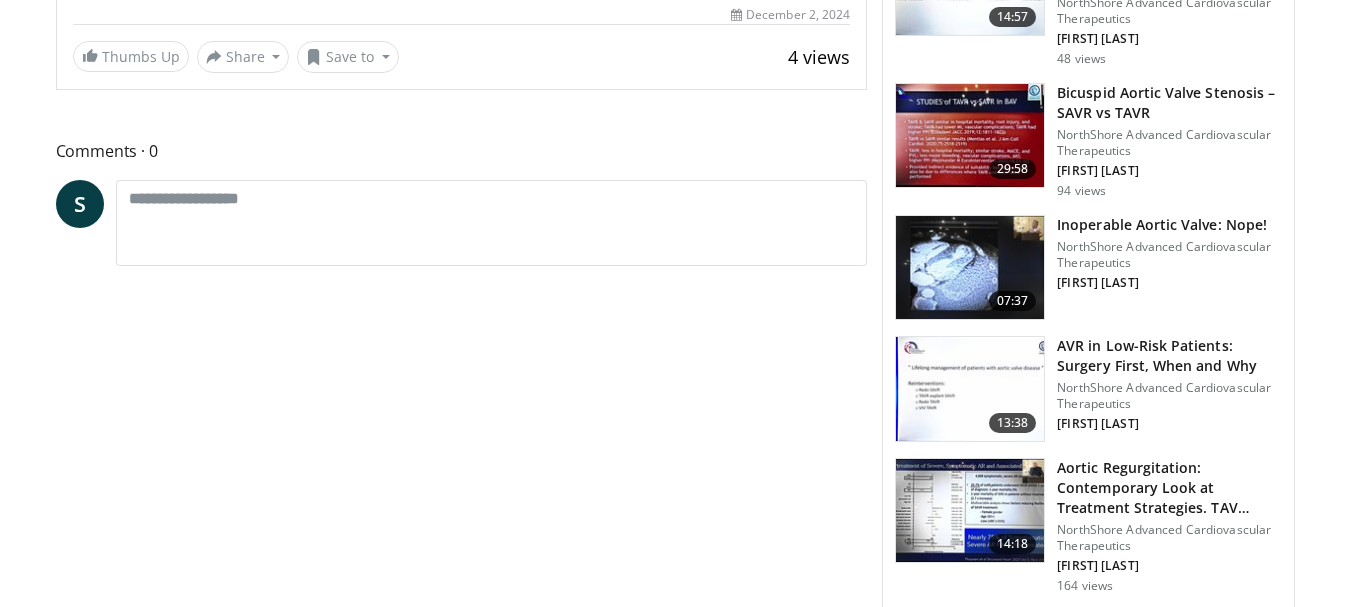 click on "AVR in Low-Risk Patients: Surgery First, When and Why" at bounding box center (1169, 356) 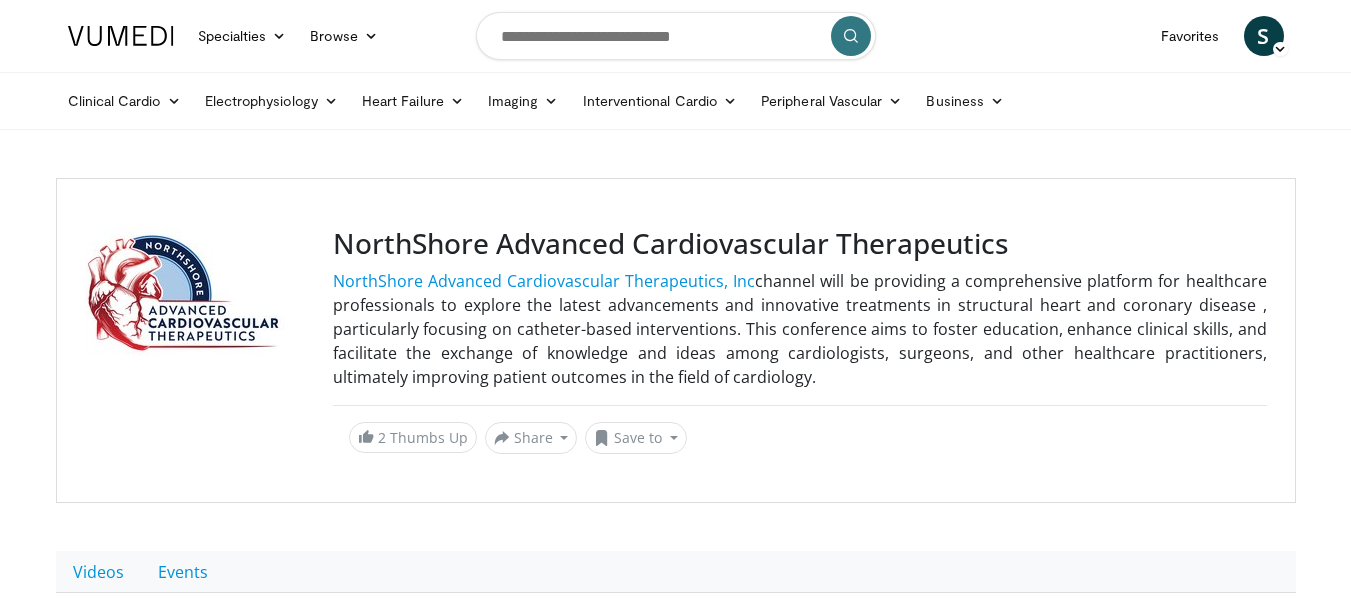 scroll, scrollTop: 0, scrollLeft: 0, axis: both 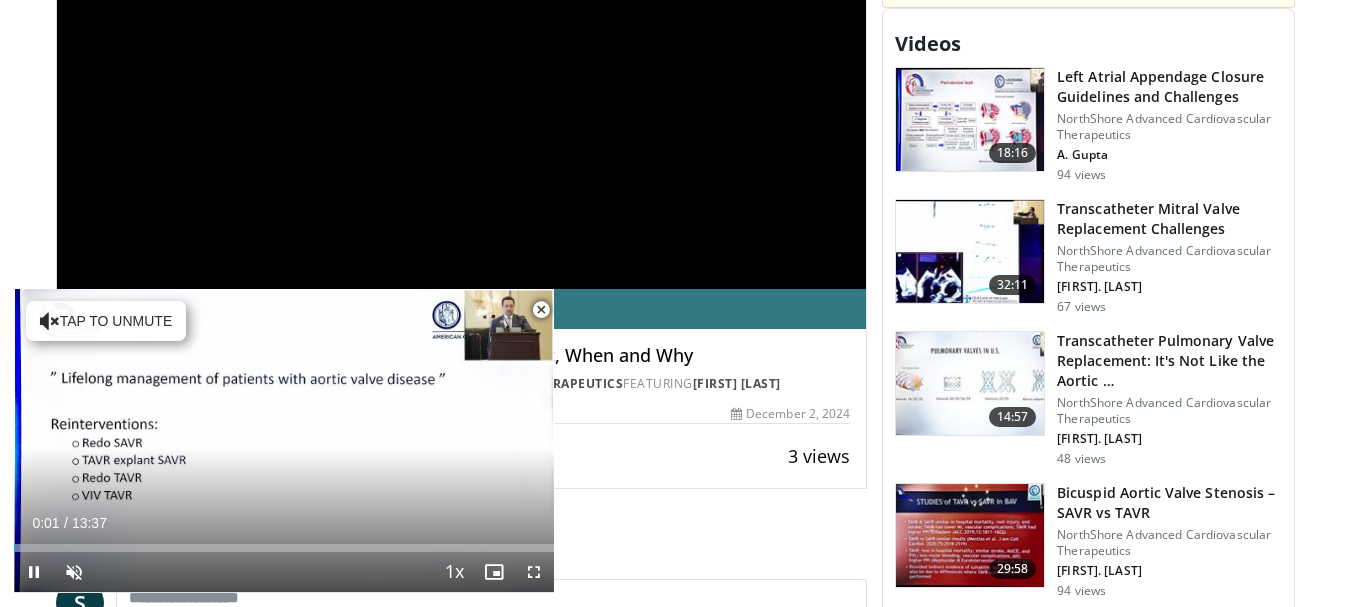 click at bounding box center (541, 310) 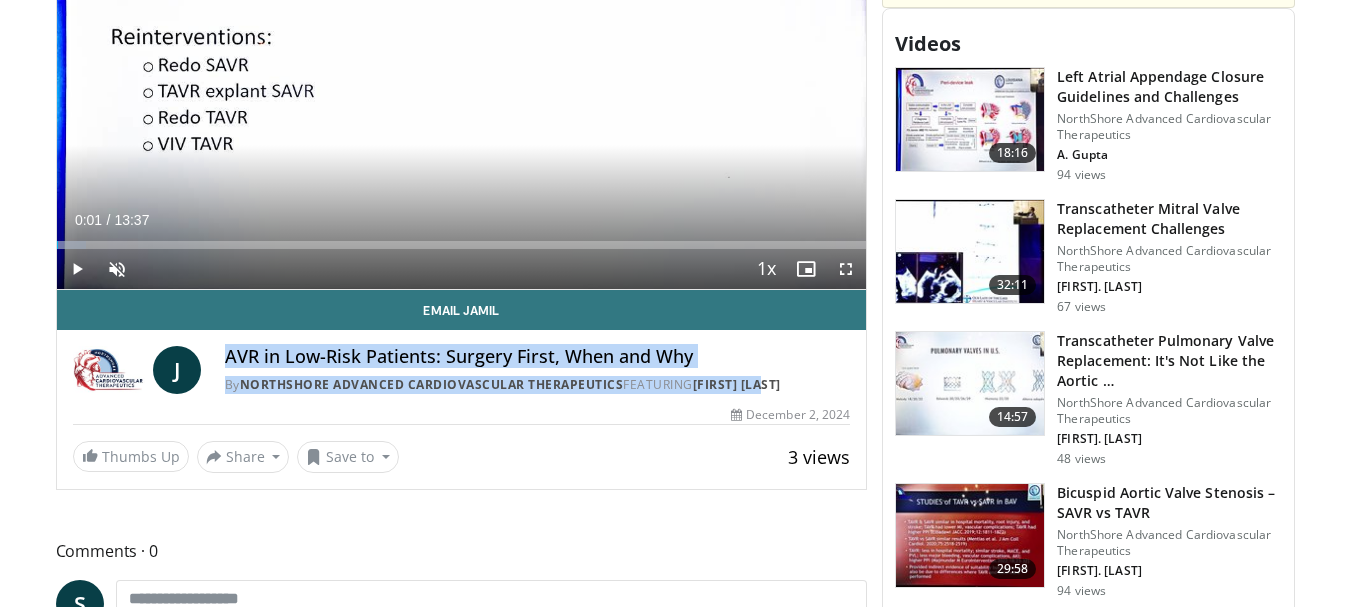 drag, startPoint x: 227, startPoint y: 348, endPoint x: 810, endPoint y: 388, distance: 584.3706 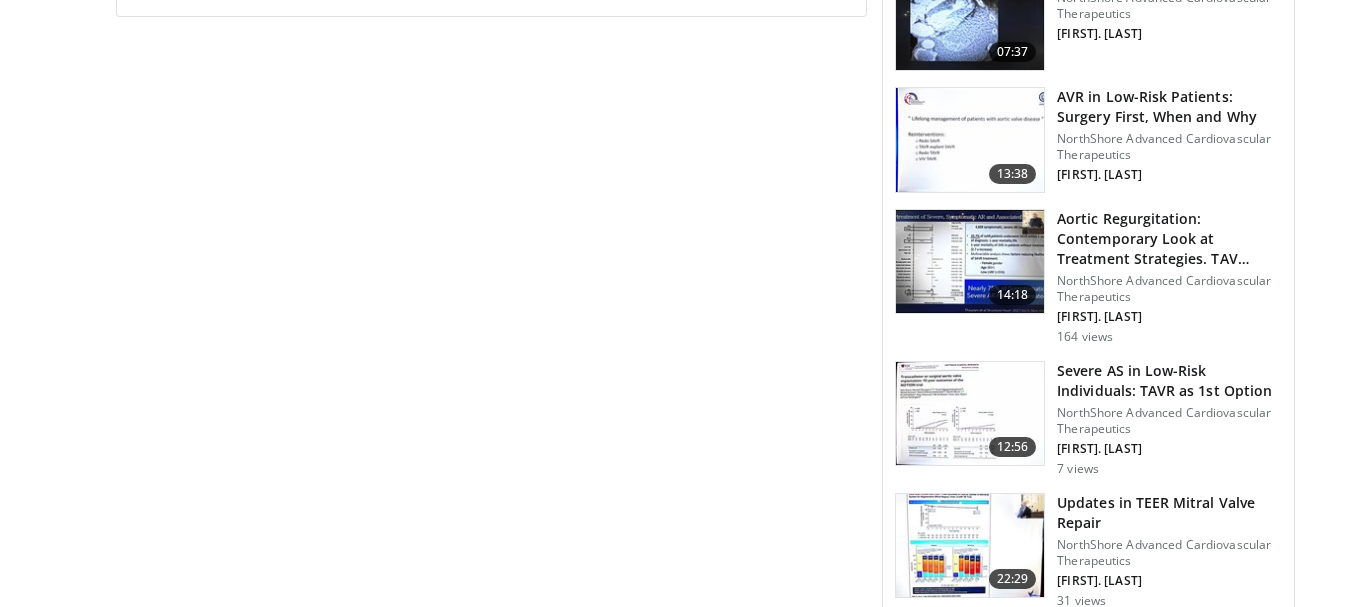scroll, scrollTop: 1300, scrollLeft: 0, axis: vertical 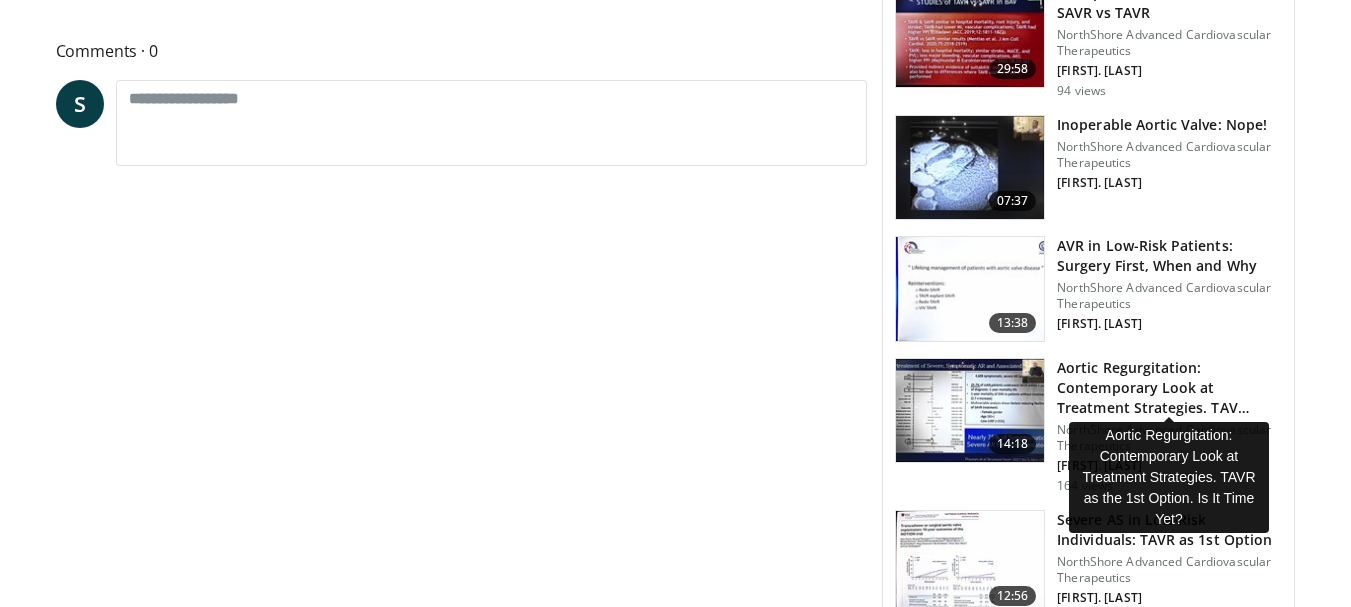 click on "Aortic Regurgitation: Contemporary Look at Treatment Strategies. TAV…" at bounding box center (1169, 388) 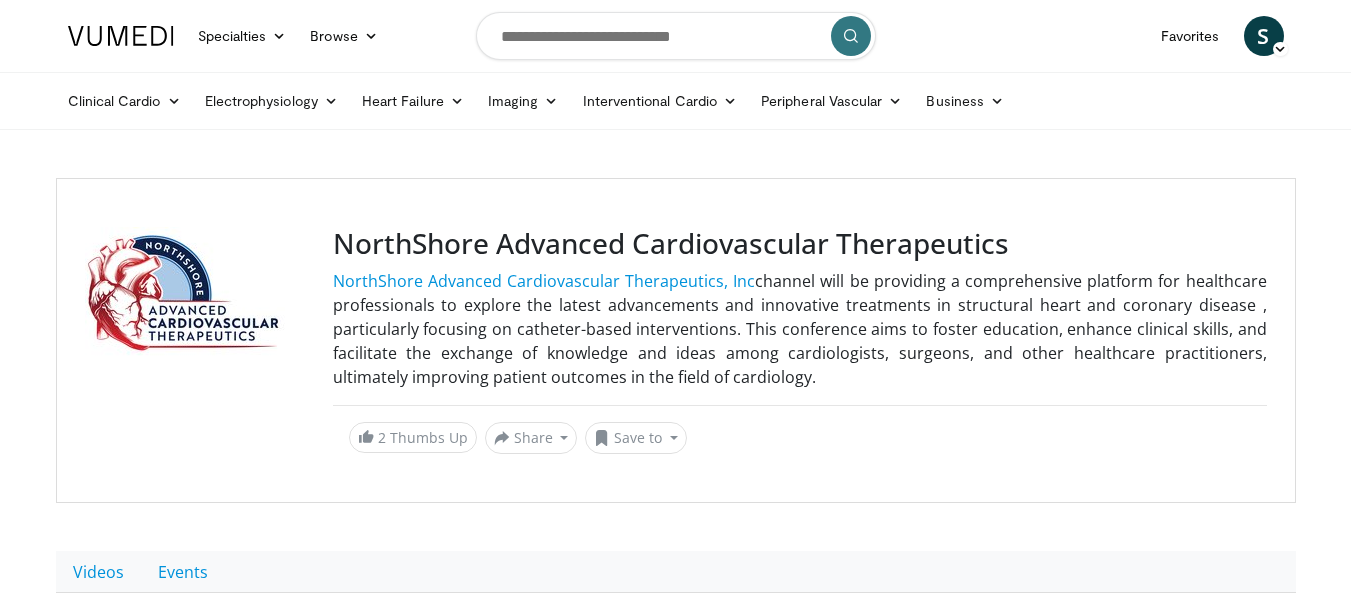 scroll, scrollTop: 146, scrollLeft: 0, axis: vertical 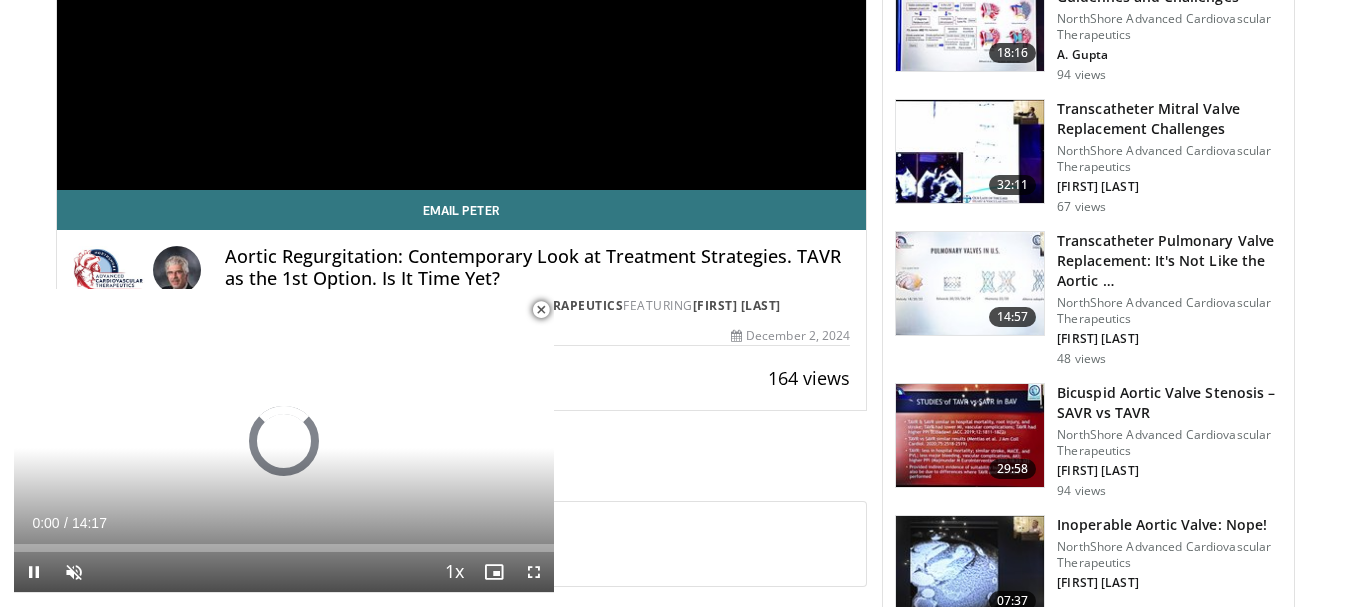 click at bounding box center (541, 310) 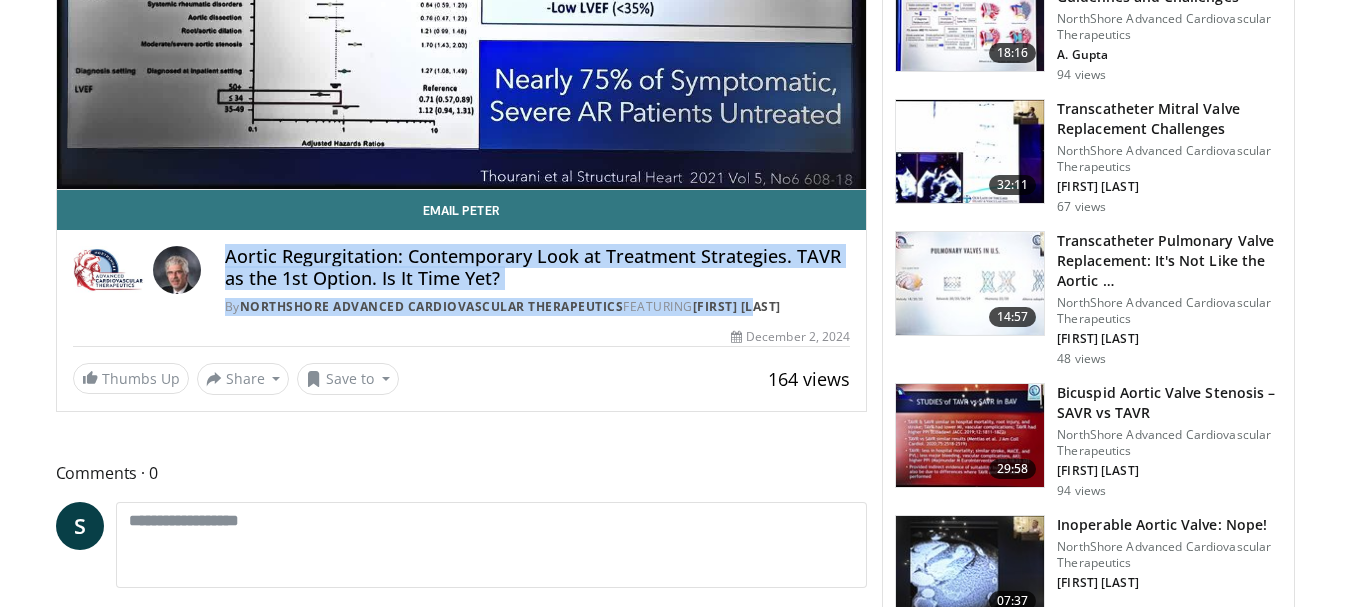 drag, startPoint x: 227, startPoint y: 250, endPoint x: 791, endPoint y: 300, distance: 566.212 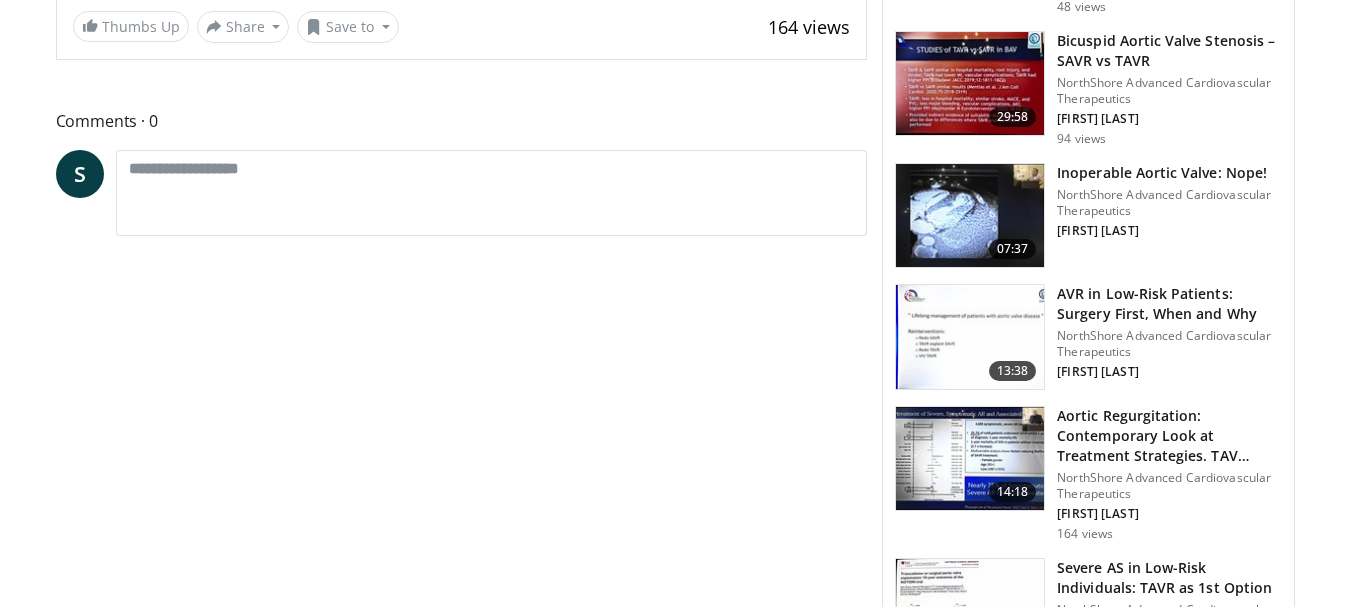 scroll, scrollTop: 1300, scrollLeft: 0, axis: vertical 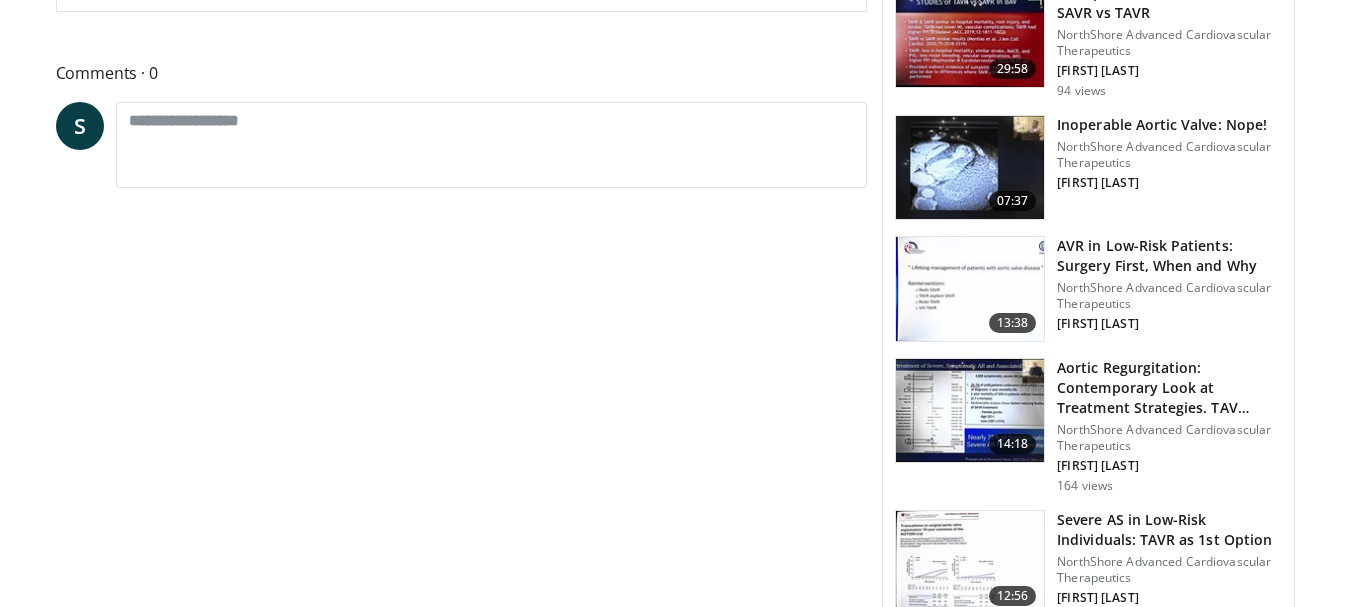 click on "Severe AS in Low-Risk Individuals: TAVR as 1st Option" at bounding box center [1169, 530] 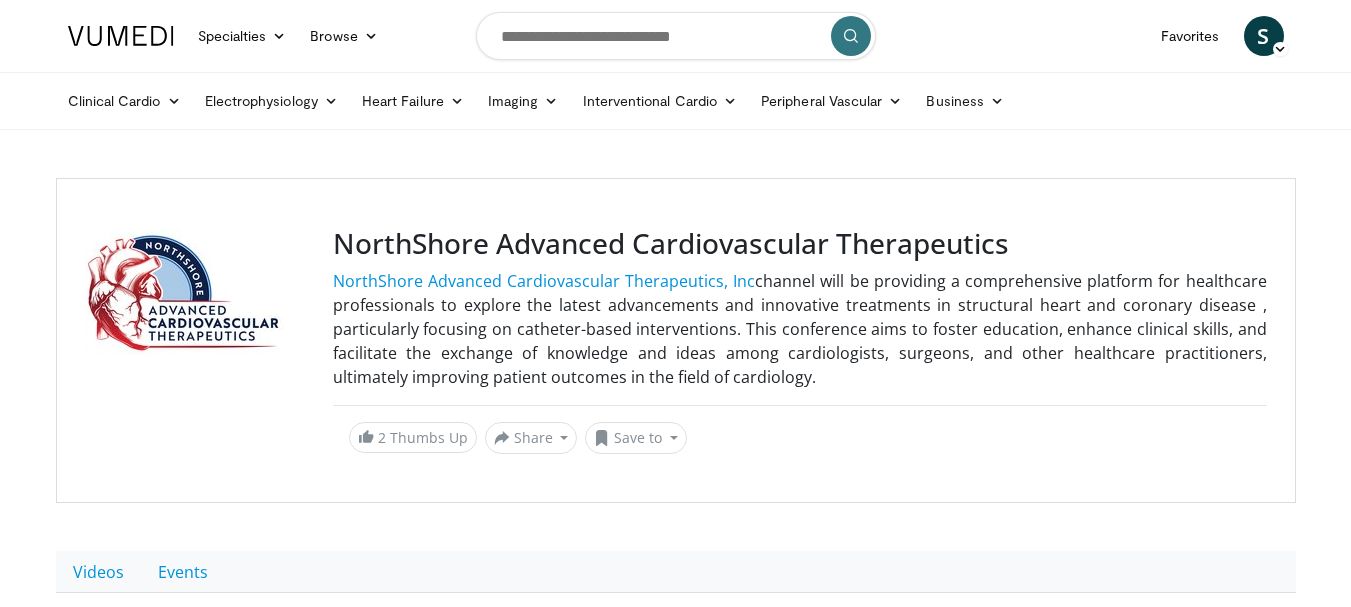scroll, scrollTop: 0, scrollLeft: 0, axis: both 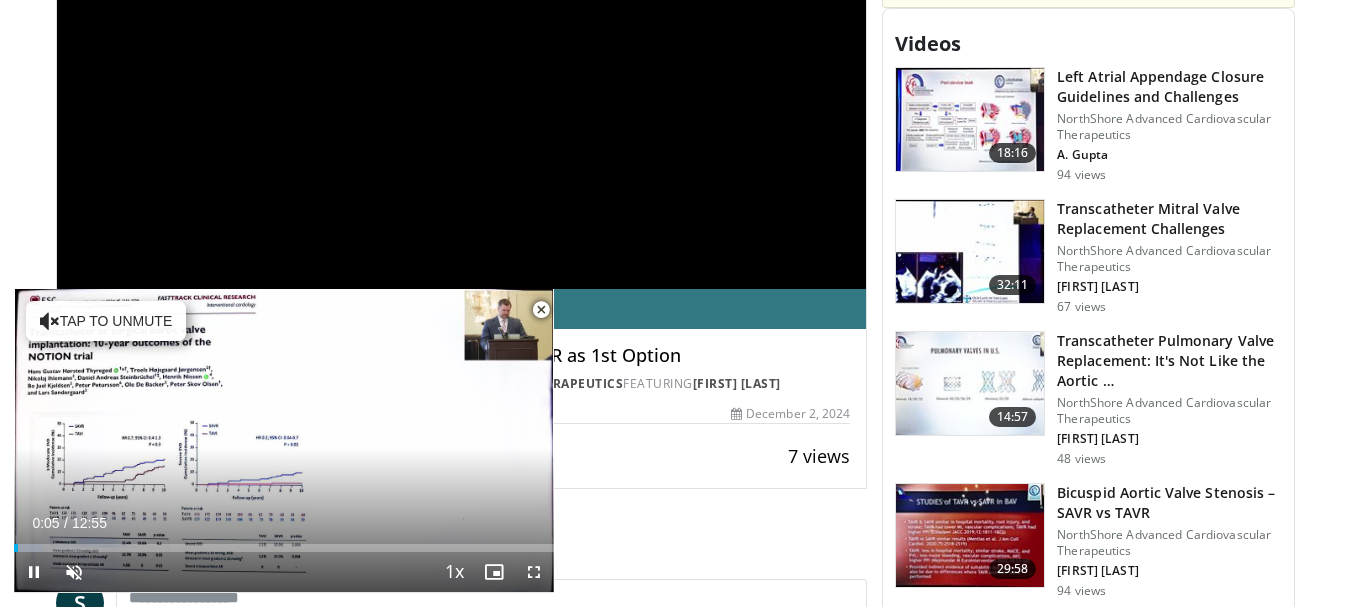 click at bounding box center [541, 310] 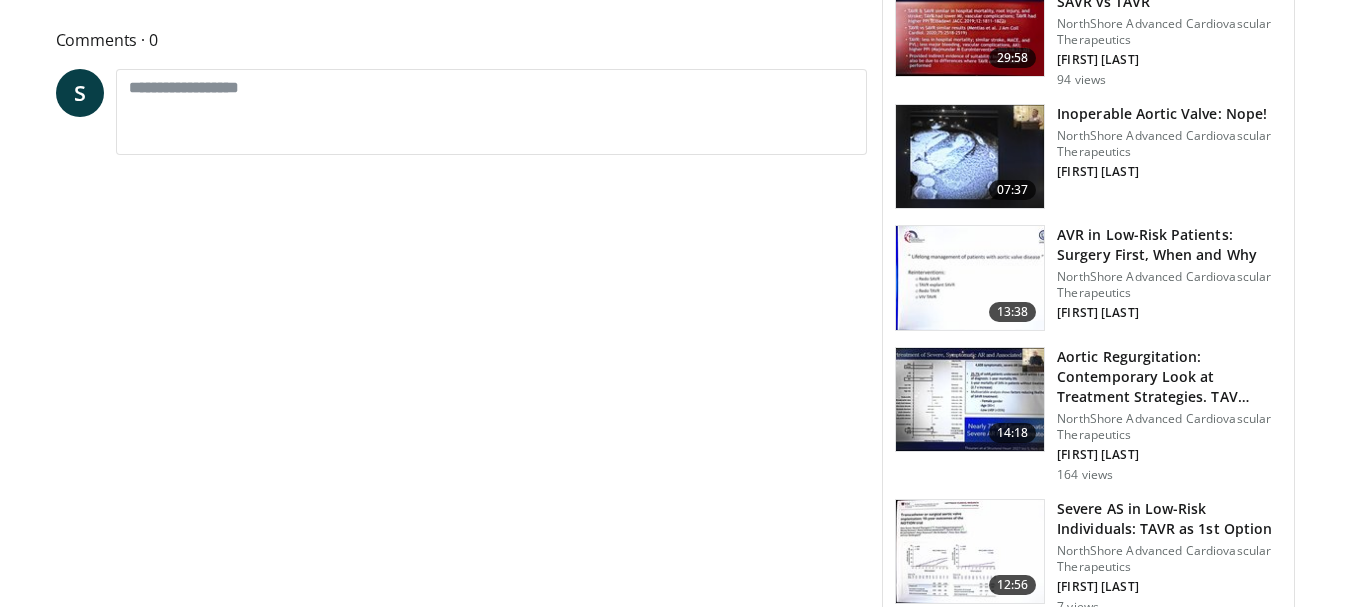 scroll, scrollTop: 1100, scrollLeft: 0, axis: vertical 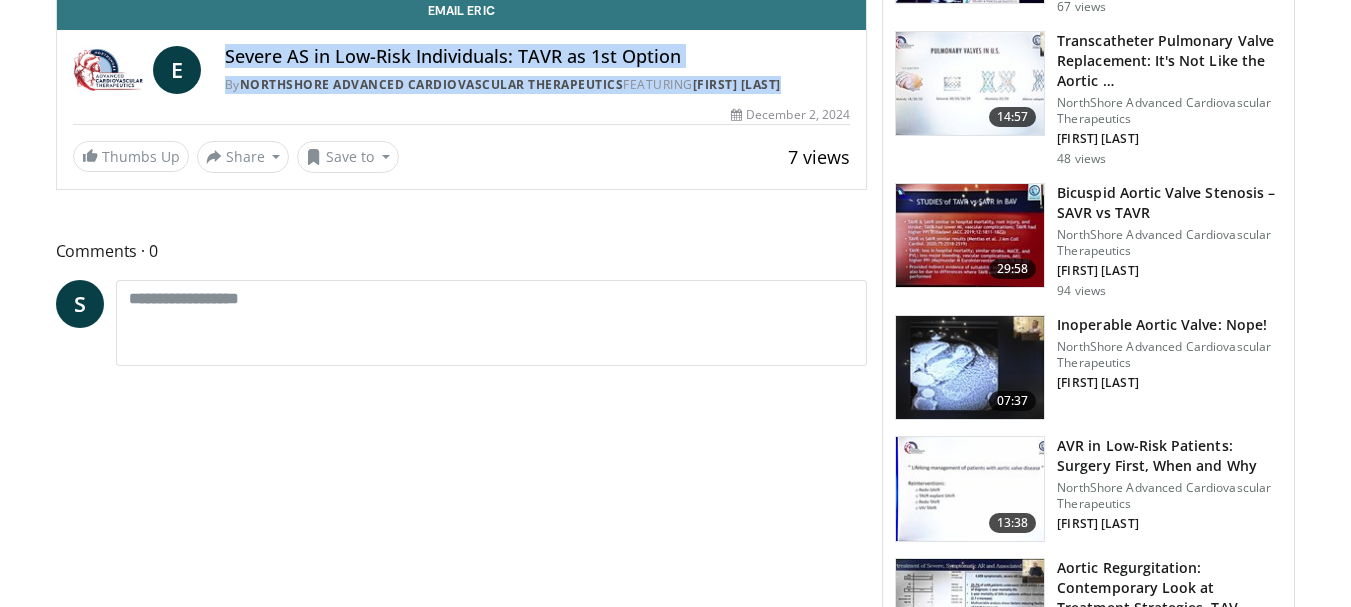 drag, startPoint x: 226, startPoint y: 56, endPoint x: 815, endPoint y: 80, distance: 589.4888 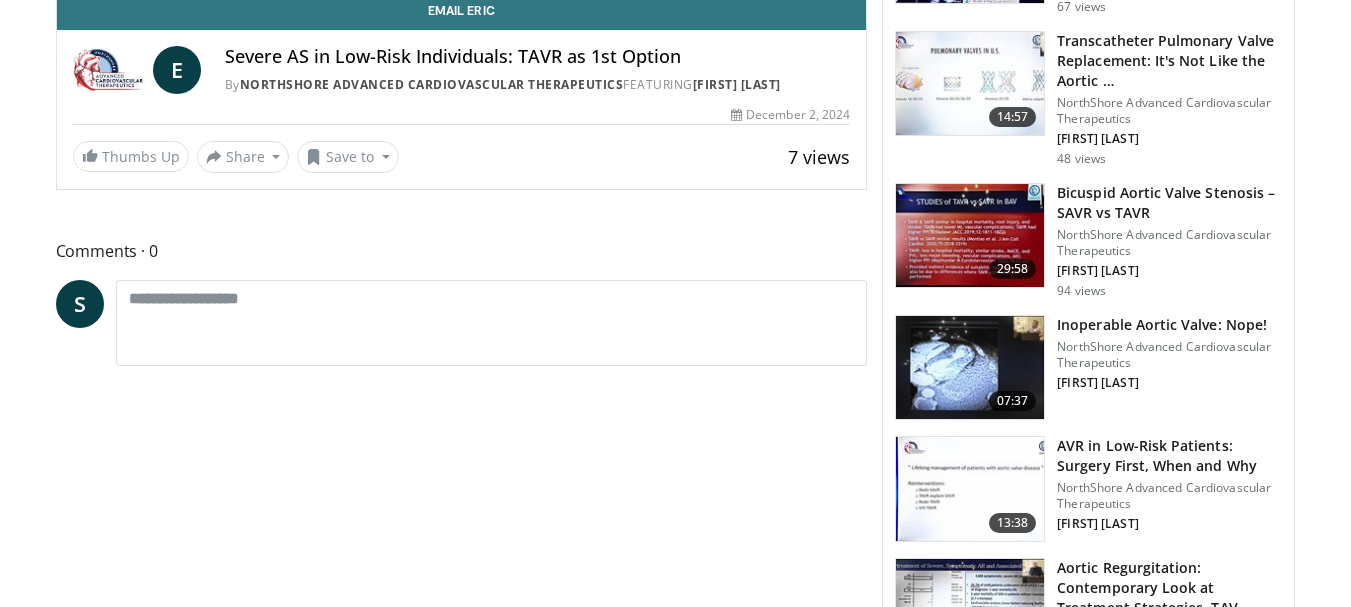 copy on "By
NorthShore Advanced Cardiovascular Therapeutics
FEATURING
[FIRST] [LAST]
7 views" 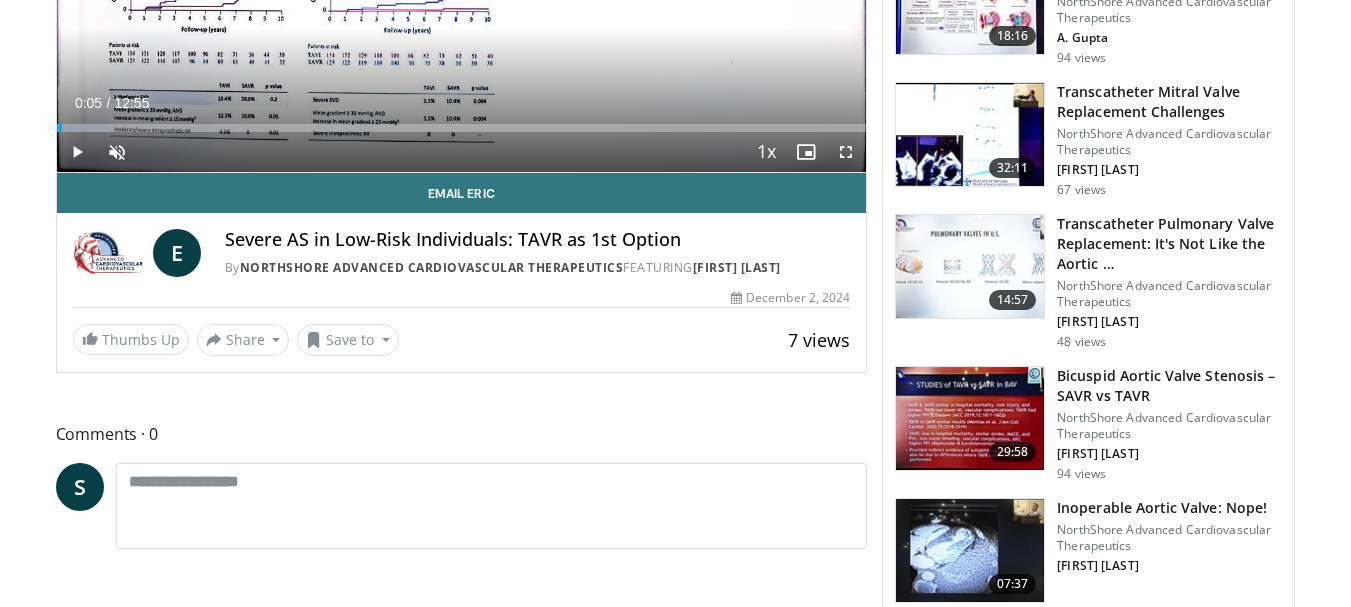 scroll, scrollTop: 900, scrollLeft: 0, axis: vertical 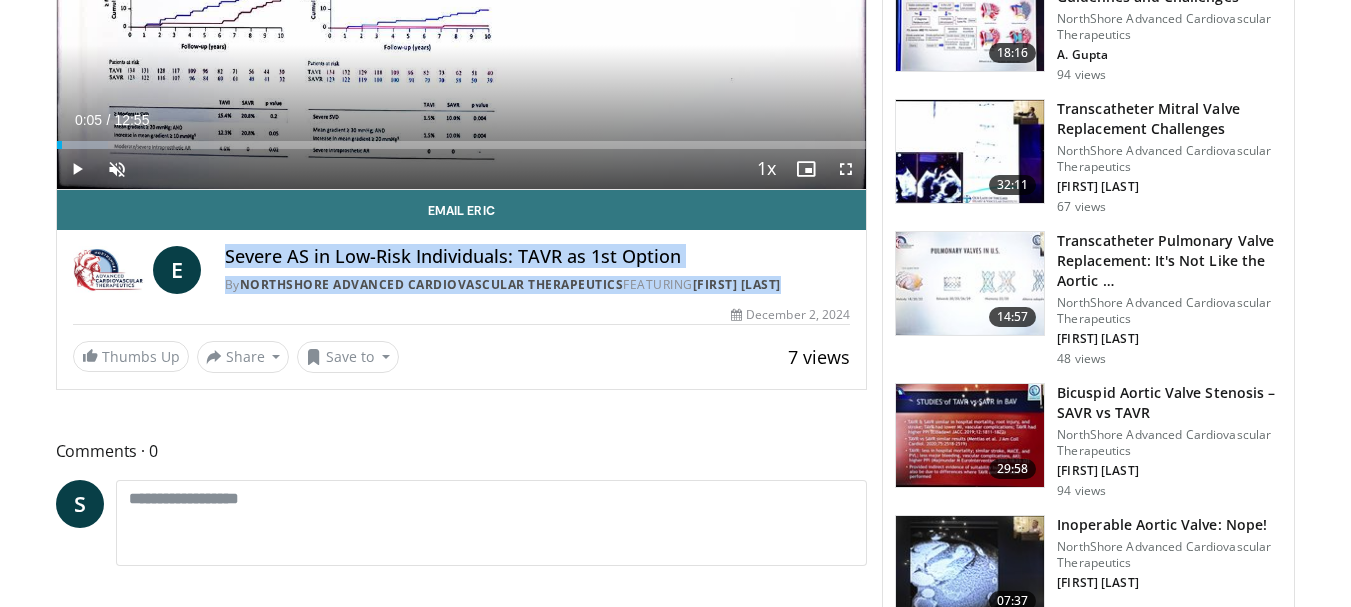 drag, startPoint x: 214, startPoint y: 243, endPoint x: 819, endPoint y: 279, distance: 606.0701 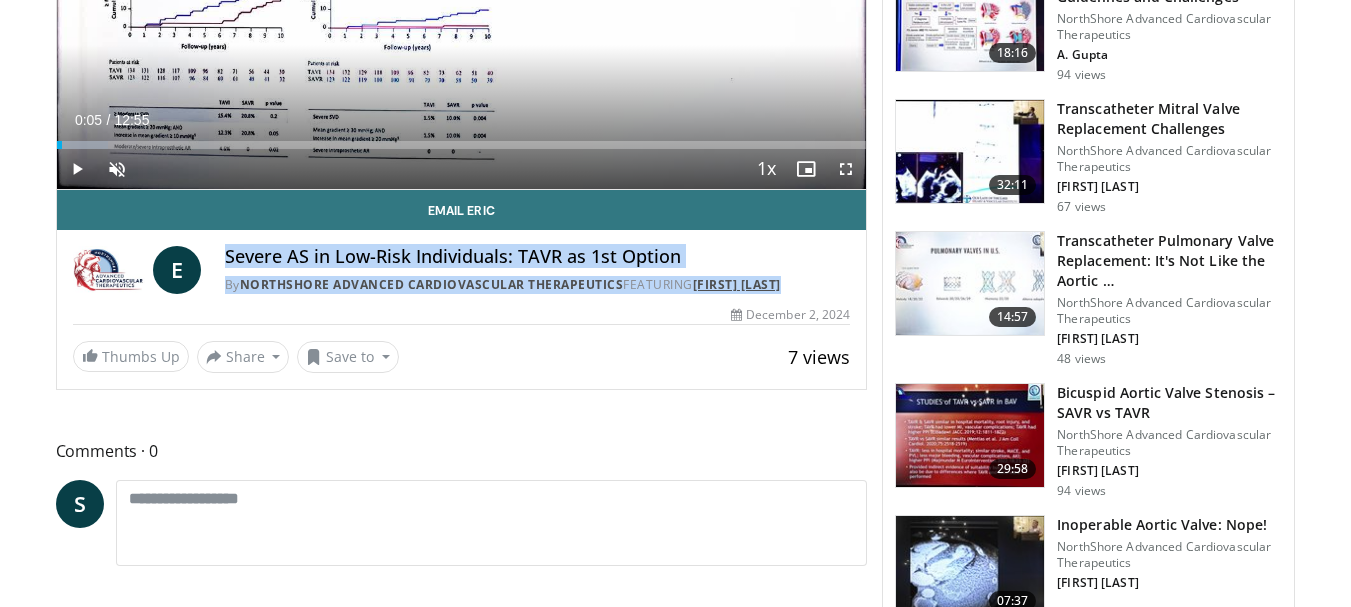 copy on "Severe AS in Low-Risk Individuals: TAVR as 1st Option
By
NorthShore Advanced Cardiovascular Therapeutics
FEATURING
[FIRST] [LAST]" 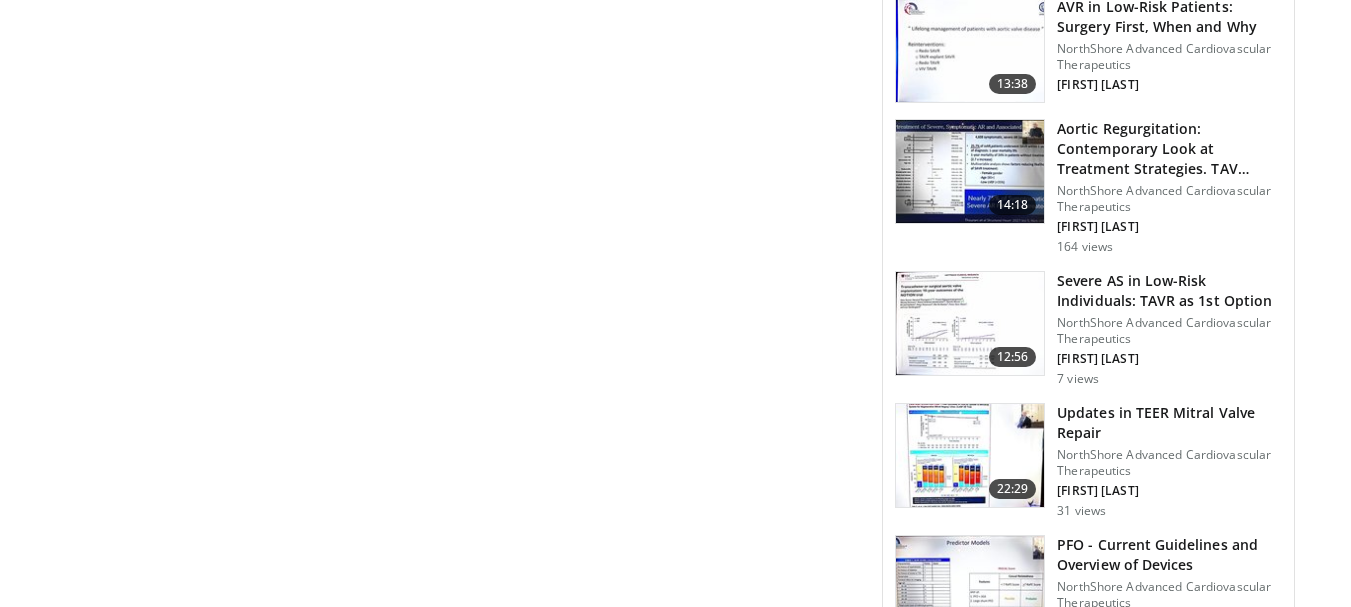 scroll, scrollTop: 1600, scrollLeft: 0, axis: vertical 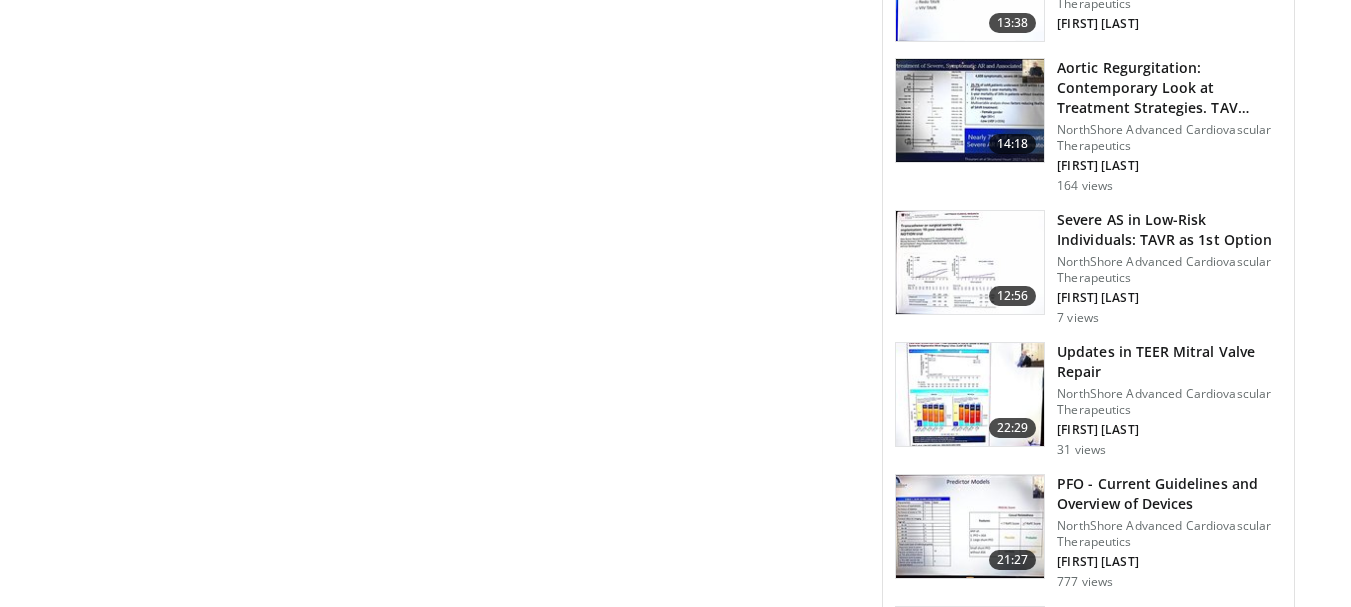 click on "Updates in TEER Mitral Valve Repair" at bounding box center (1169, 362) 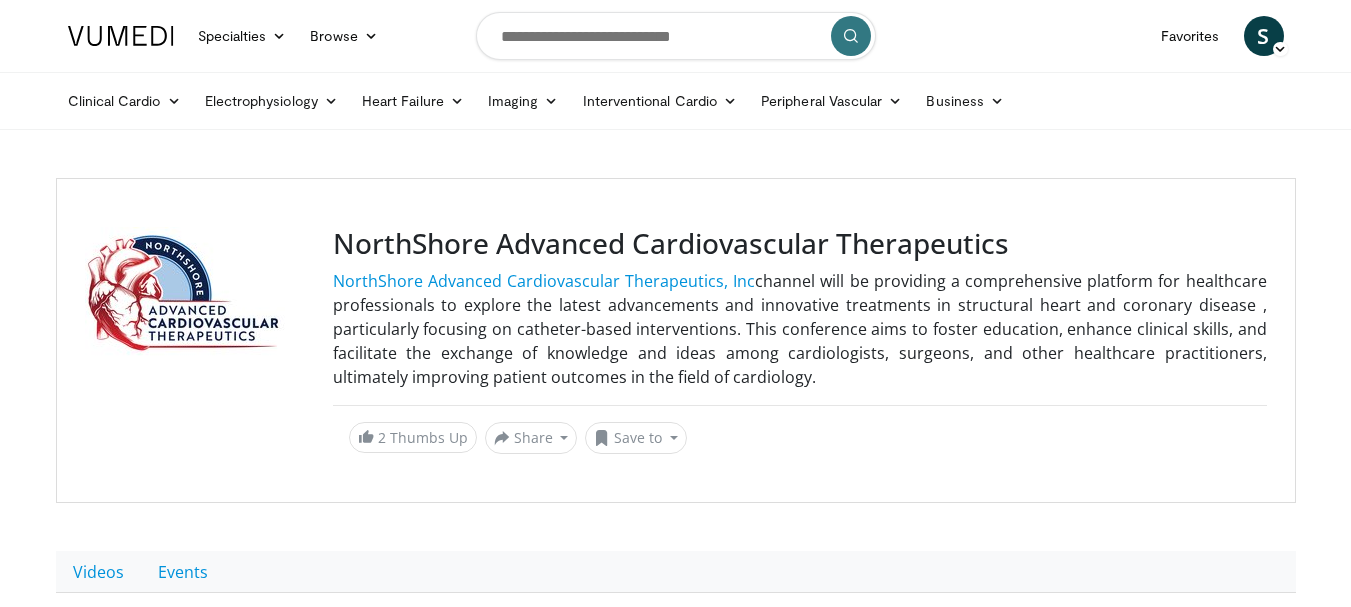 scroll, scrollTop: 0, scrollLeft: 0, axis: both 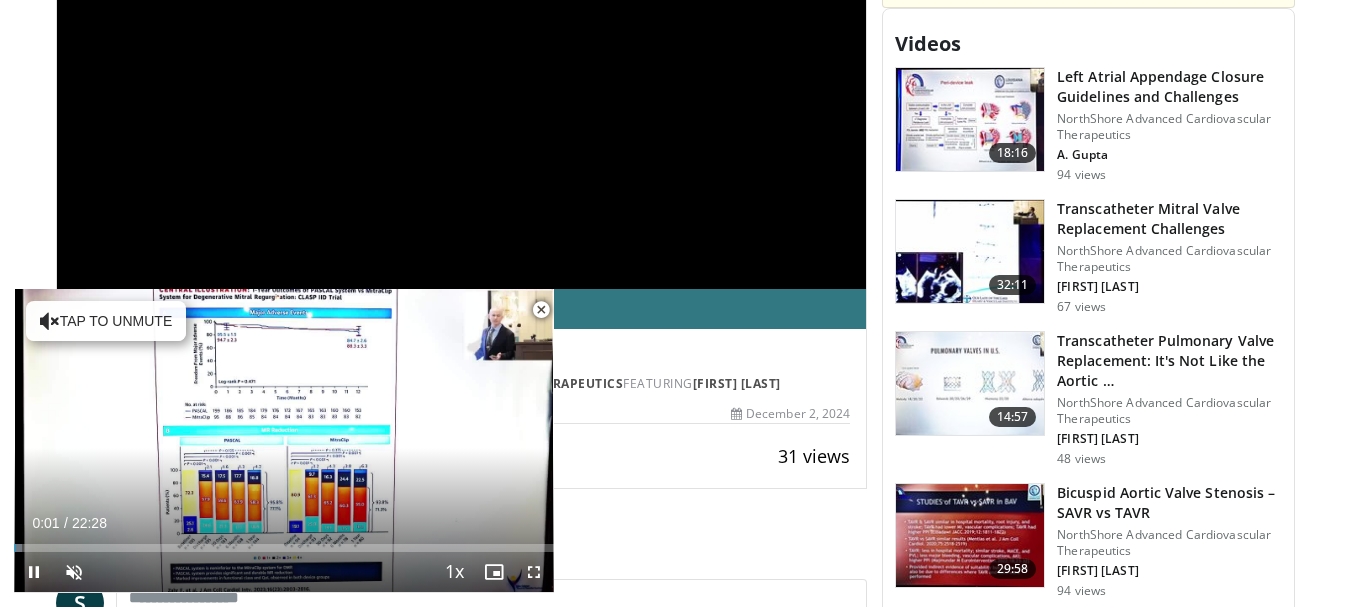 click at bounding box center [541, 310] 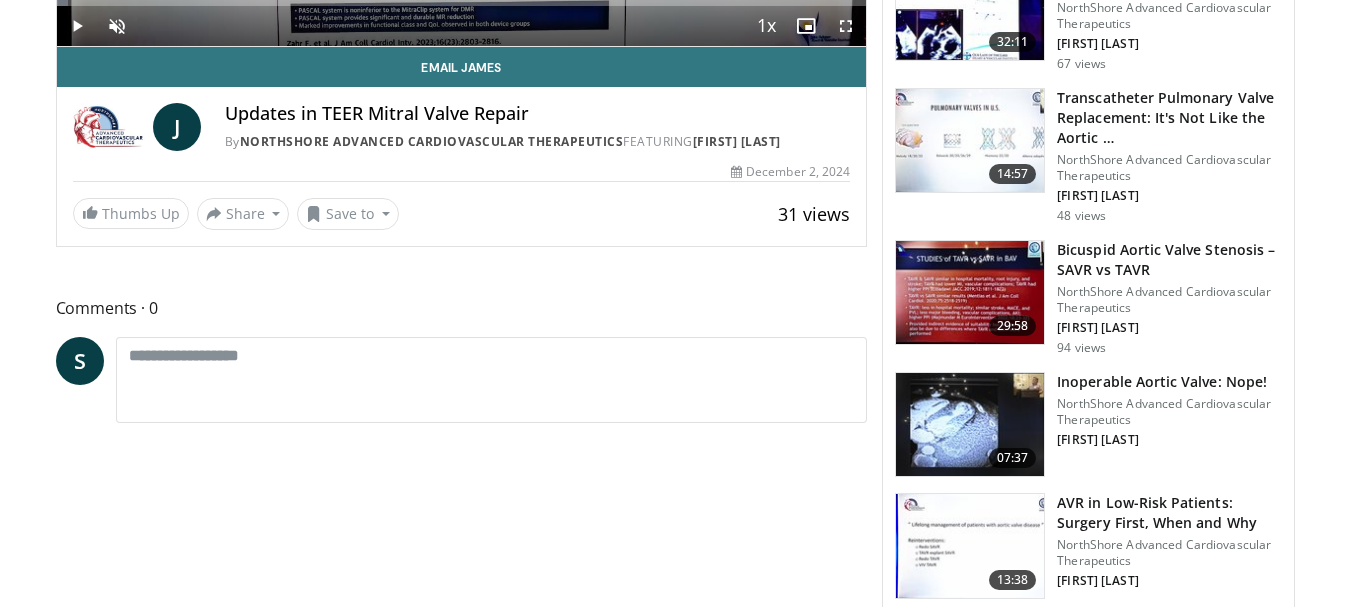 scroll, scrollTop: 1100, scrollLeft: 0, axis: vertical 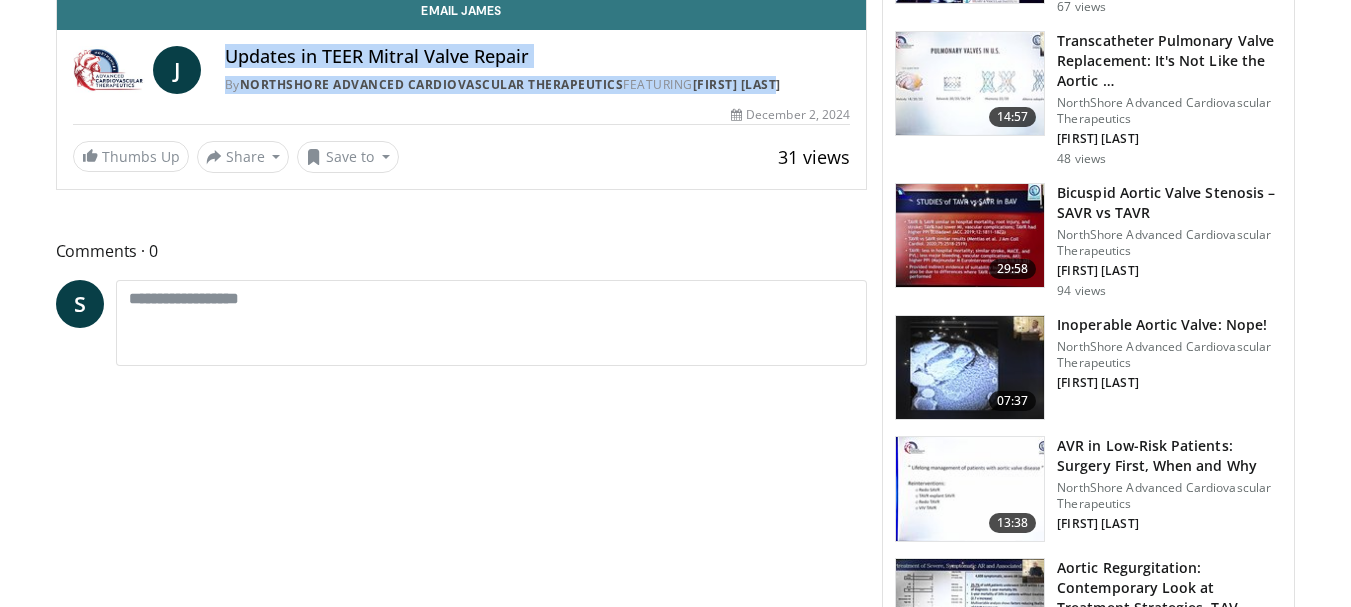 drag, startPoint x: 215, startPoint y: 51, endPoint x: 815, endPoint y: 78, distance: 600.6072 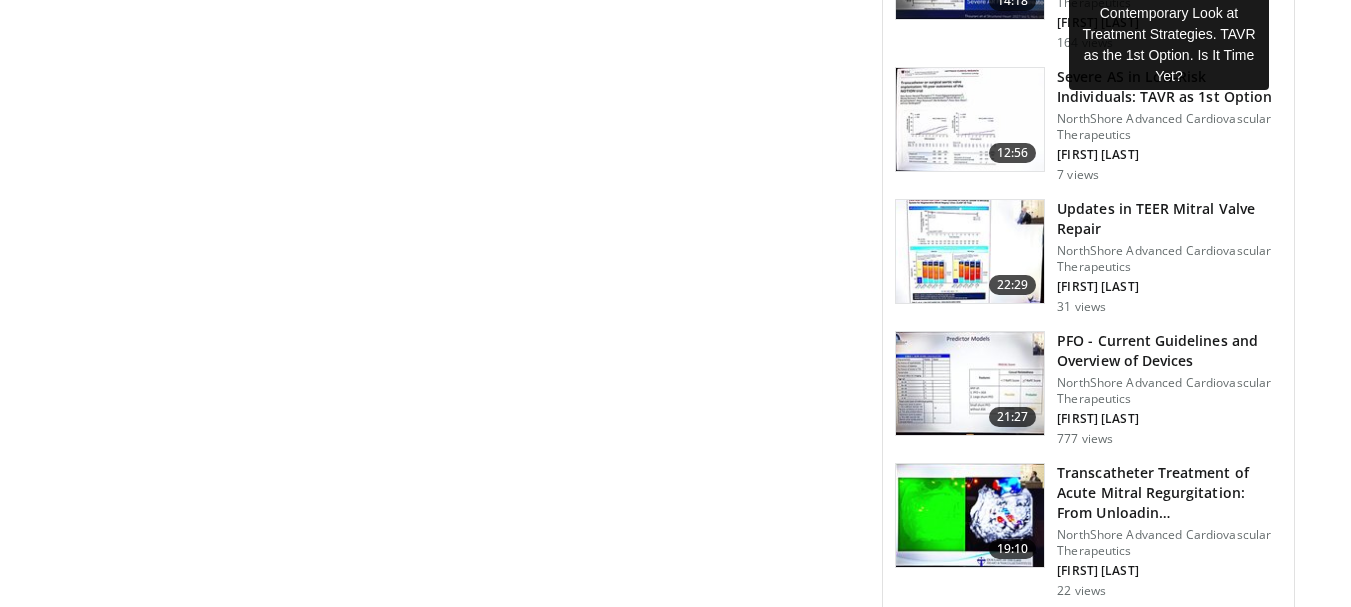 scroll, scrollTop: 1800, scrollLeft: 0, axis: vertical 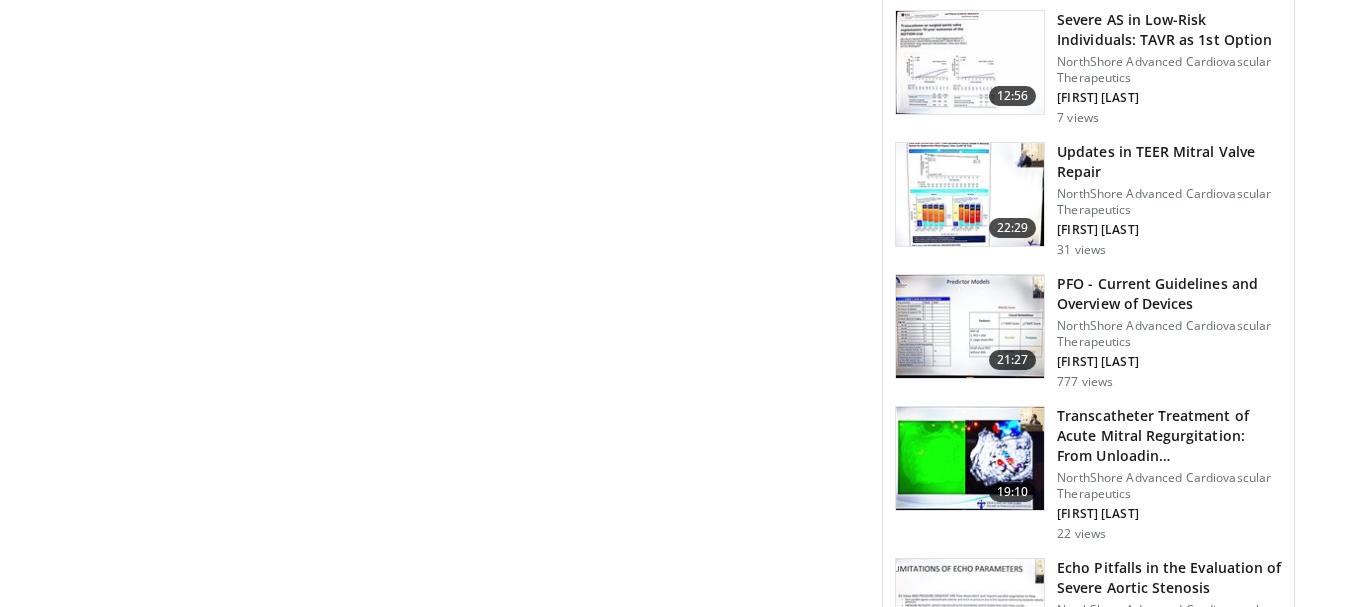 click on "PFO - Current Guidelines and Overview of Devices" at bounding box center [1169, 294] 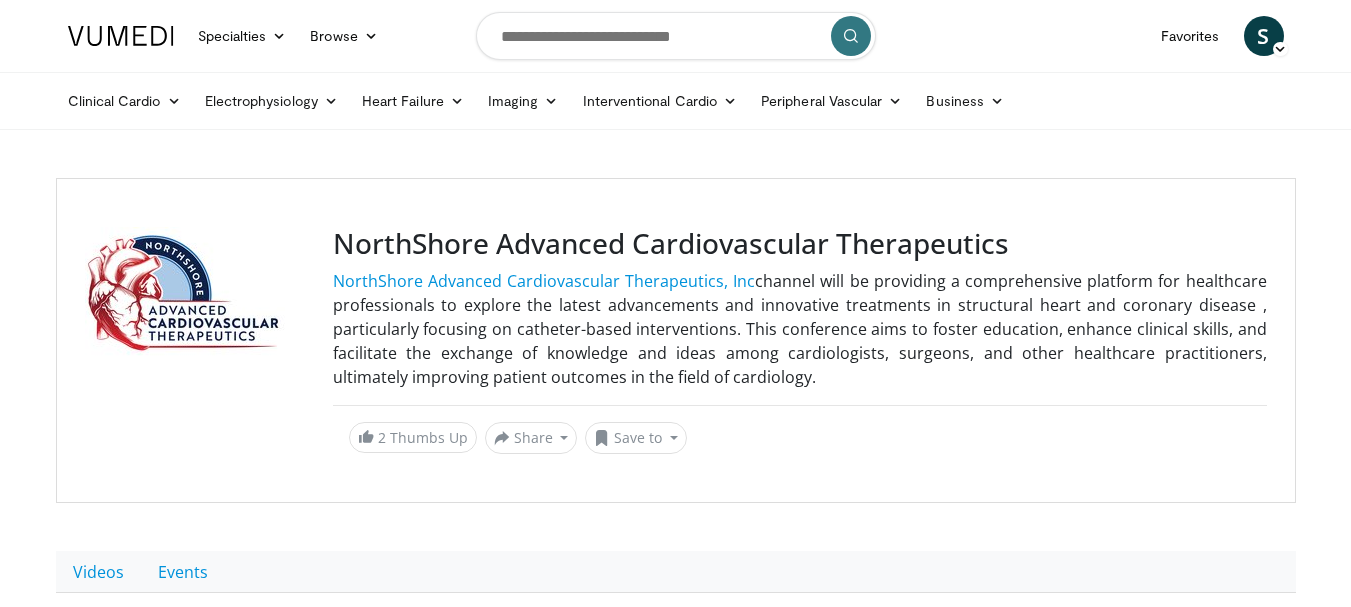 scroll, scrollTop: 100, scrollLeft: 0, axis: vertical 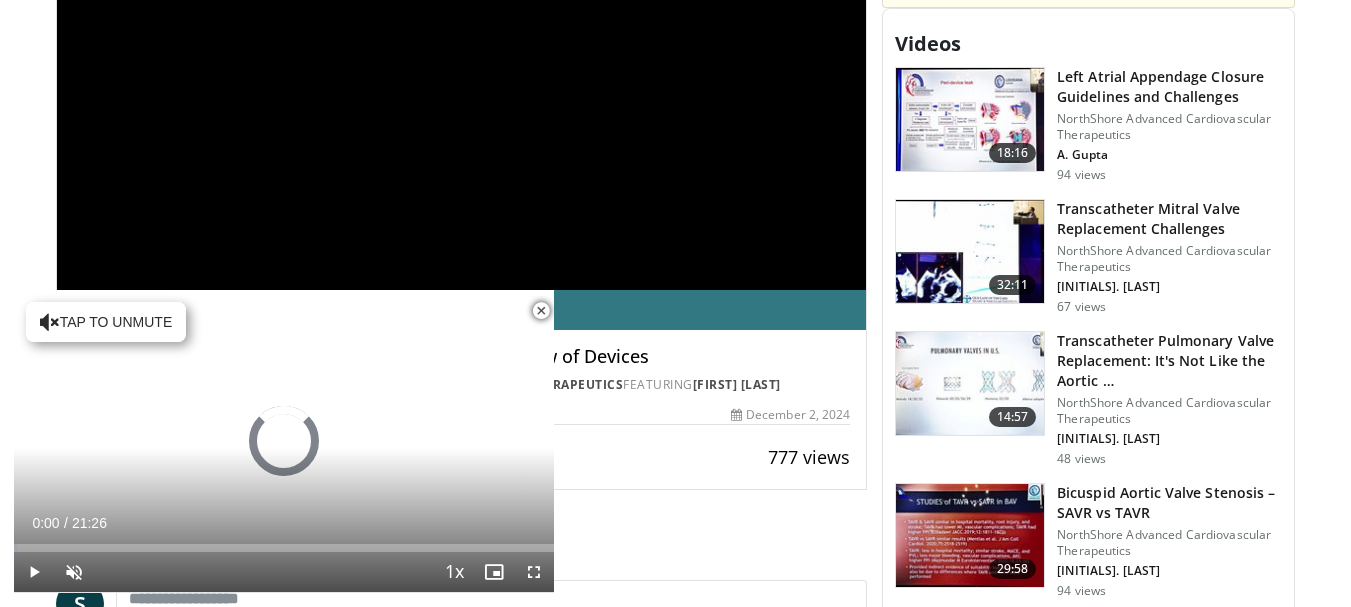 click at bounding box center (541, 311) 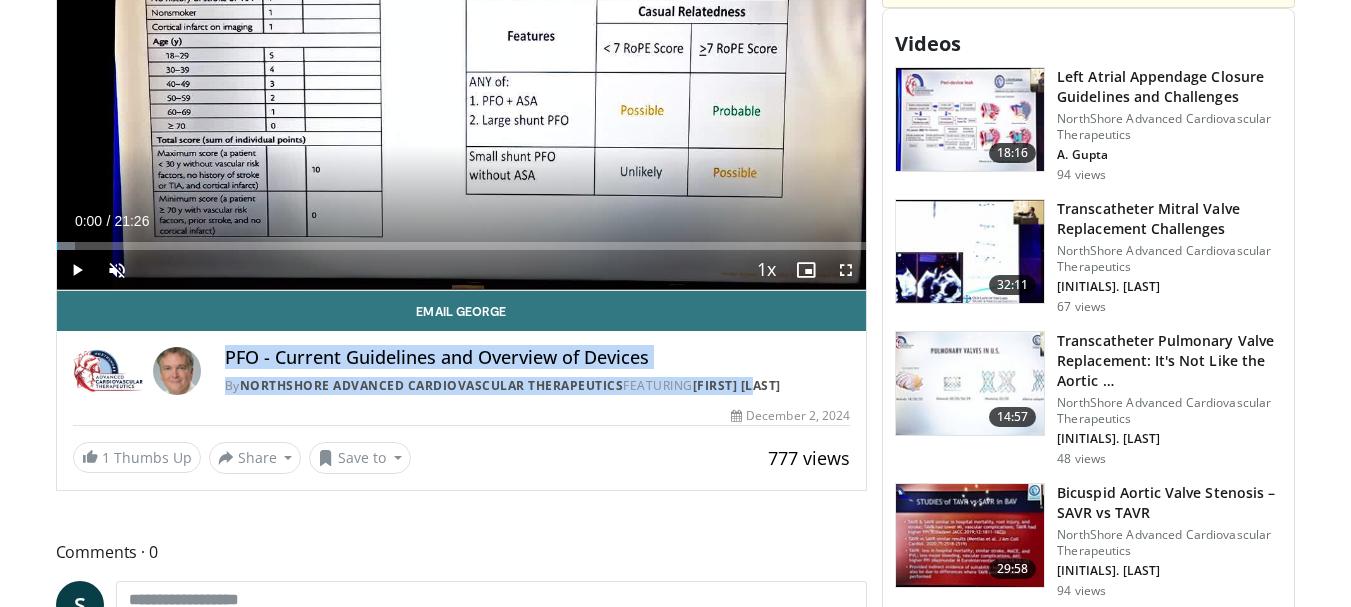 drag, startPoint x: 225, startPoint y: 351, endPoint x: 785, endPoint y: 388, distance: 561.221 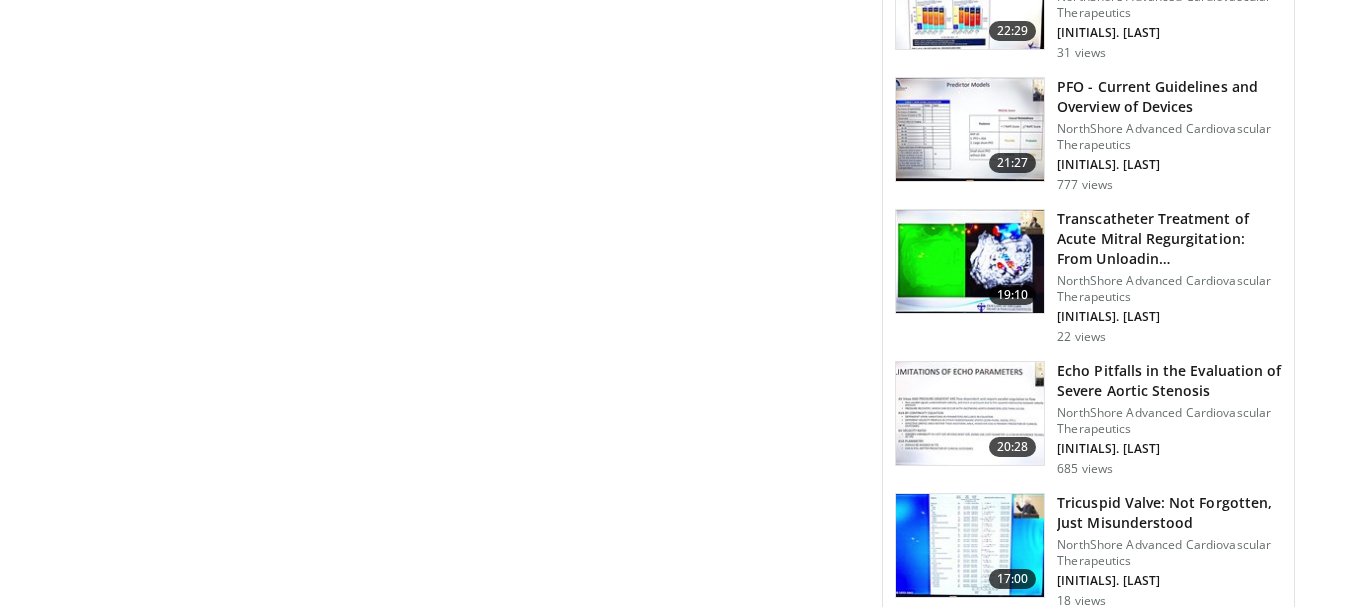 scroll, scrollTop: 2000, scrollLeft: 0, axis: vertical 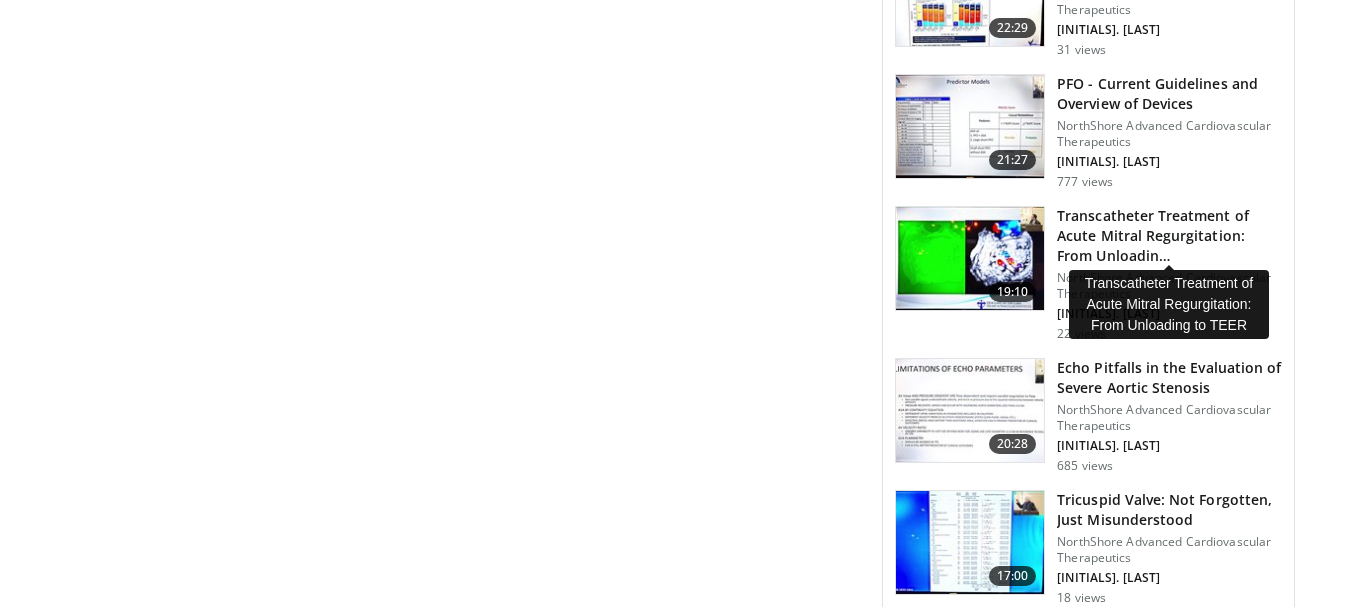 click on "Transcatheter Treatment of Acute Mitral Regurgitation: From Unloadin…" at bounding box center (1169, 236) 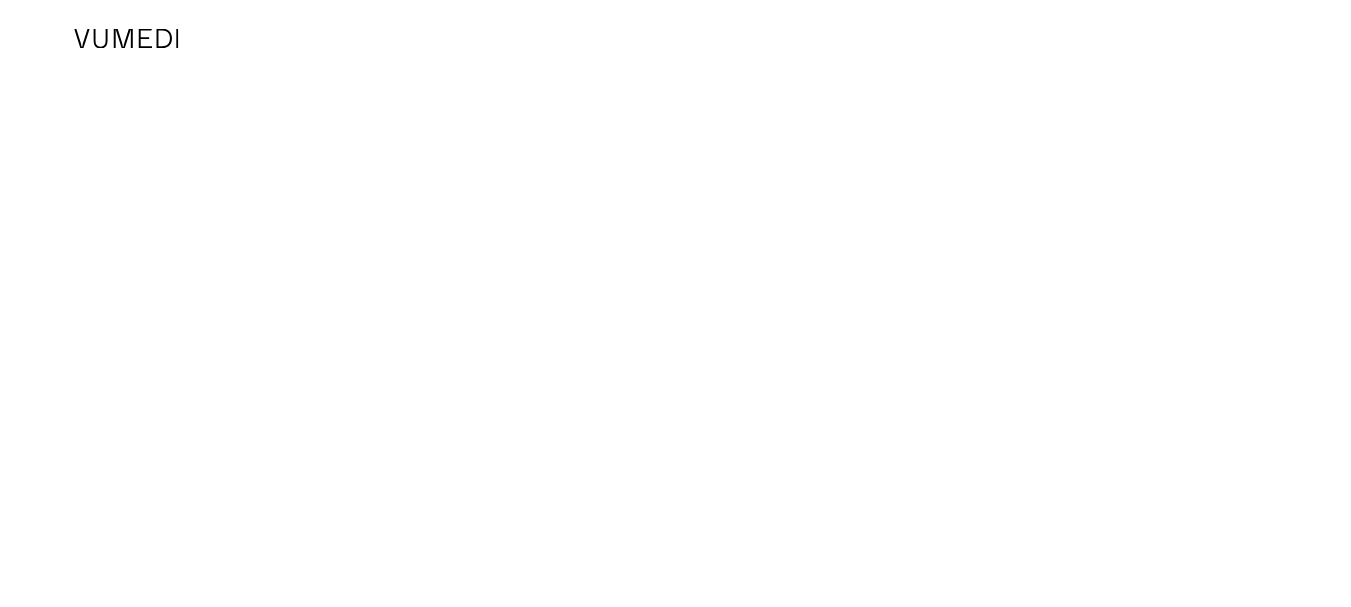 scroll, scrollTop: 0, scrollLeft: 0, axis: both 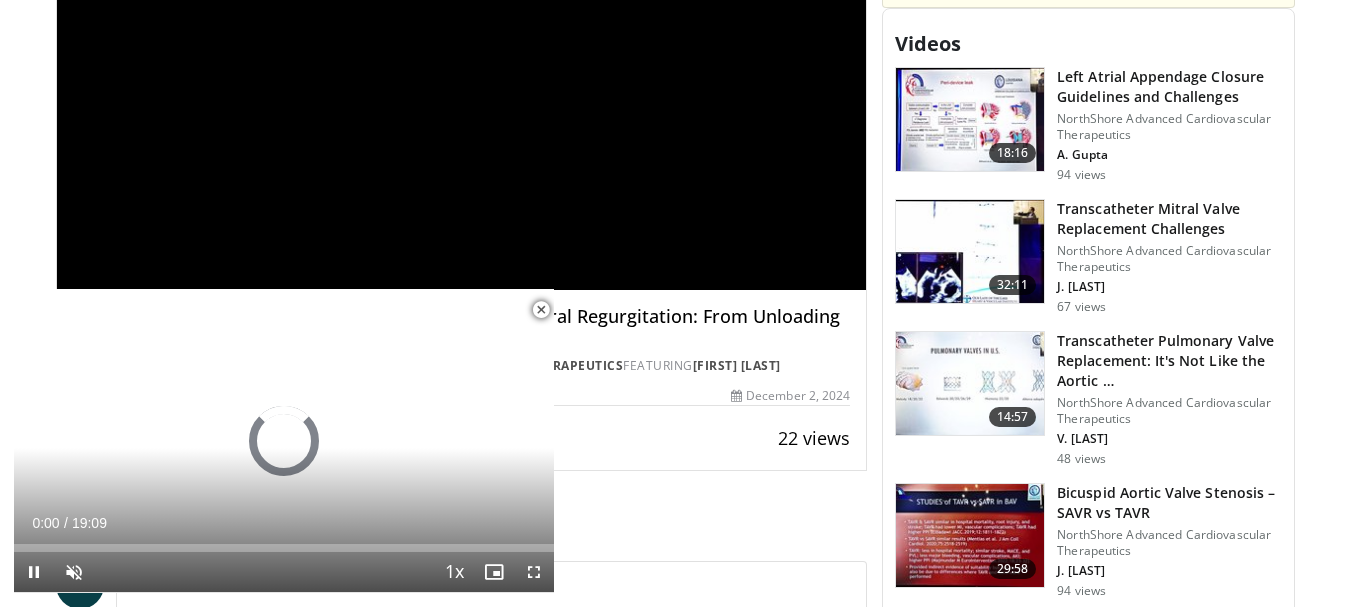 click at bounding box center [541, 310] 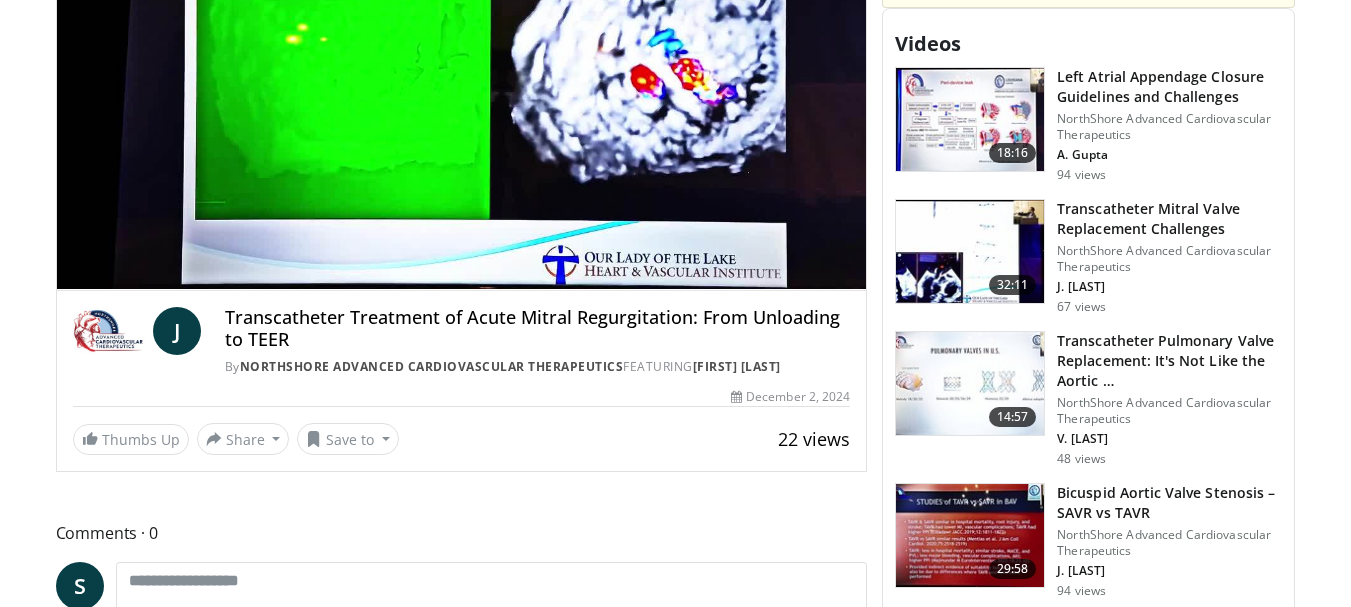 drag, startPoint x: 226, startPoint y: 313, endPoint x: 855, endPoint y: 366, distance: 631.22894 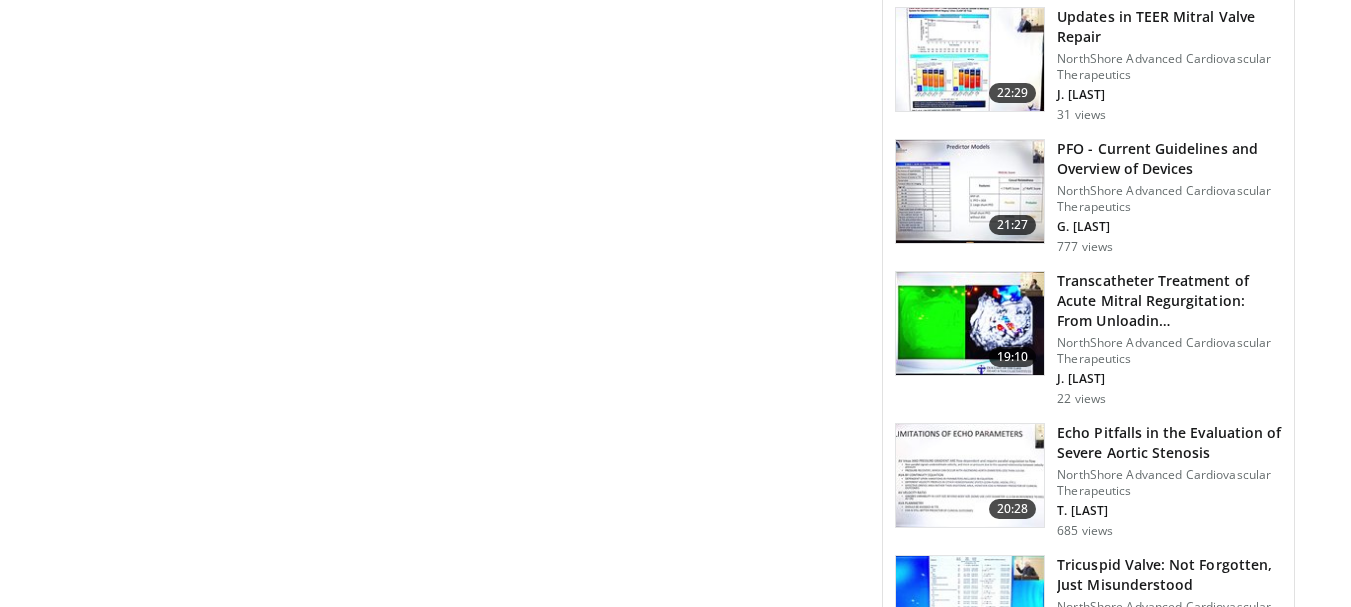 scroll, scrollTop: 2200, scrollLeft: 0, axis: vertical 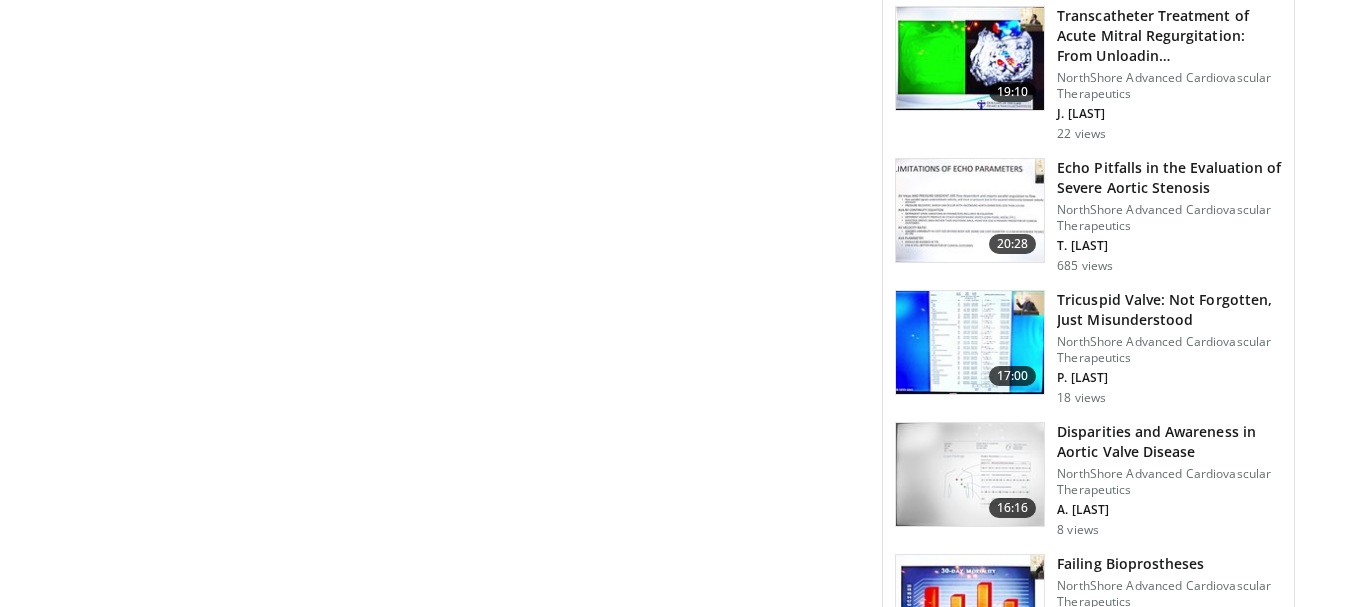 click on "Echo Pitfalls in the Evaluation of Severe Aortic Stenosis" at bounding box center [1169, 178] 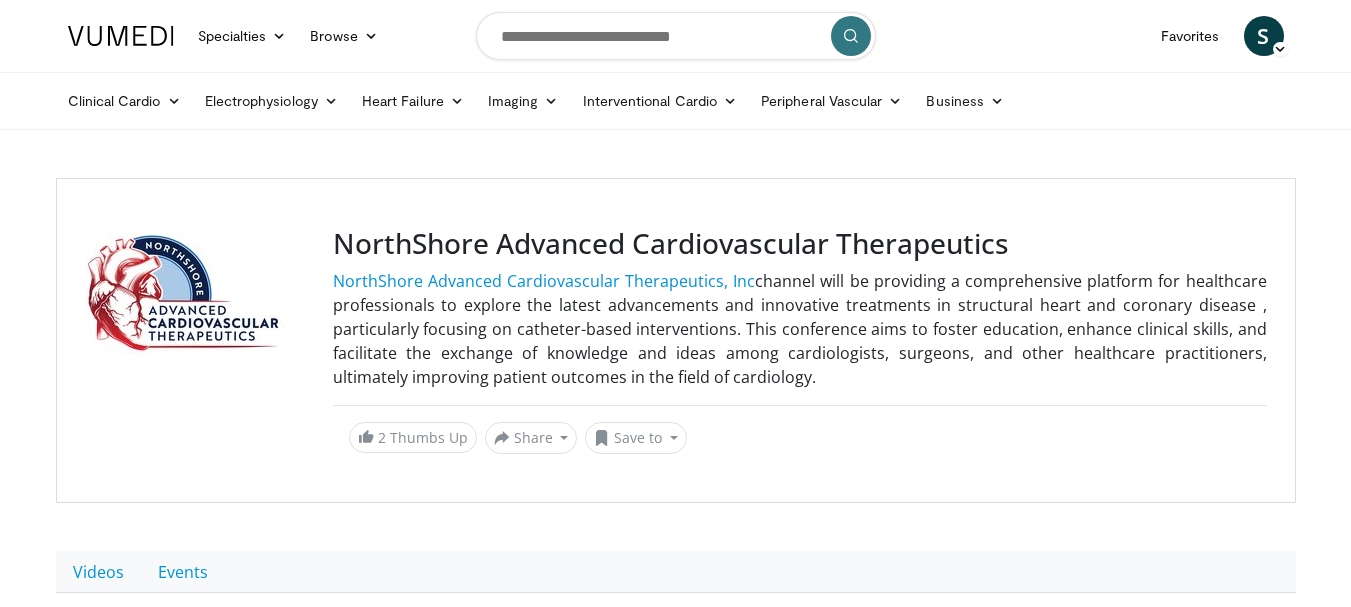 scroll, scrollTop: 0, scrollLeft: 0, axis: both 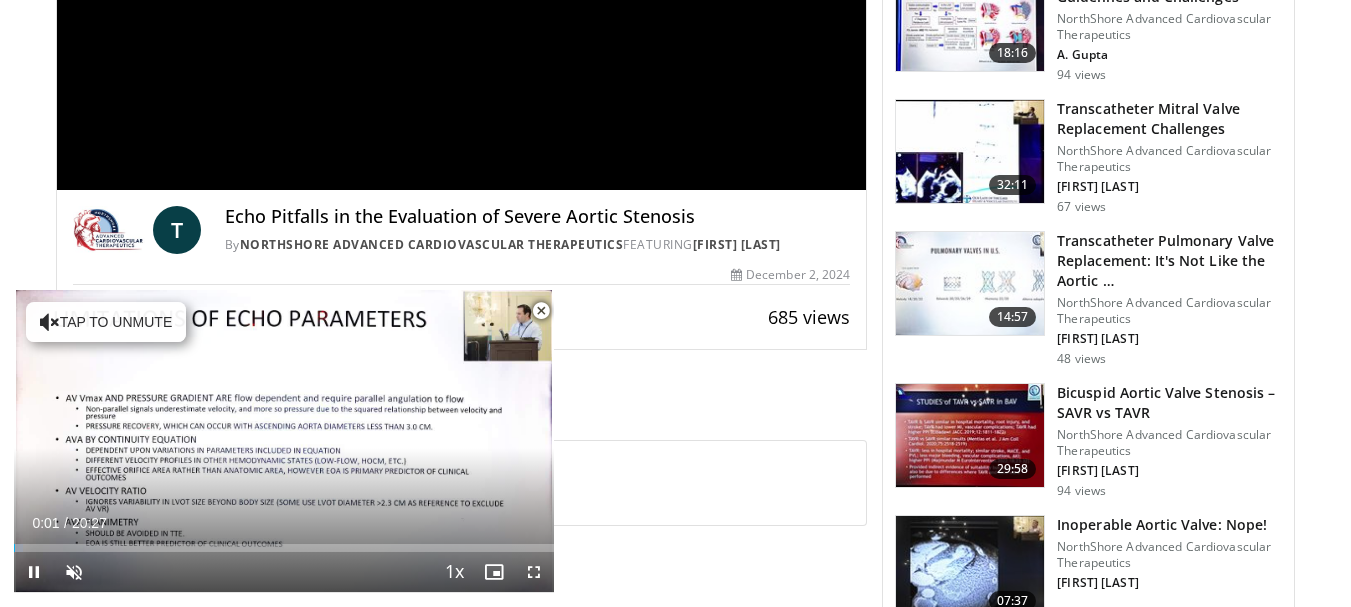 click at bounding box center [541, 311] 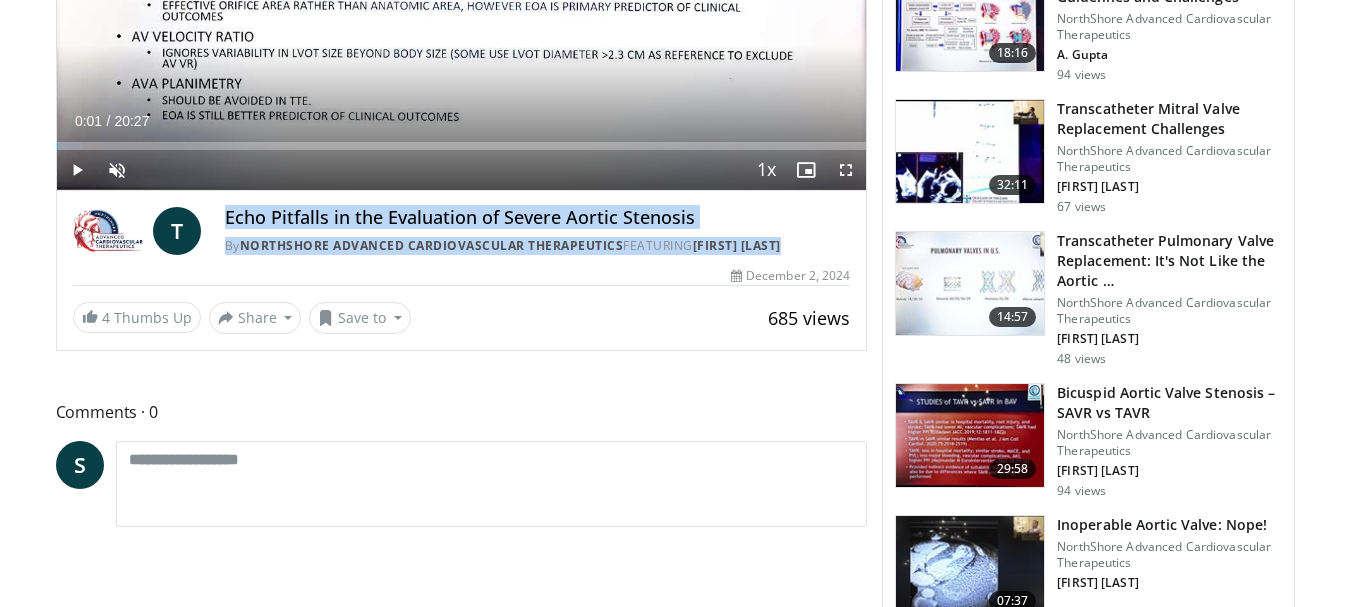 drag, startPoint x: 224, startPoint y: 213, endPoint x: 881, endPoint y: 241, distance: 657.5964 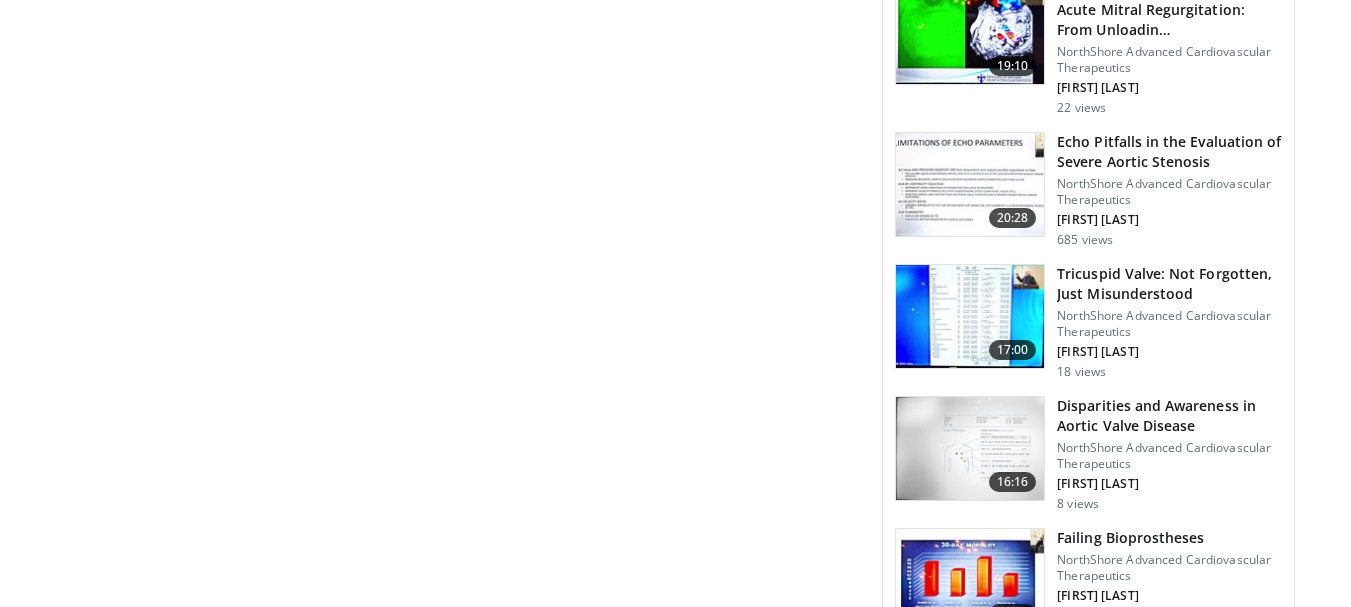 scroll, scrollTop: 2300, scrollLeft: 0, axis: vertical 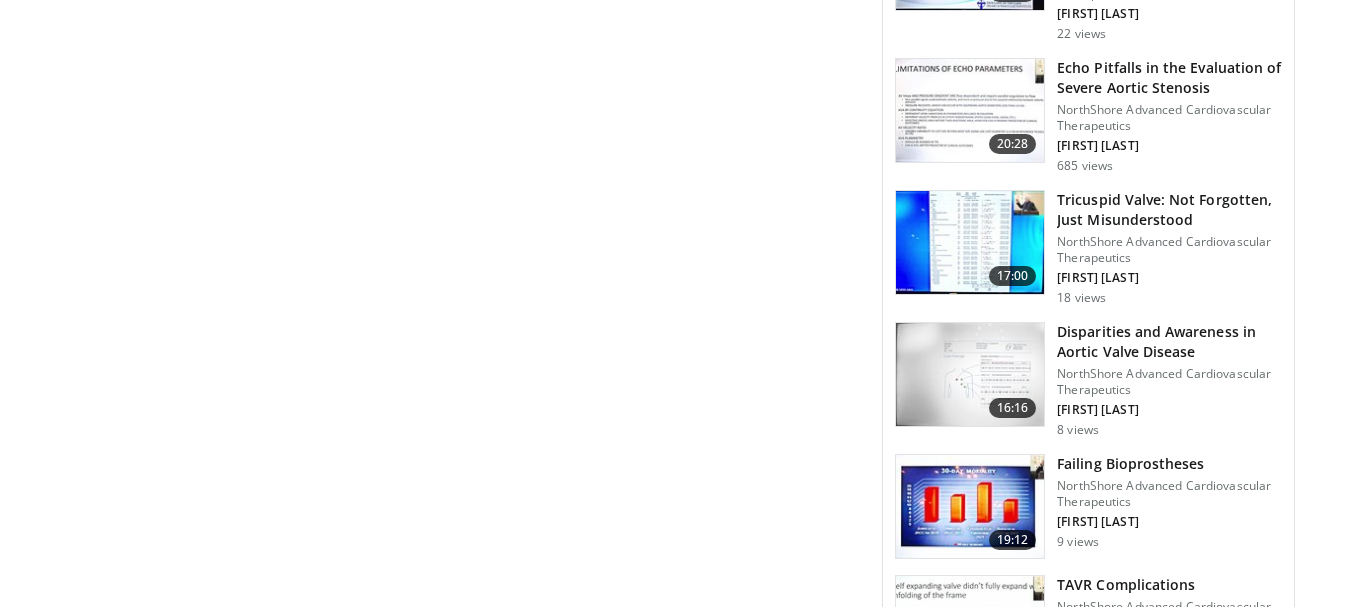 click on "Tricuspid Valve: Not Forgotten, Just Misunderstood" at bounding box center [1169, 210] 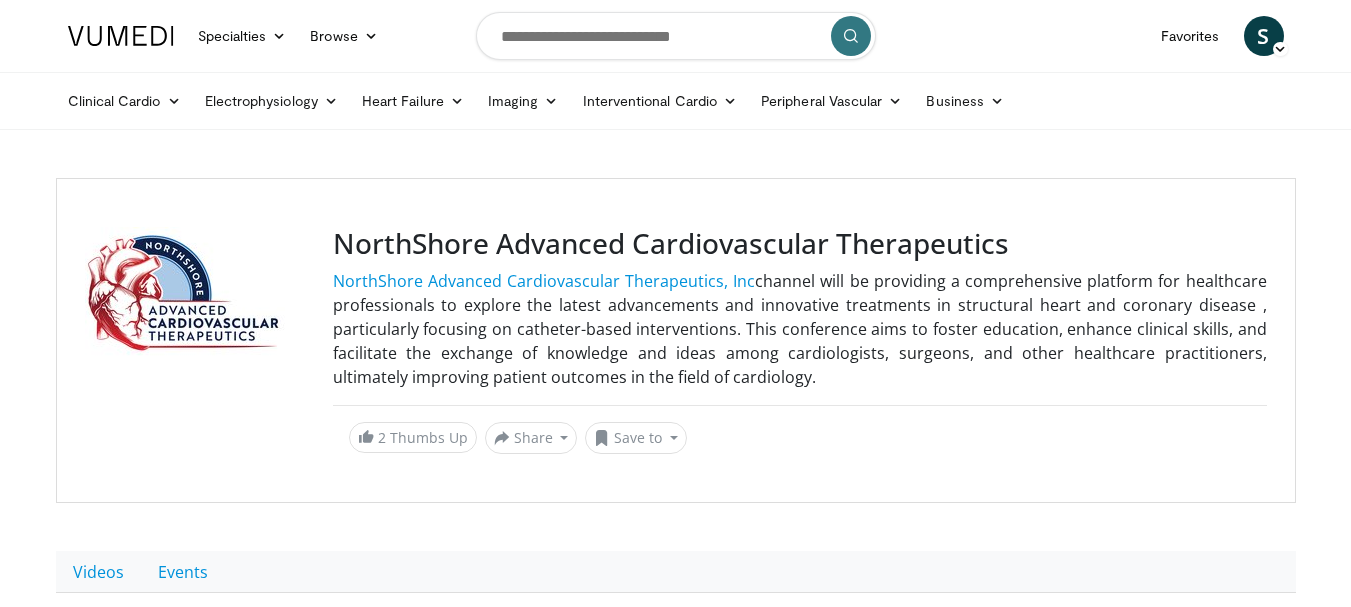 scroll, scrollTop: 0, scrollLeft: 0, axis: both 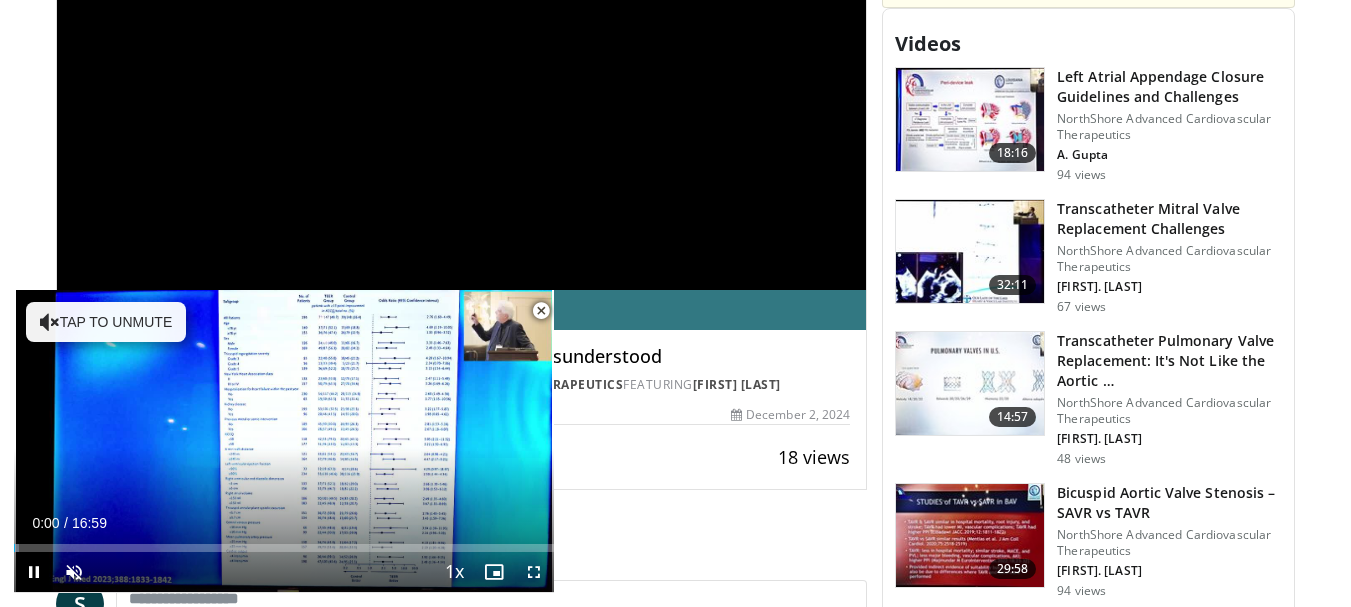 click at bounding box center (541, 311) 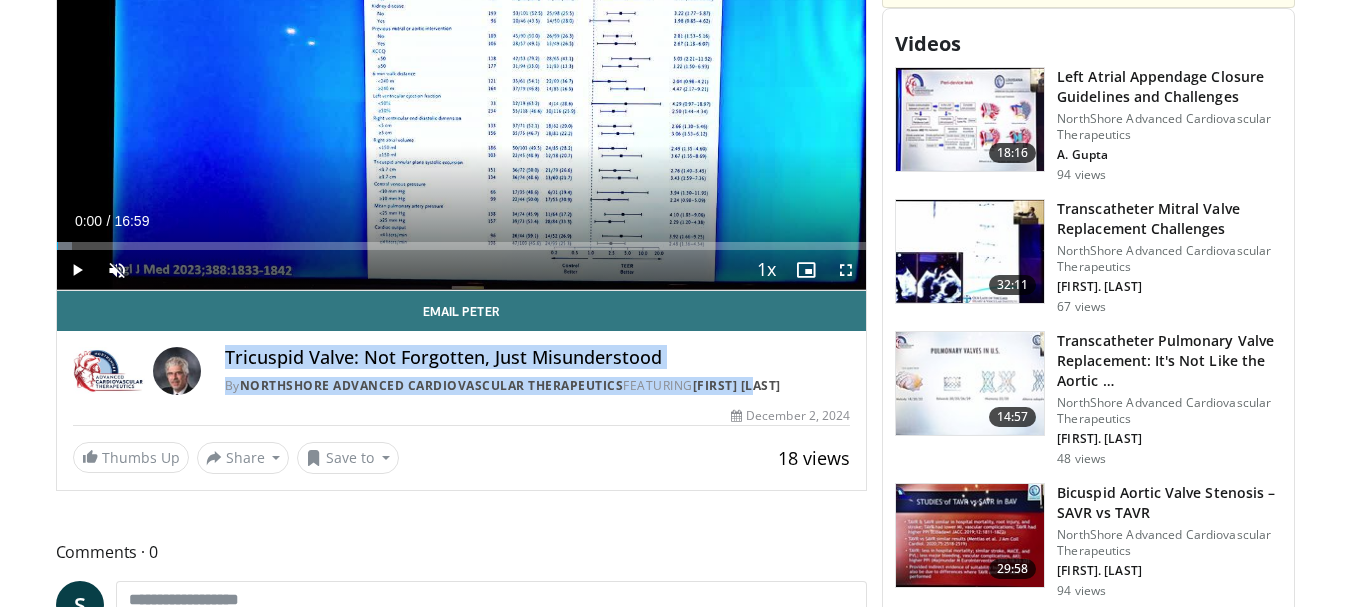 drag, startPoint x: 215, startPoint y: 344, endPoint x: 814, endPoint y: 396, distance: 601.25287 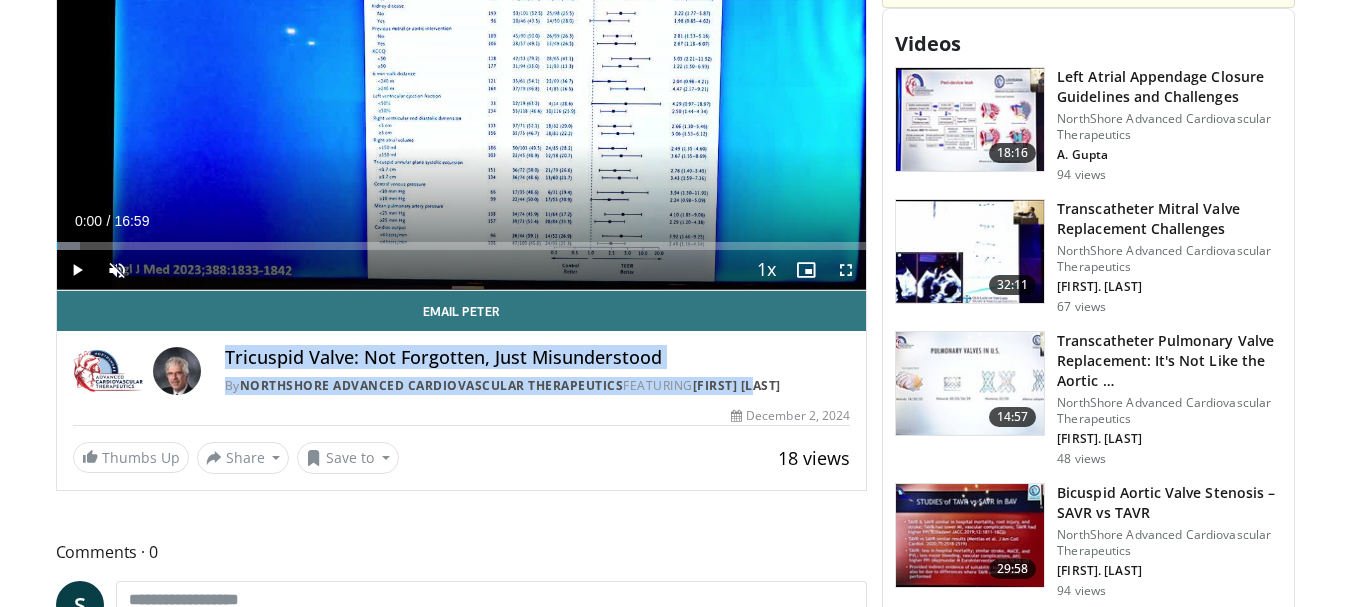 copy on "Tricuspid Valve: Not Forgotten, Just Misunderstood
By
NorthShore Advanced Cardiovascular Therapeutics
FEATURING
Peter Fail" 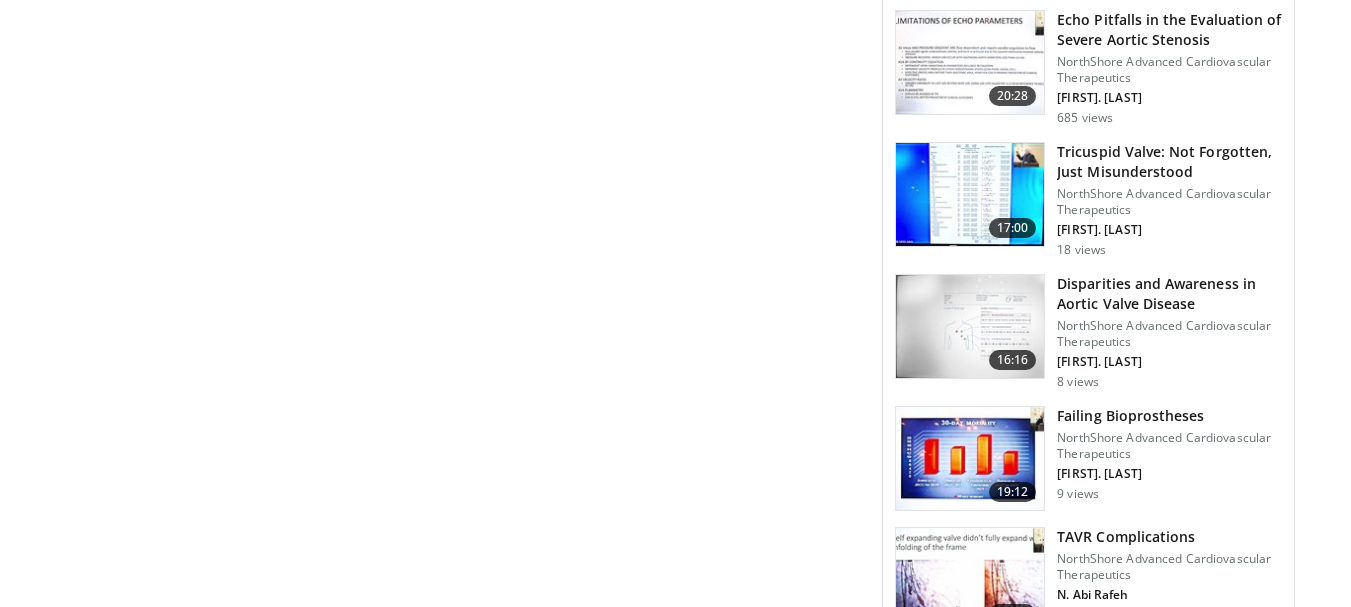 scroll, scrollTop: 2400, scrollLeft: 0, axis: vertical 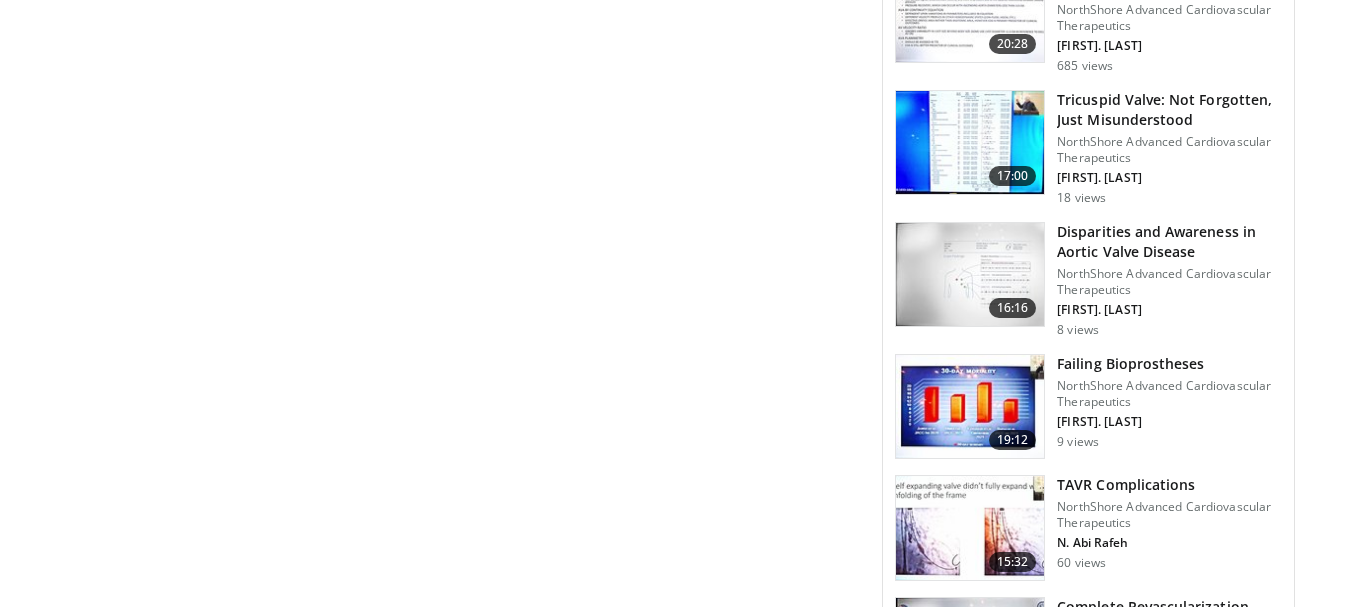 click on "Disparities and Awareness in Aortic Valve Disease" at bounding box center (1169, 242) 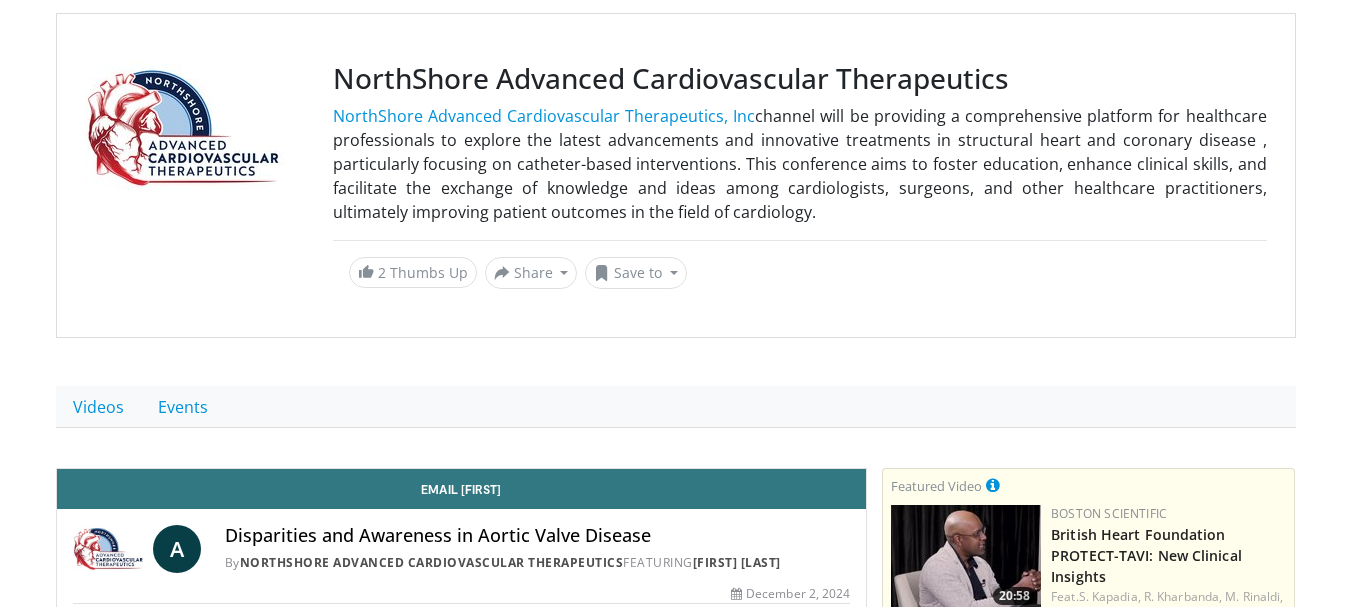 scroll, scrollTop: 300, scrollLeft: 0, axis: vertical 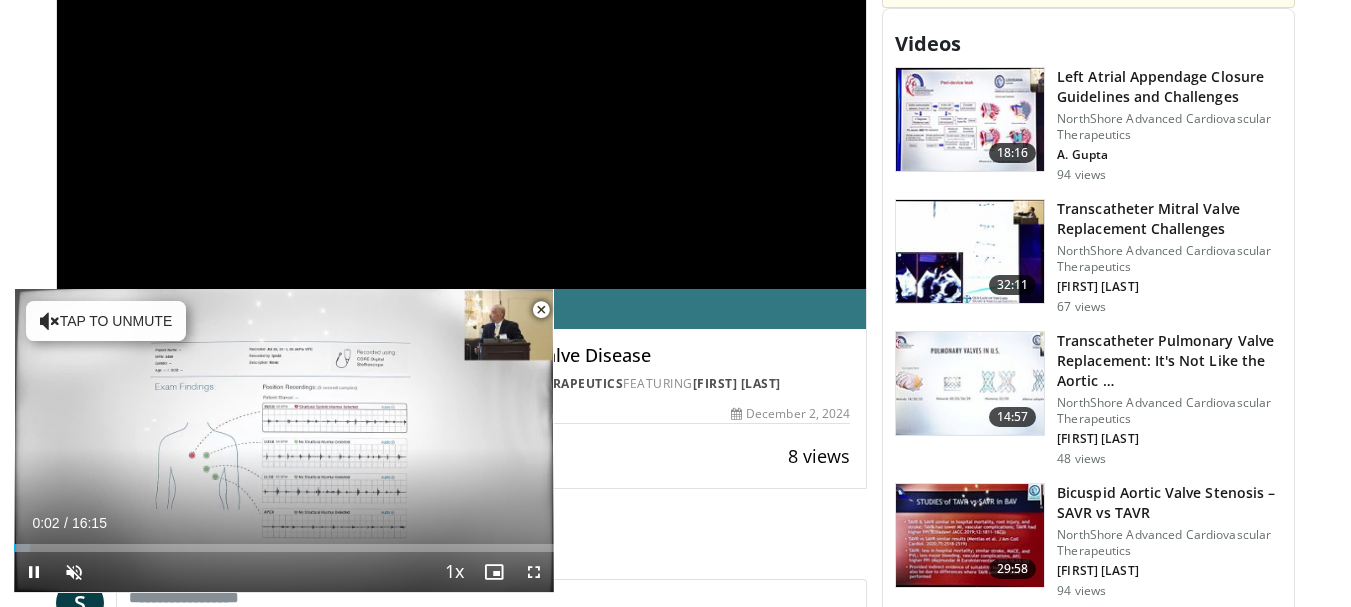 click at bounding box center [541, 310] 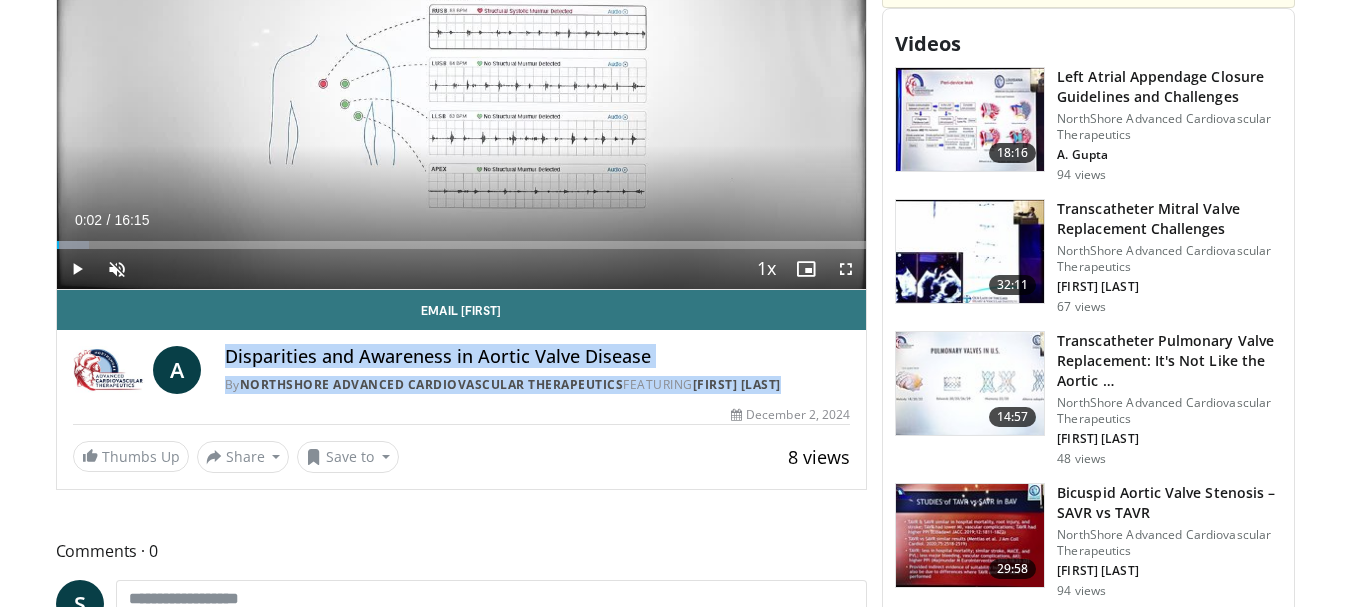 drag, startPoint x: 224, startPoint y: 352, endPoint x: 832, endPoint y: 384, distance: 608.84155 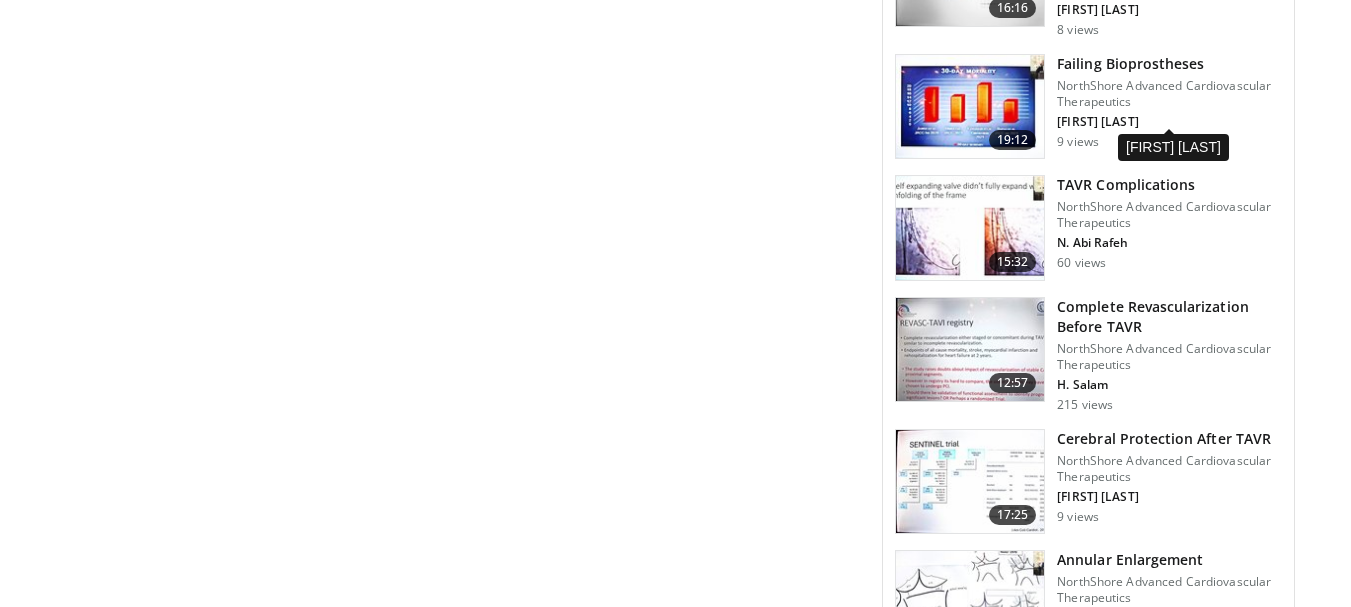 scroll, scrollTop: 2600, scrollLeft: 0, axis: vertical 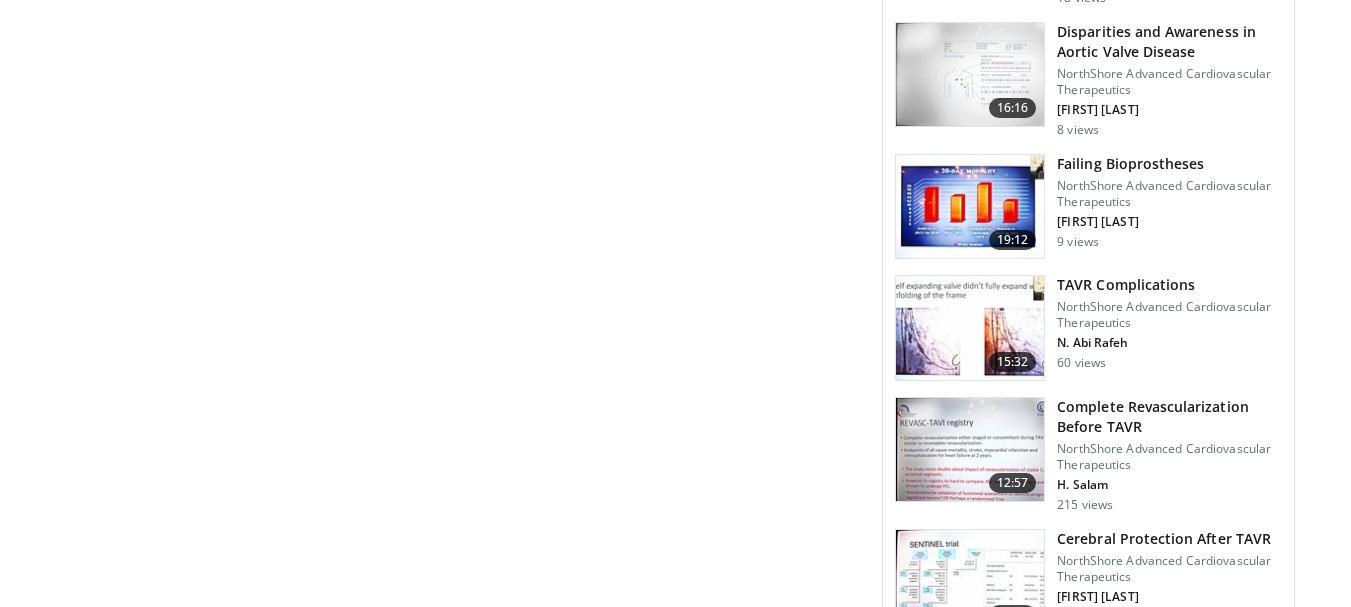 click on "Failing Bioprostheses" at bounding box center [1169, 164] 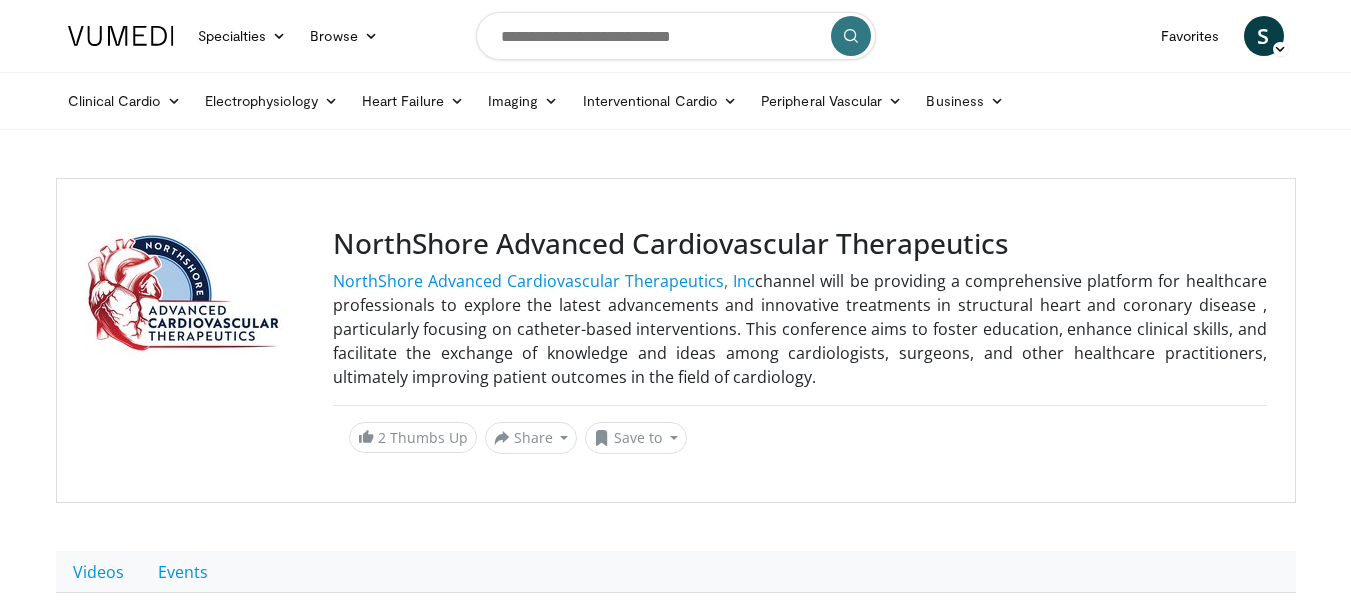 scroll, scrollTop: 0, scrollLeft: 0, axis: both 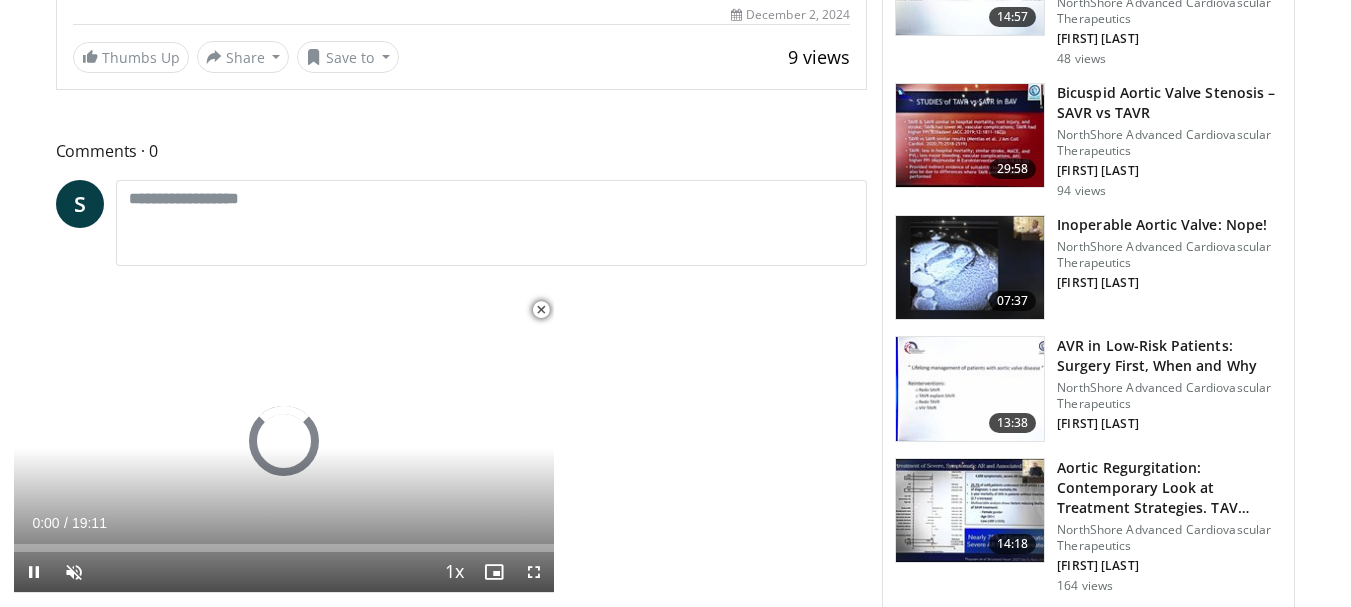 click at bounding box center (541, 310) 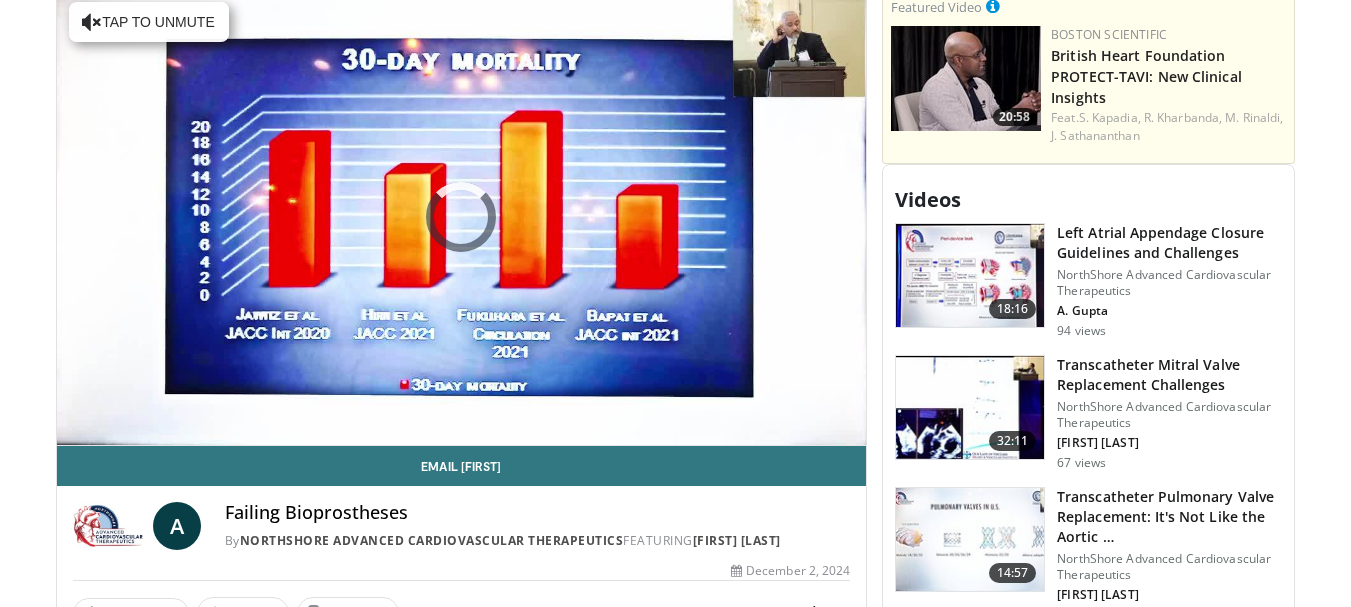 scroll, scrollTop: 844, scrollLeft: 0, axis: vertical 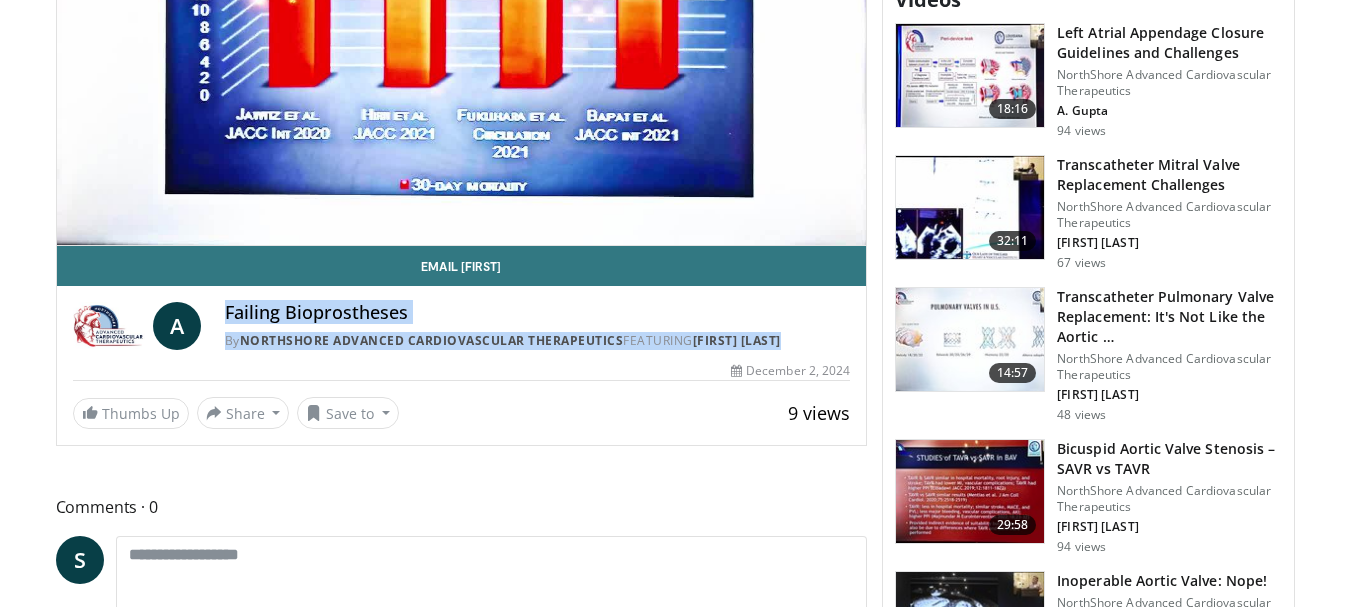 drag, startPoint x: 224, startPoint y: 312, endPoint x: 811, endPoint y: 335, distance: 587.45044 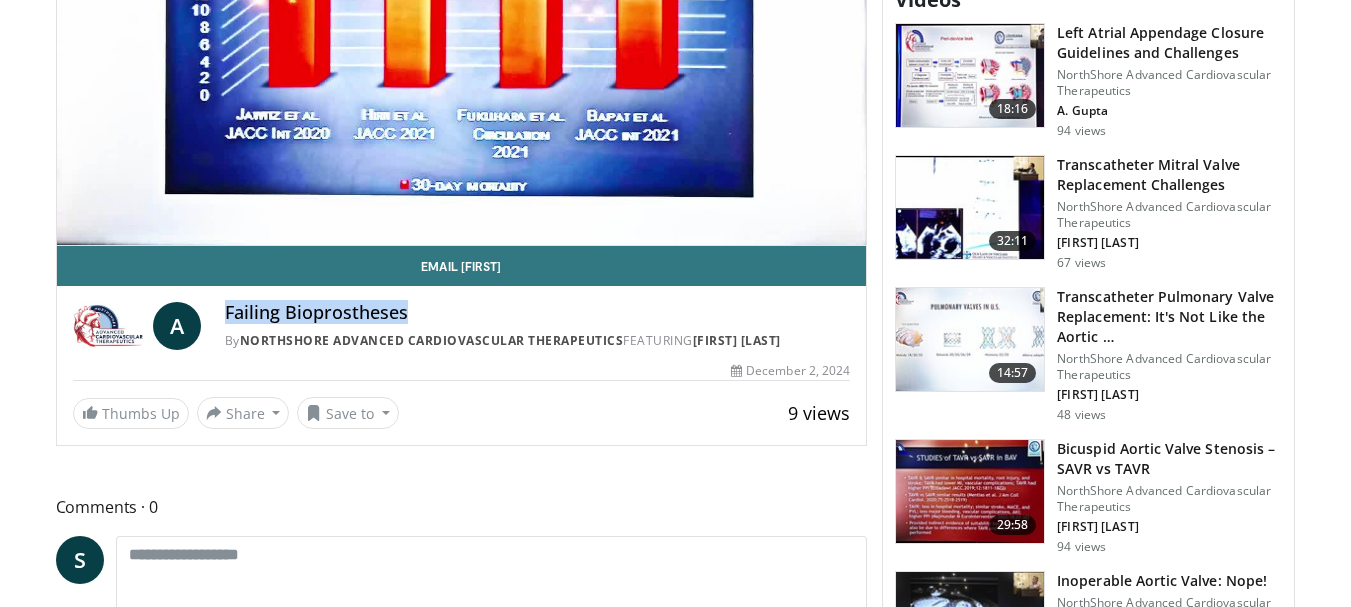 drag, startPoint x: 224, startPoint y: 308, endPoint x: 831, endPoint y: 326, distance: 607.26685 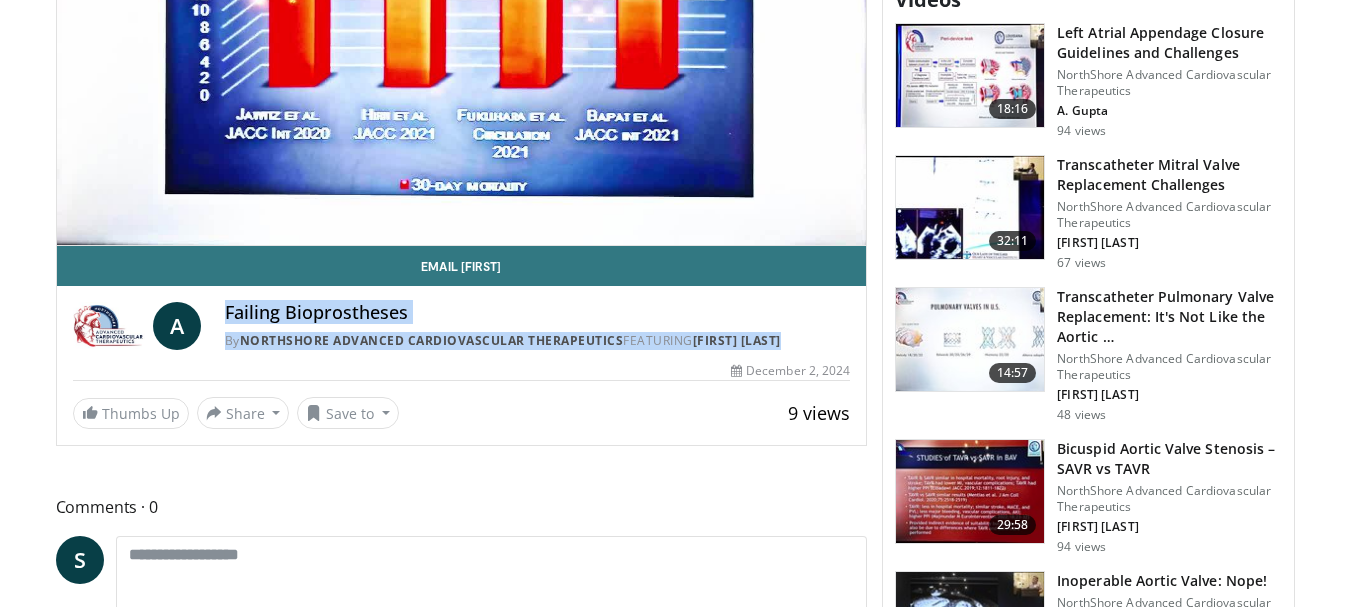 drag, startPoint x: 221, startPoint y: 311, endPoint x: 819, endPoint y: 340, distance: 598.70276 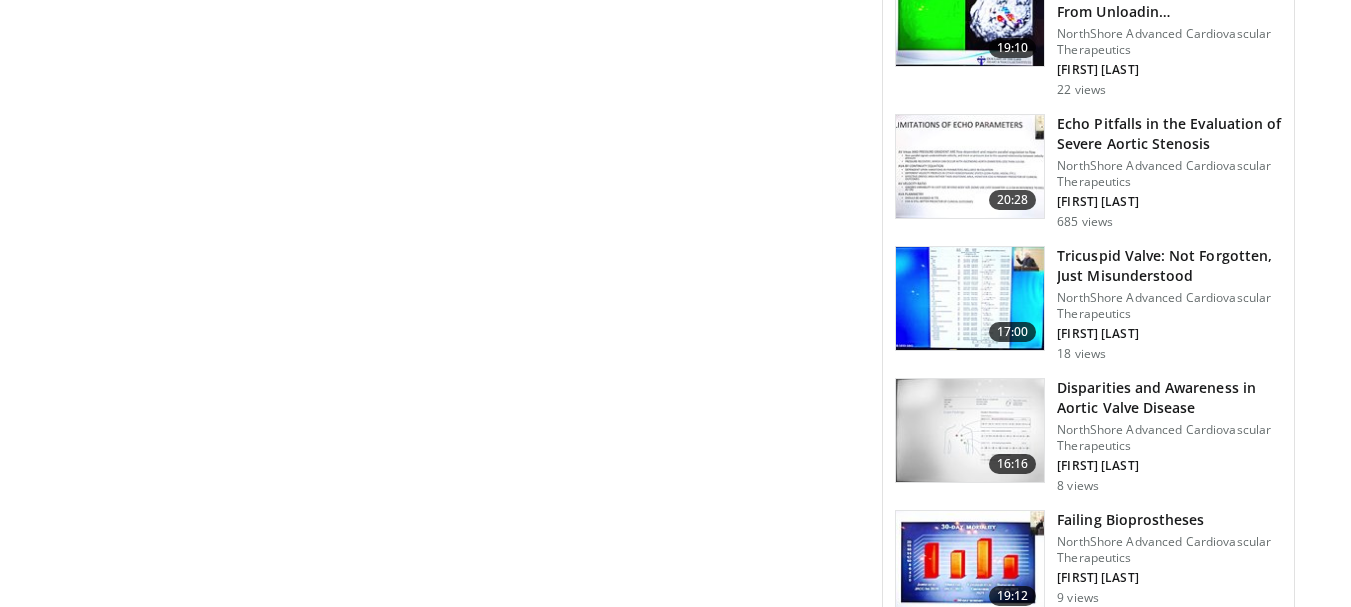 scroll, scrollTop: 2644, scrollLeft: 0, axis: vertical 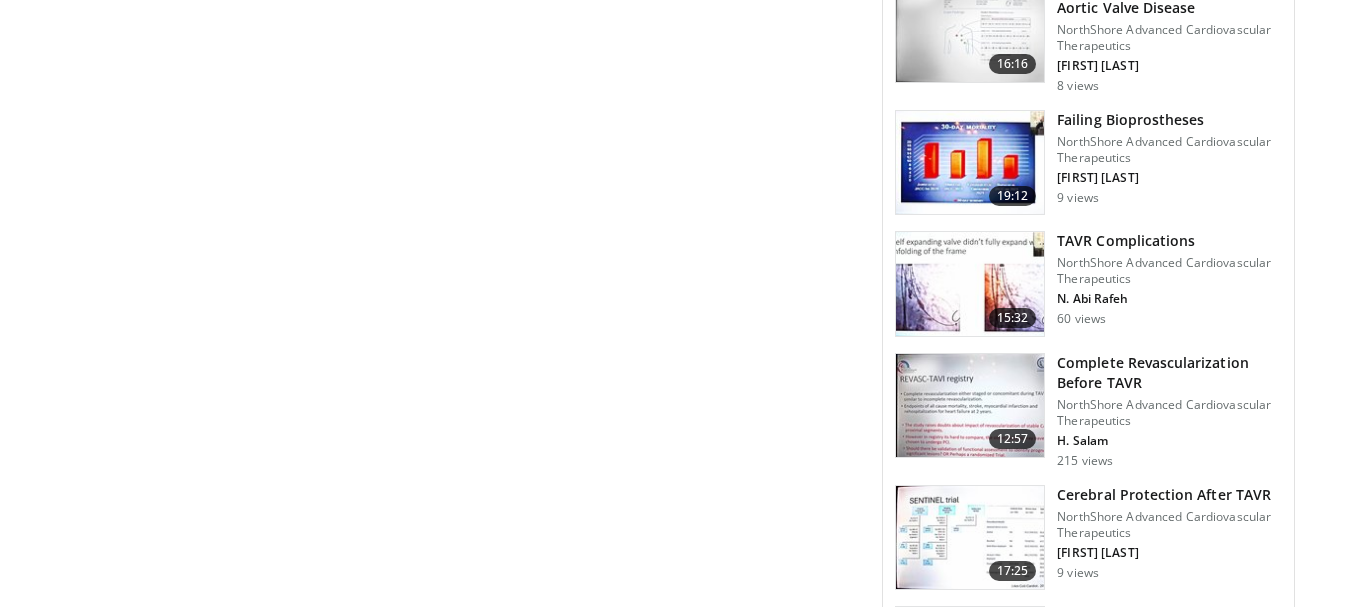 click on "TAVR Complications" at bounding box center [1169, 241] 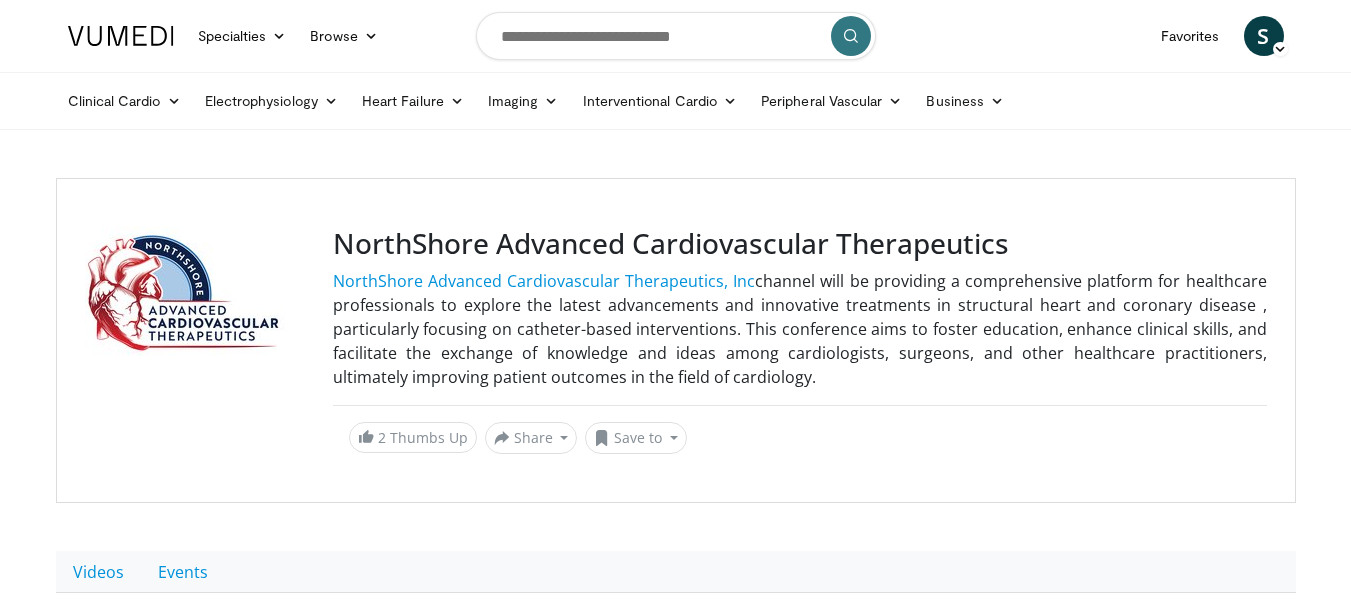 scroll, scrollTop: 0, scrollLeft: 0, axis: both 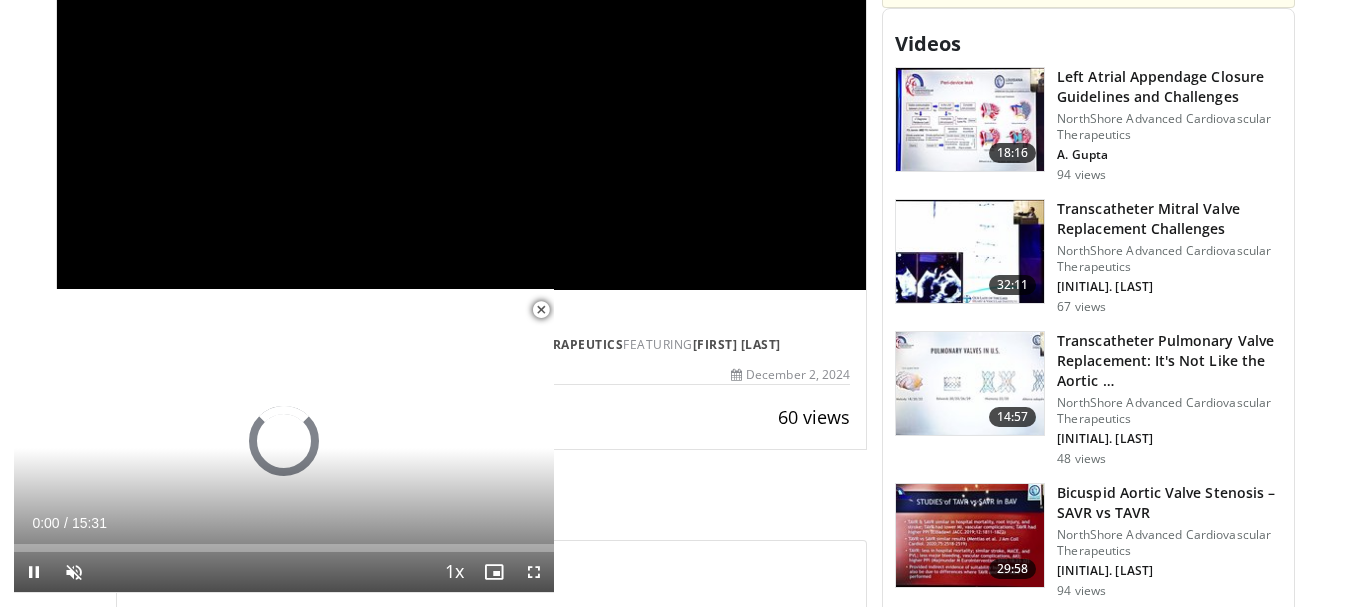 click at bounding box center (541, 310) 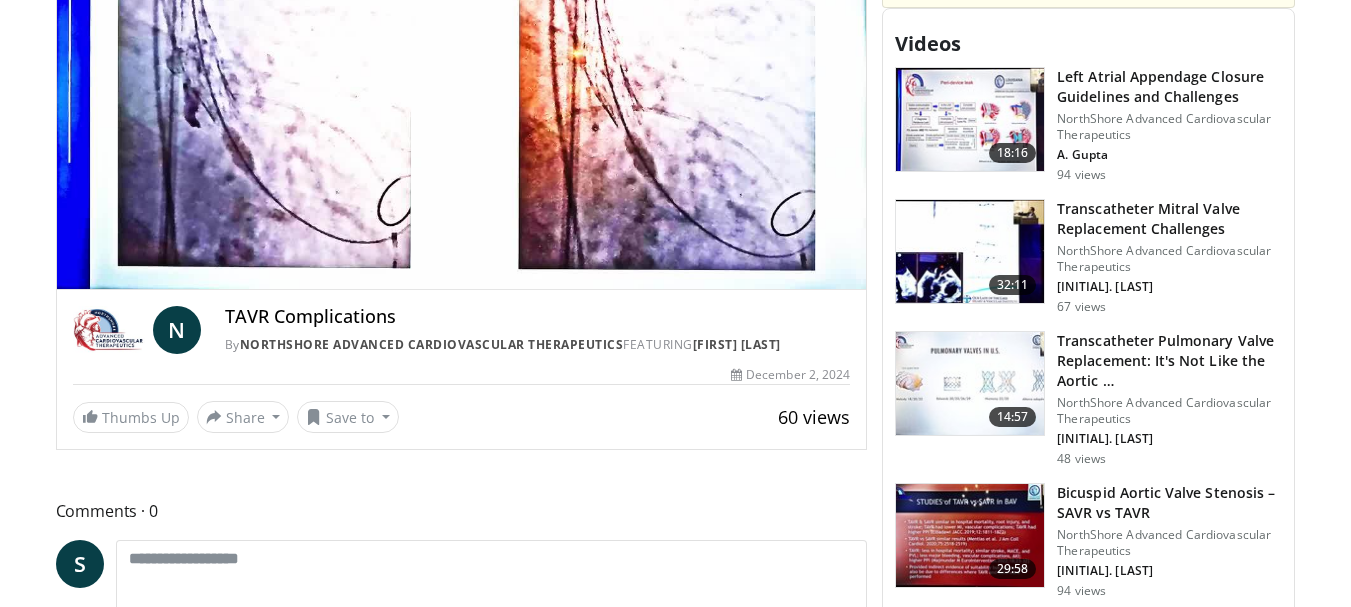 drag, startPoint x: 227, startPoint y: 310, endPoint x: 840, endPoint y: 343, distance: 613.88763 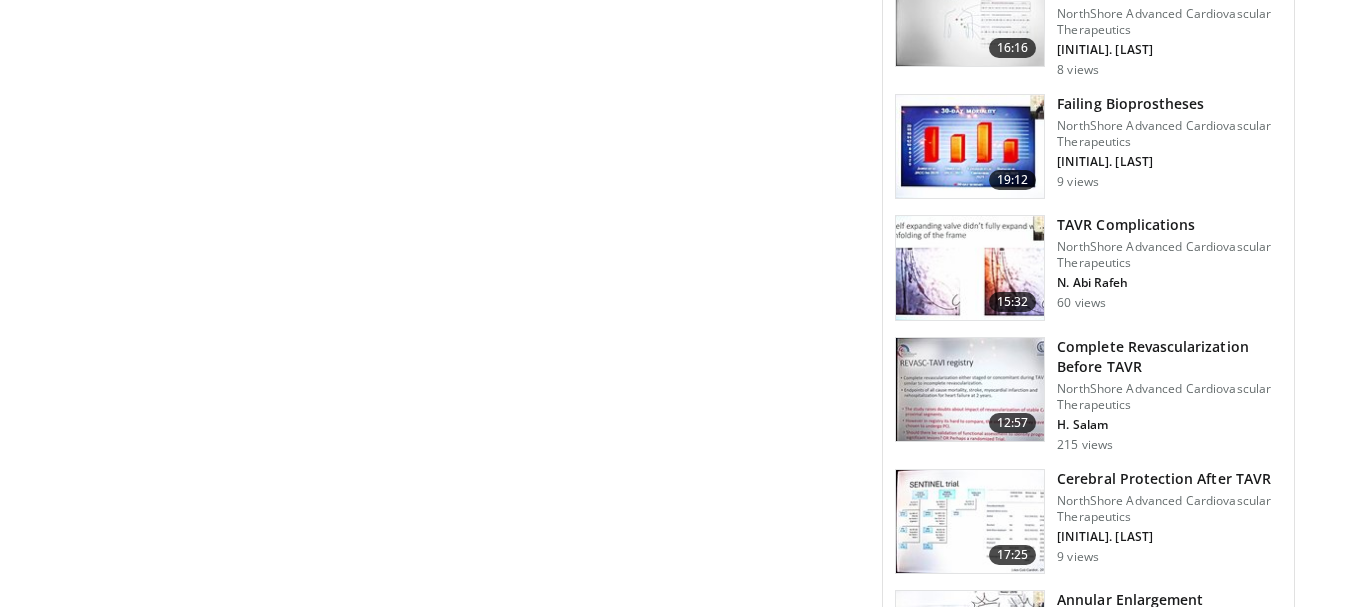 scroll, scrollTop: 2700, scrollLeft: 0, axis: vertical 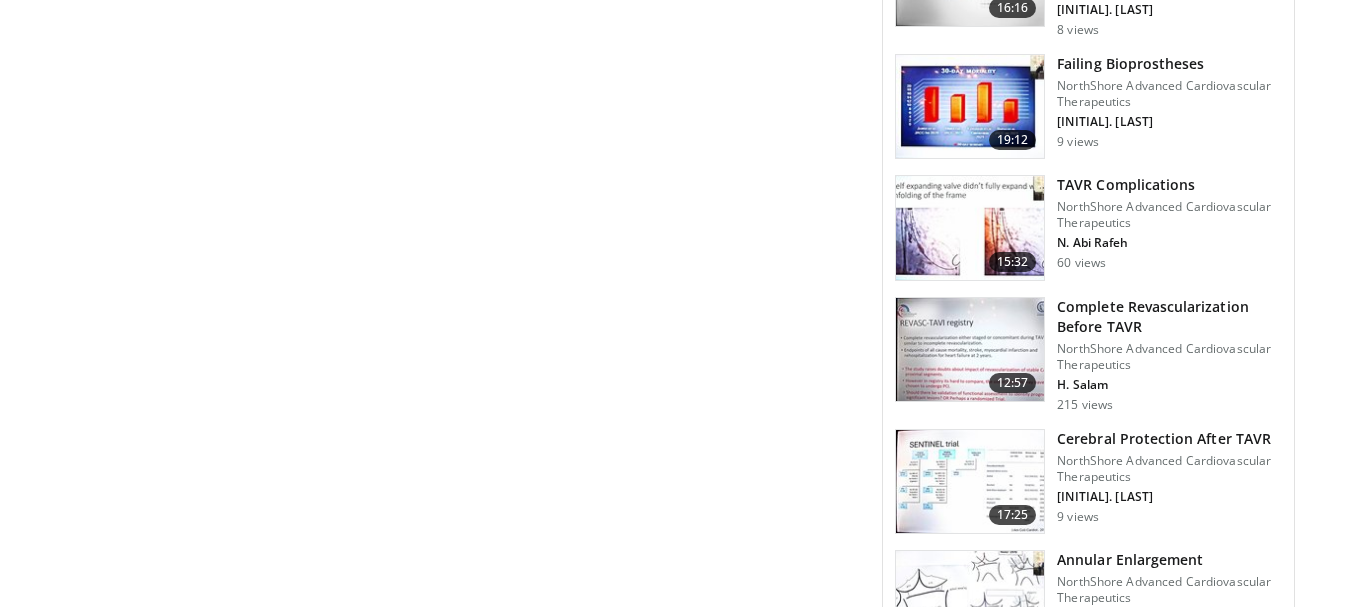 click on "Complete Revascularization Before TAVR" at bounding box center (1169, 317) 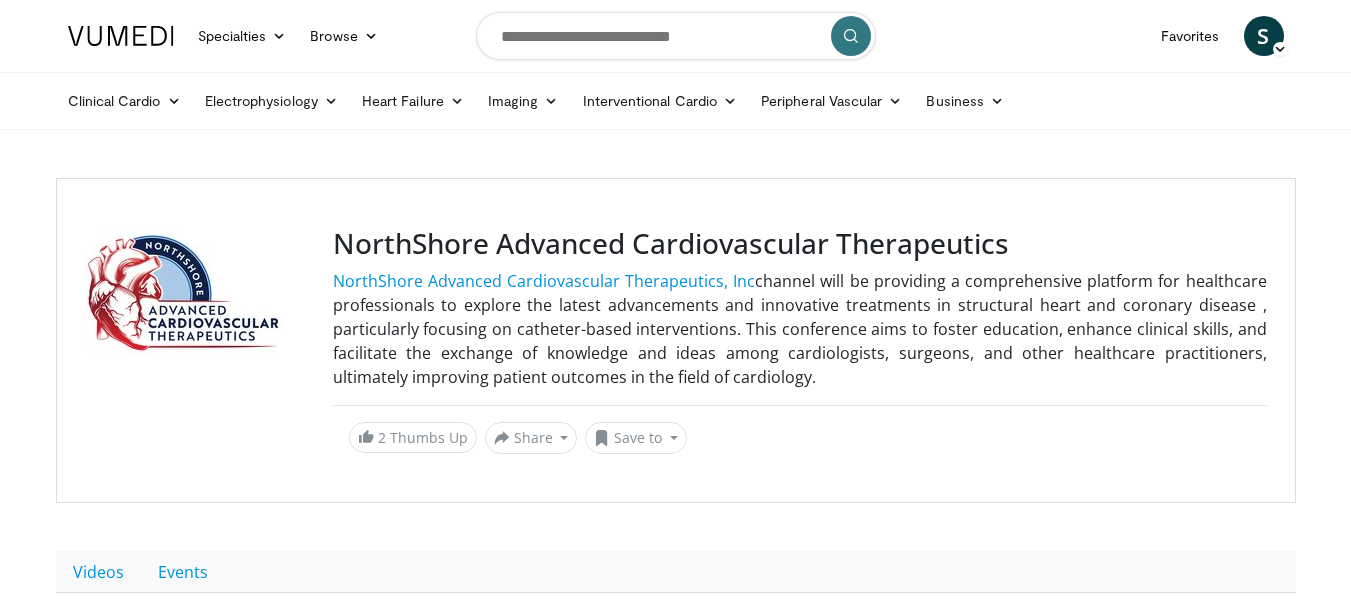 scroll, scrollTop: 0, scrollLeft: 0, axis: both 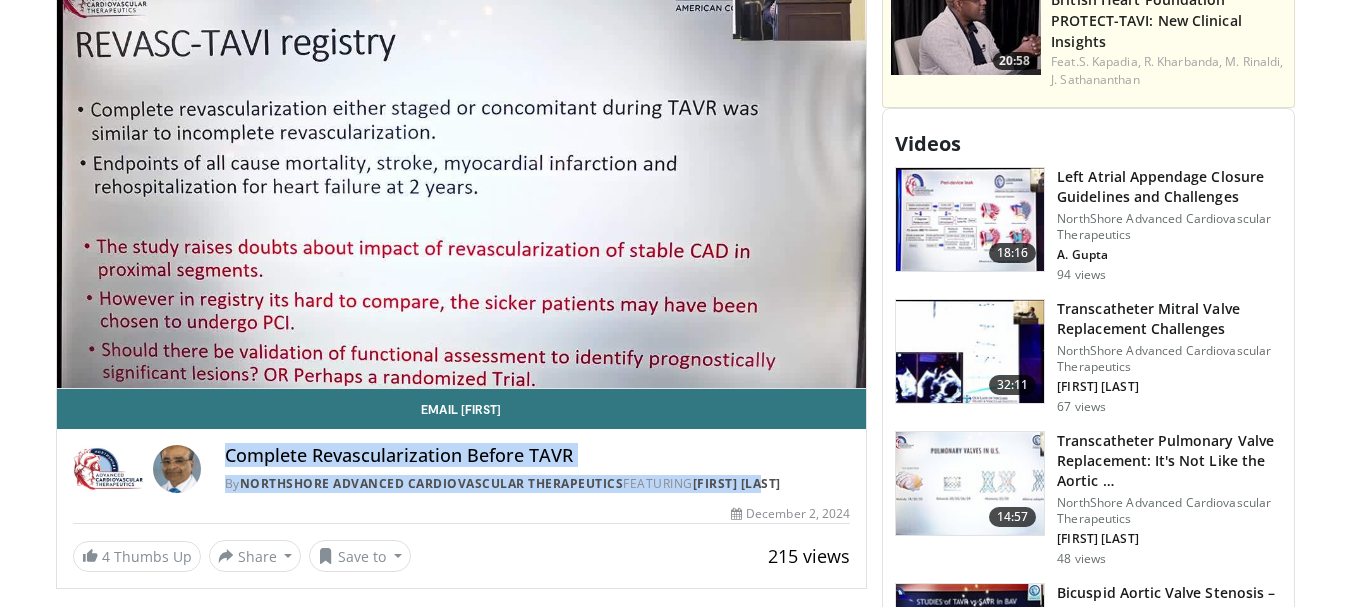 drag, startPoint x: 222, startPoint y: 456, endPoint x: 810, endPoint y: 478, distance: 588.41144 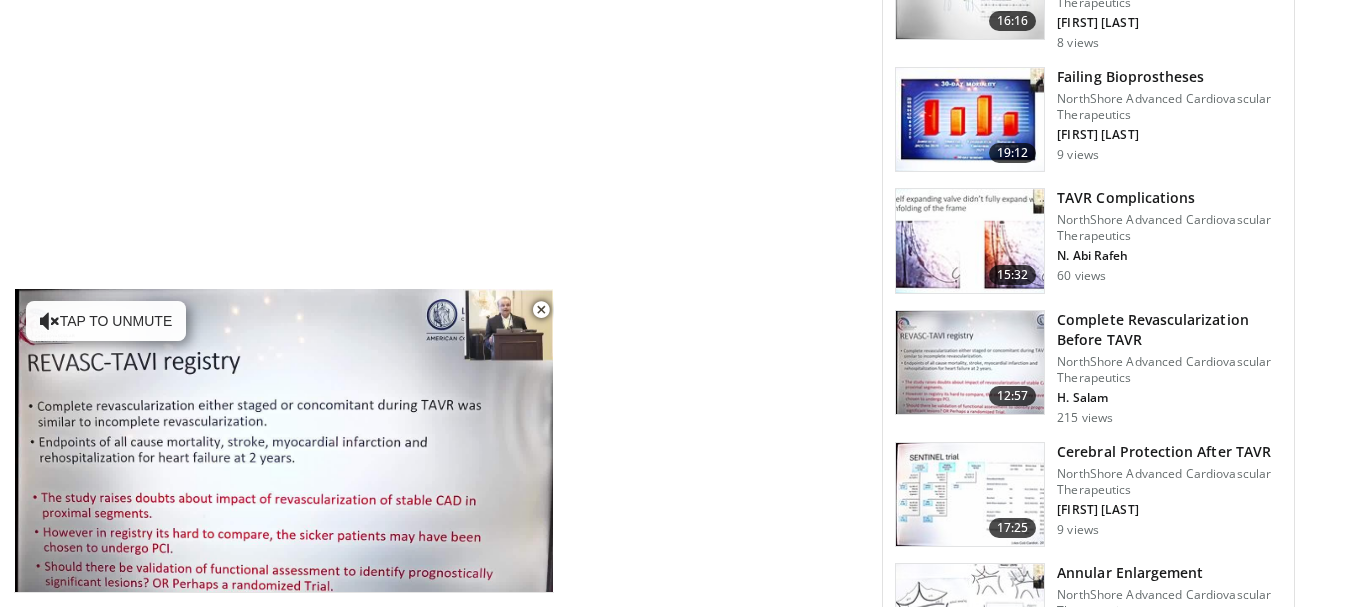 scroll, scrollTop: 2802, scrollLeft: 0, axis: vertical 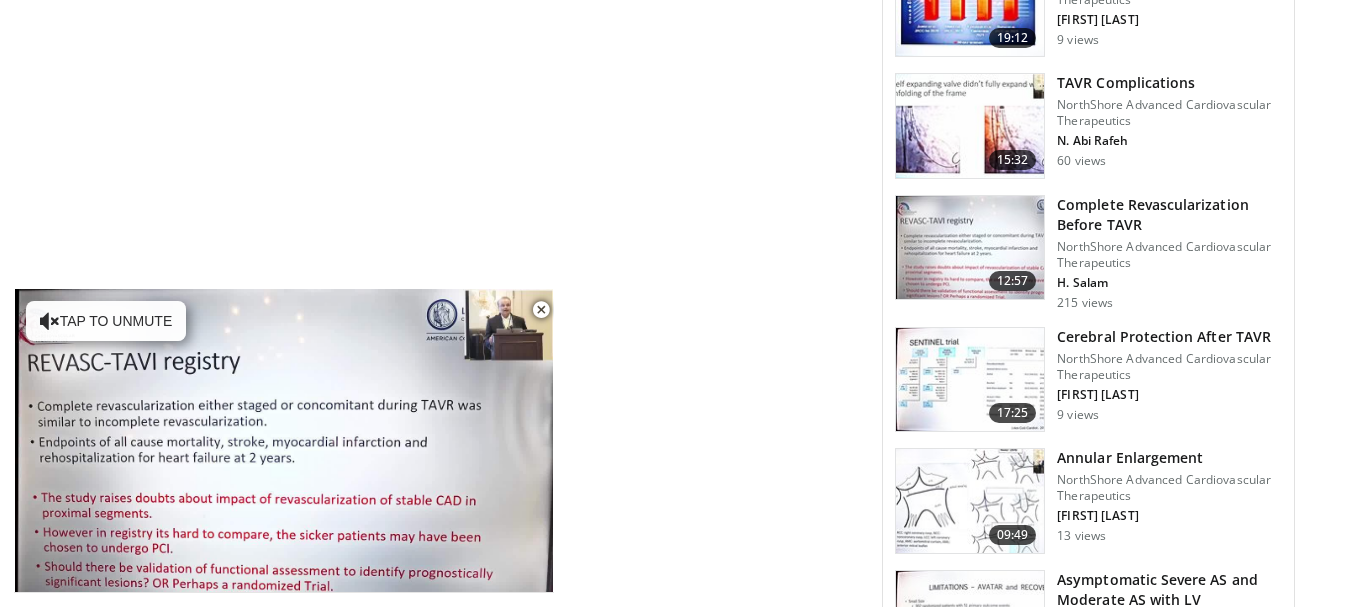 click on "Cerebral Protection After TAVR" at bounding box center [1169, 337] 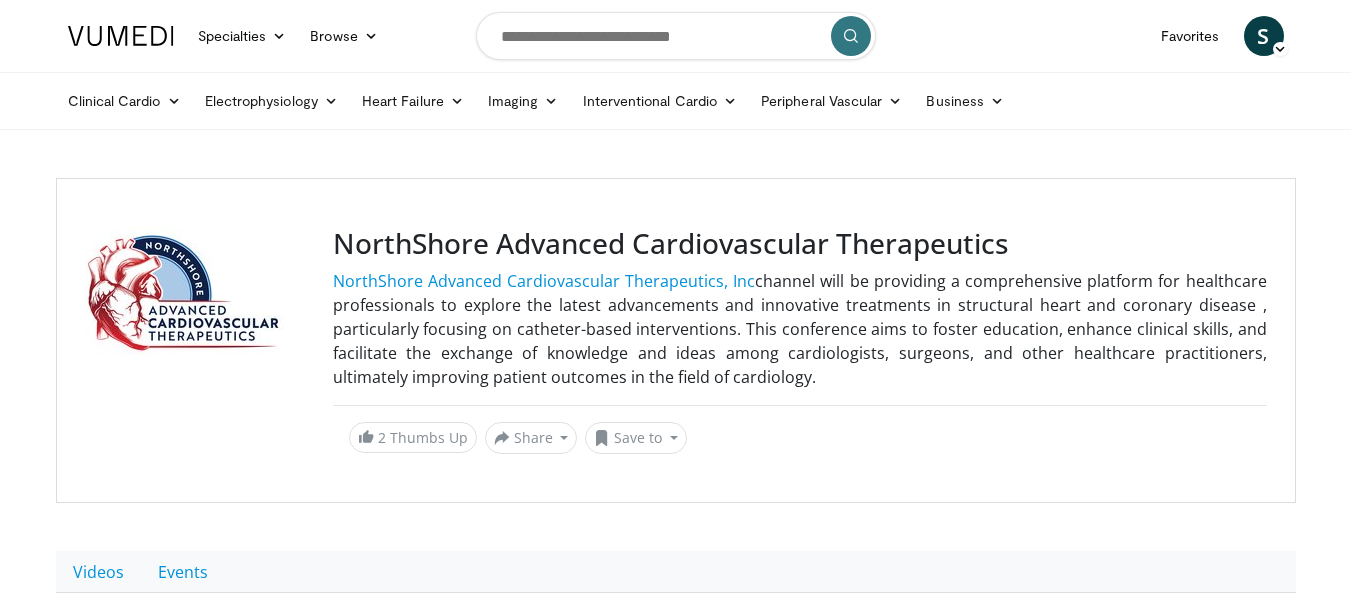 scroll, scrollTop: 0, scrollLeft: 0, axis: both 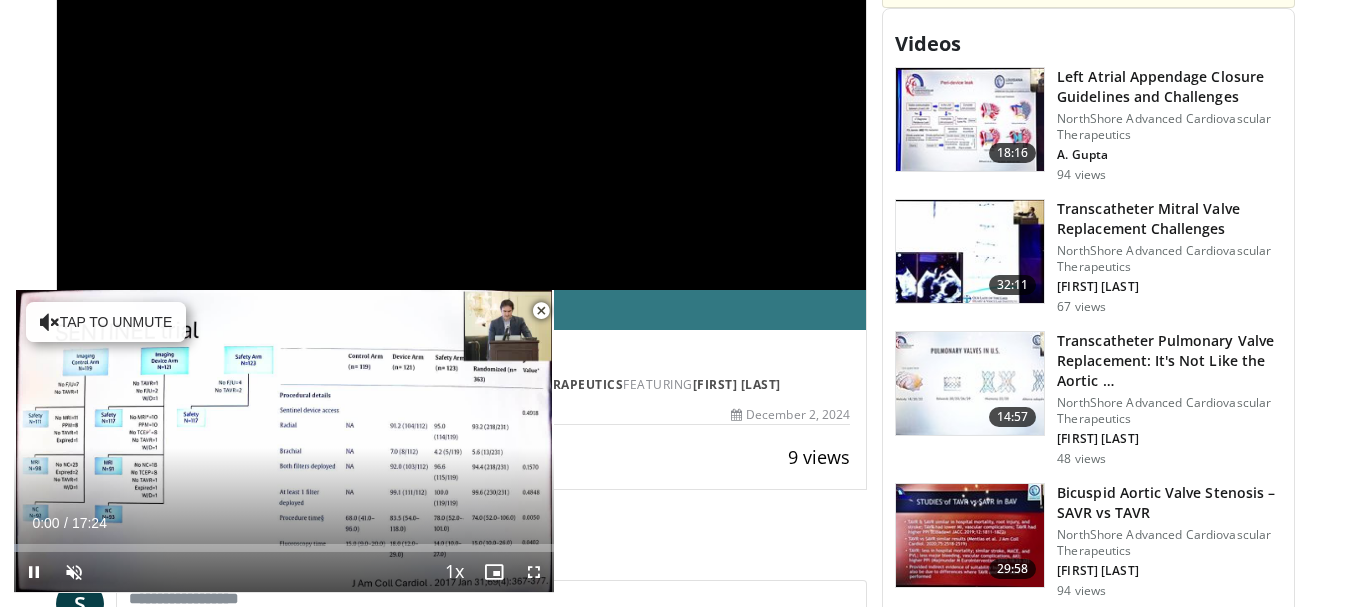 click at bounding box center [541, 311] 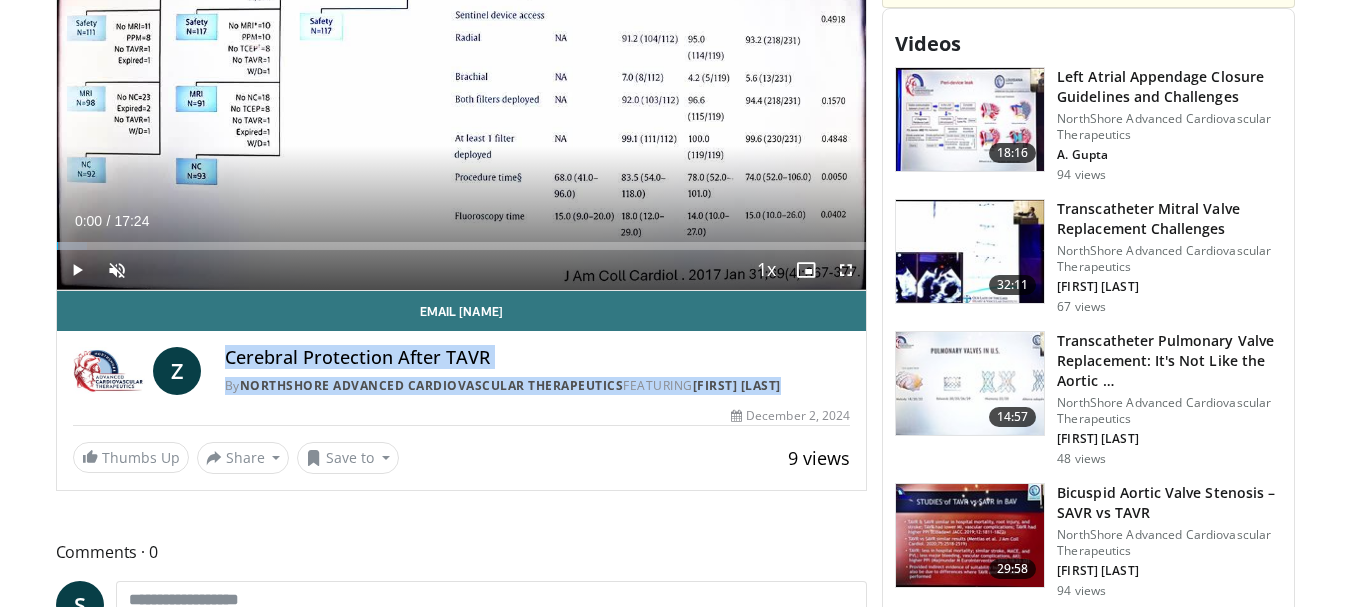 drag, startPoint x: 225, startPoint y: 352, endPoint x: 821, endPoint y: 391, distance: 597.27466 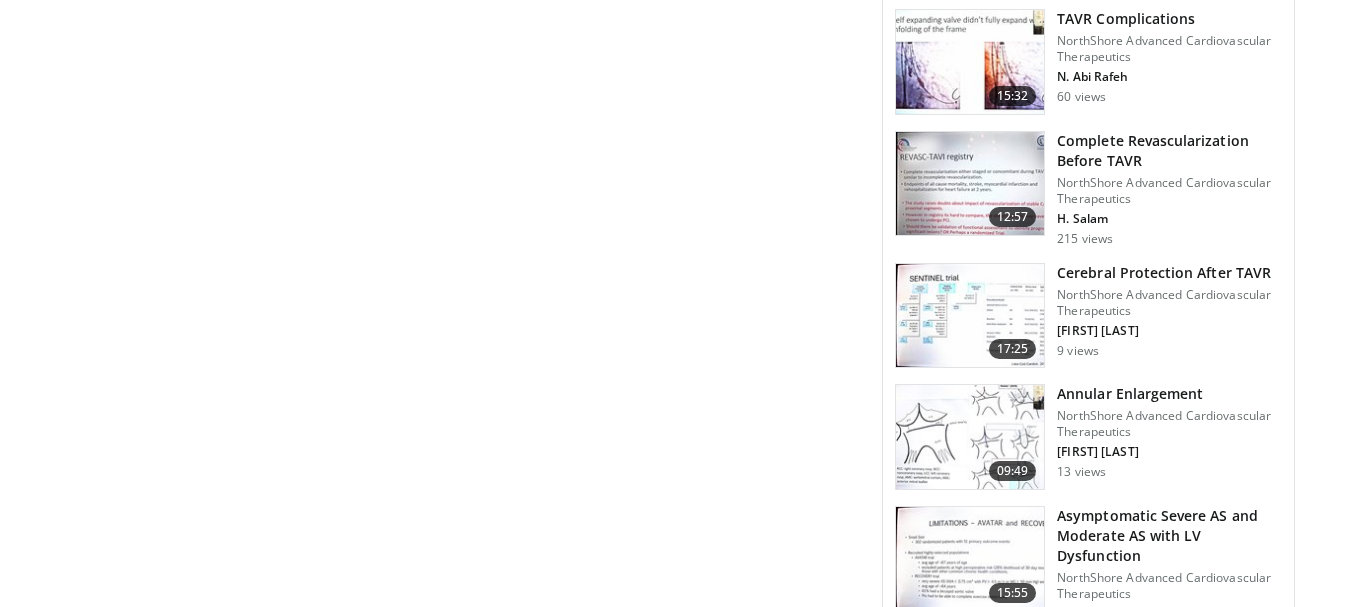scroll, scrollTop: 2880, scrollLeft: 0, axis: vertical 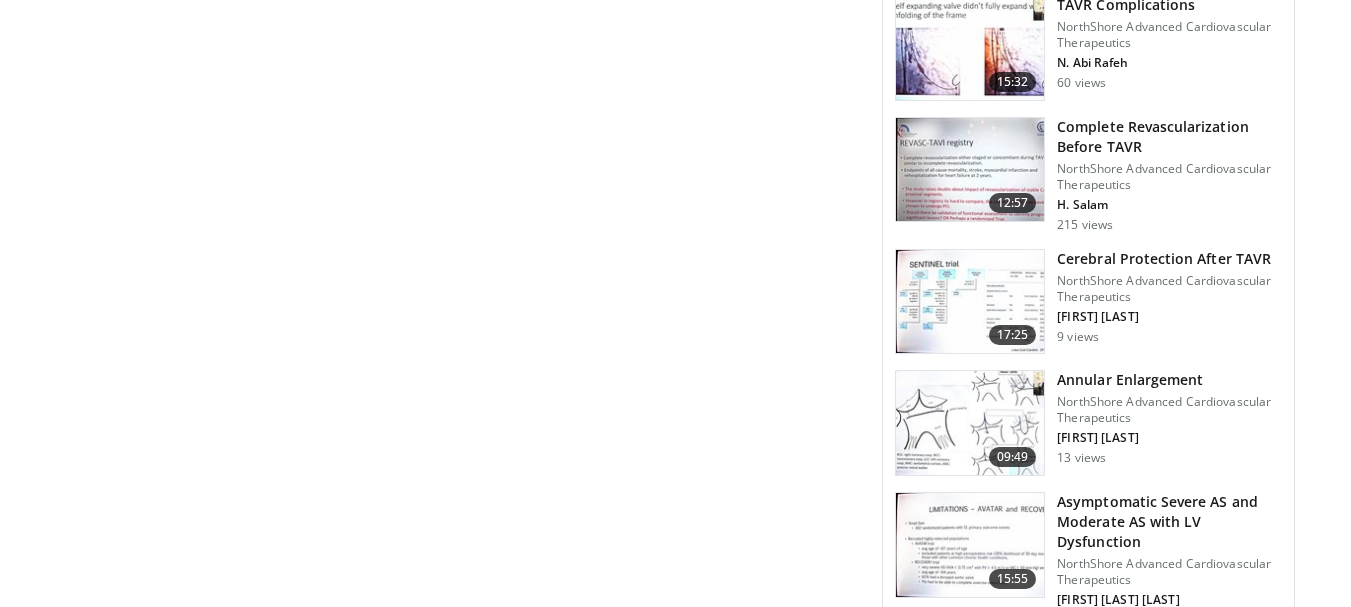 click on "Annular Enlargement" at bounding box center (1169, 380) 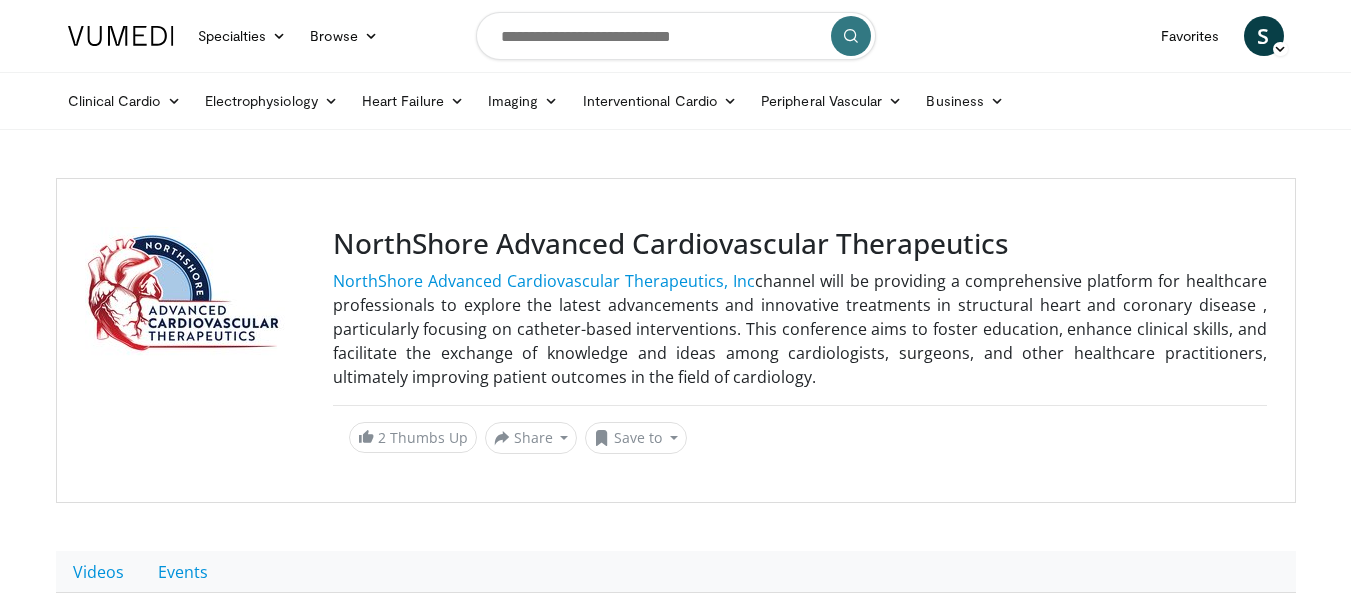 scroll, scrollTop: 0, scrollLeft: 0, axis: both 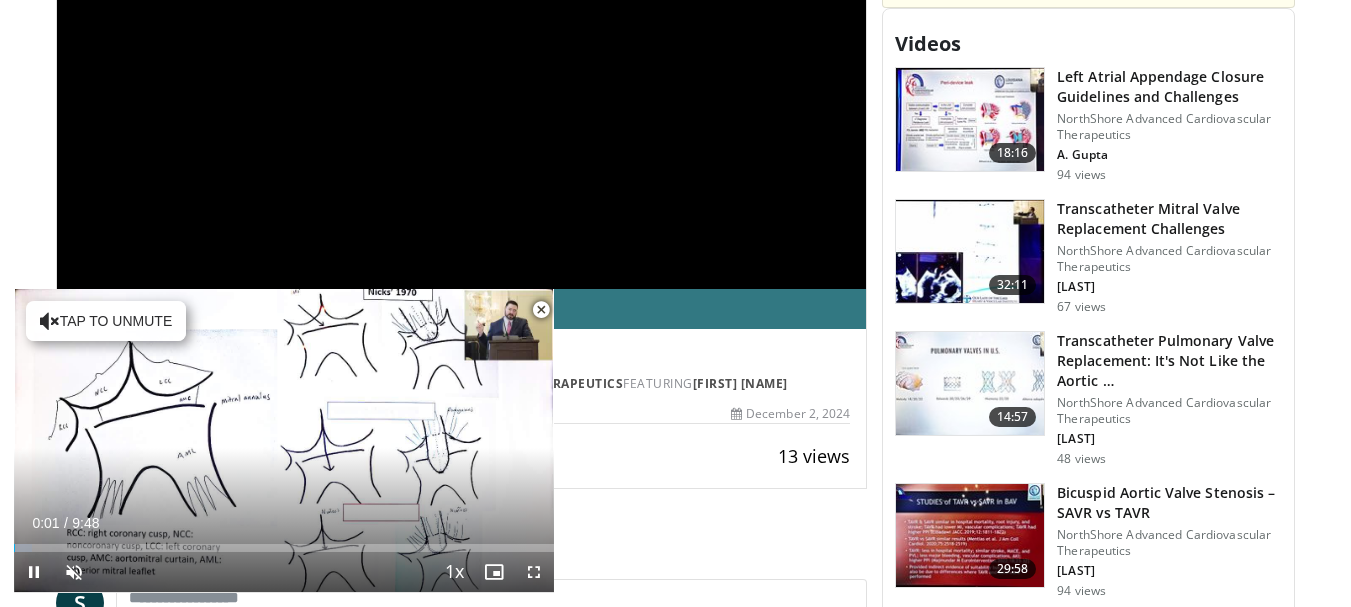 click at bounding box center (541, 310) 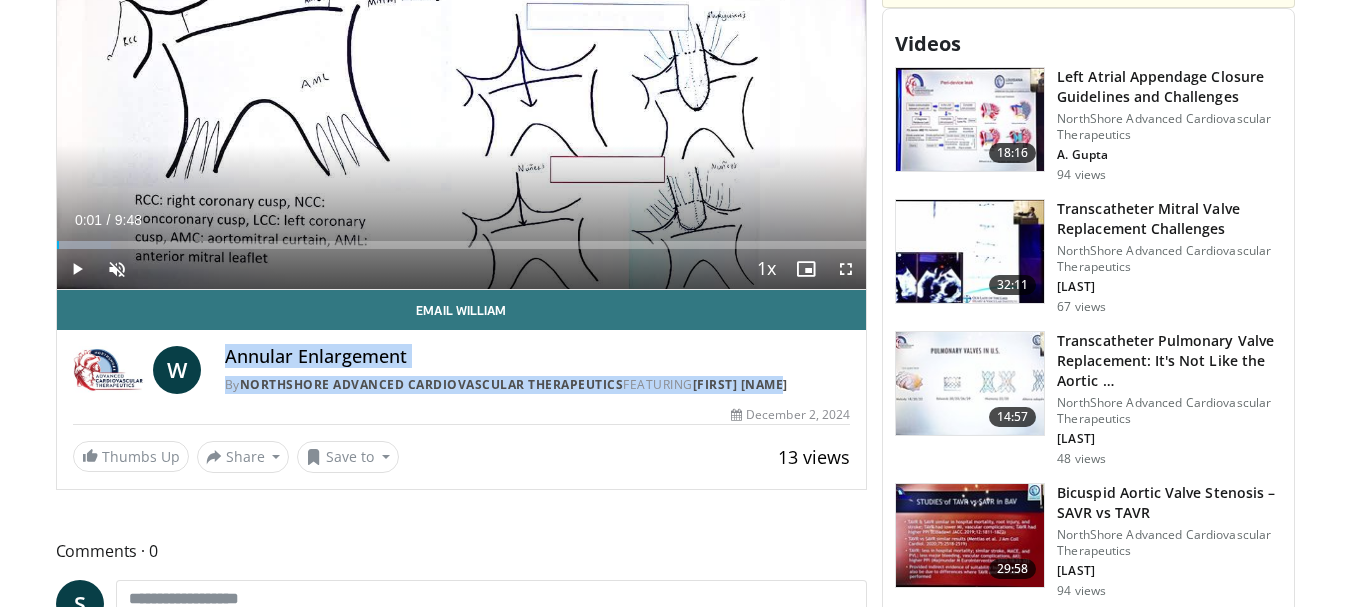 drag, startPoint x: 223, startPoint y: 352, endPoint x: 858, endPoint y: 386, distance: 635.9096 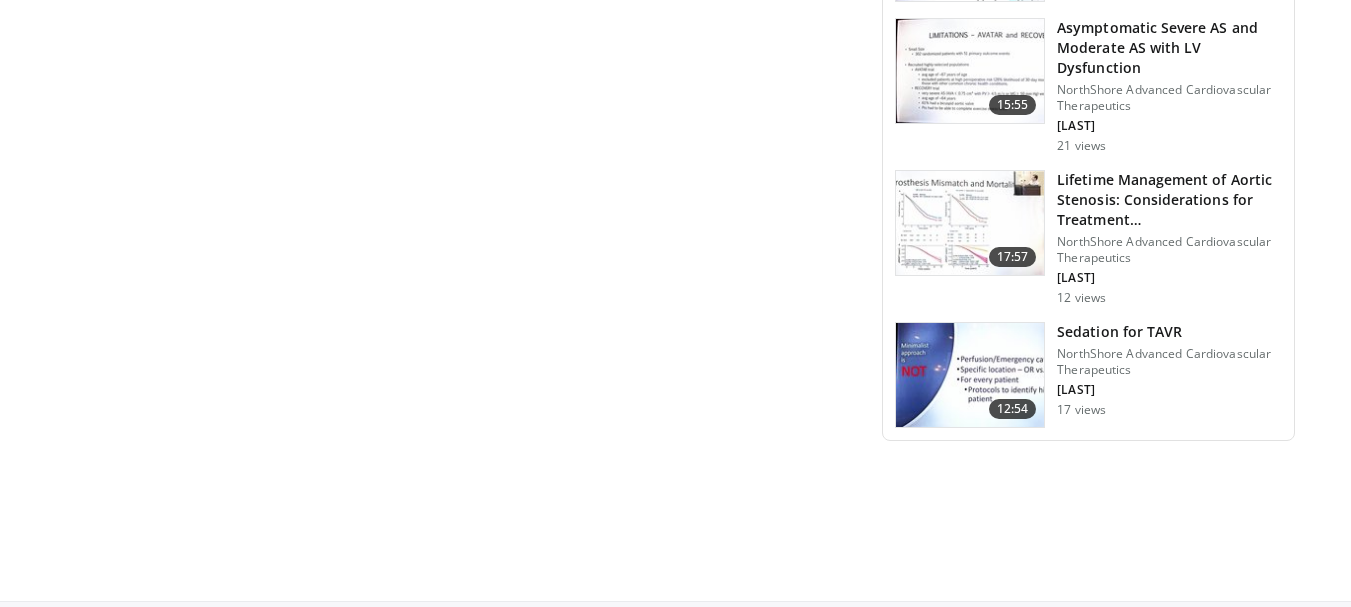 scroll, scrollTop: 3368, scrollLeft: 0, axis: vertical 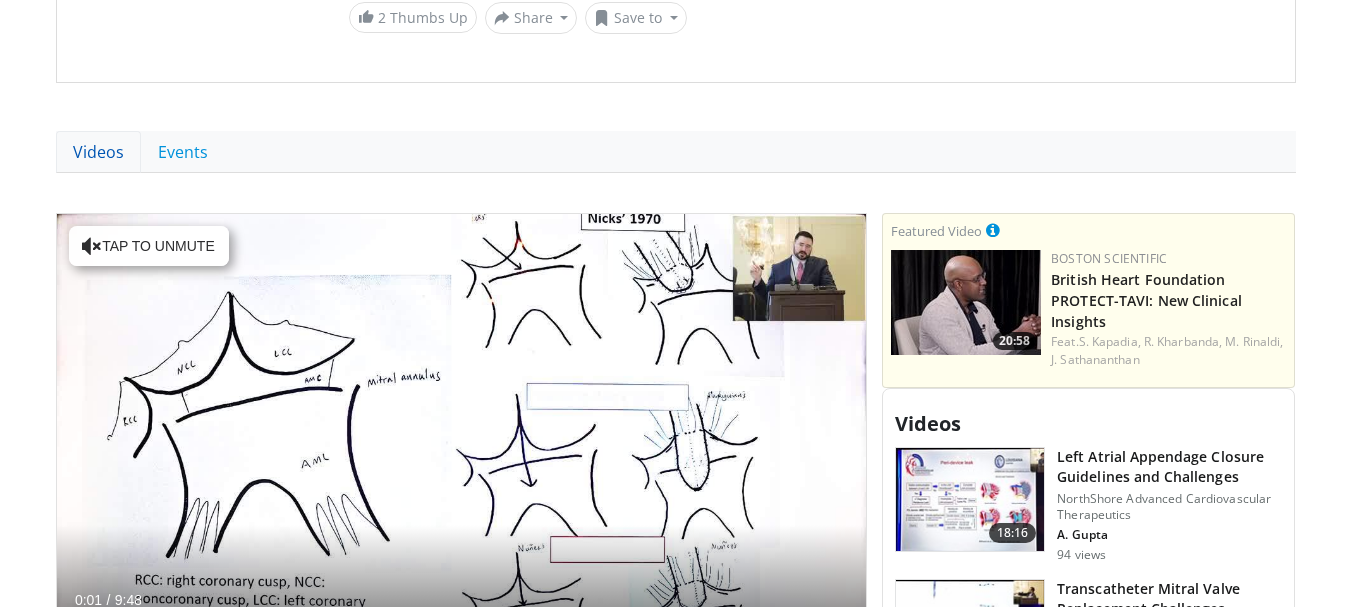 click on "Videos" at bounding box center (98, 152) 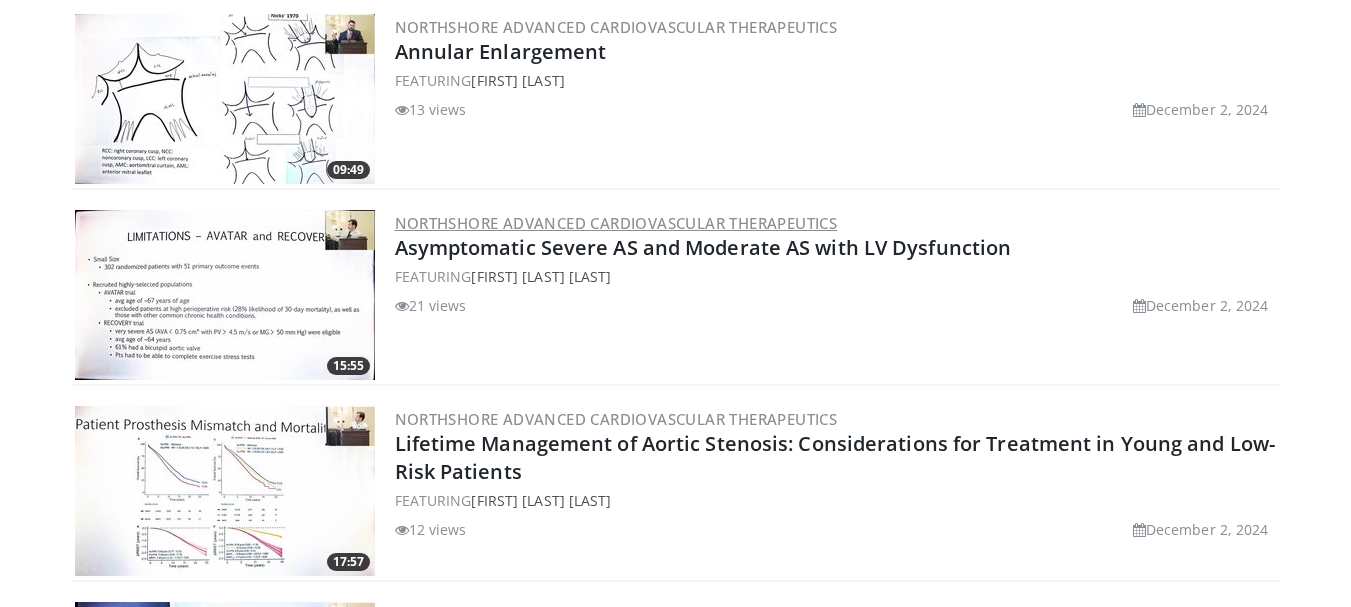 scroll, scrollTop: 4202, scrollLeft: 0, axis: vertical 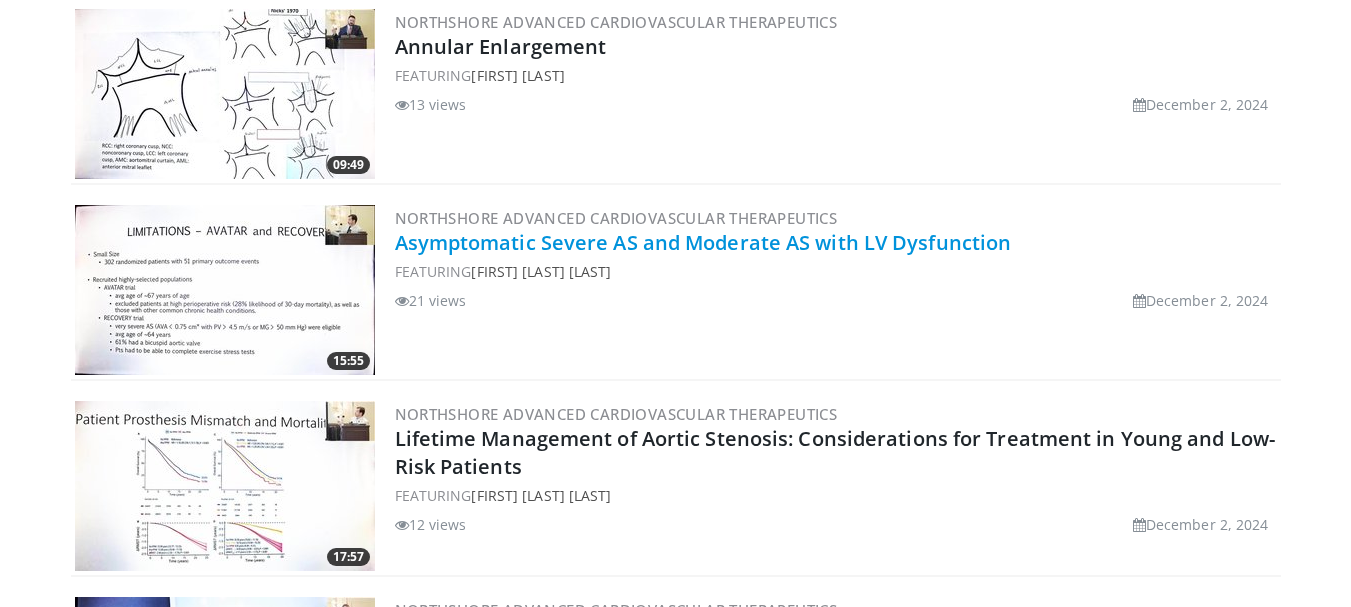click on "Asymptomatic Severe AS and Moderate AS with LV Dysfunction" at bounding box center [703, 242] 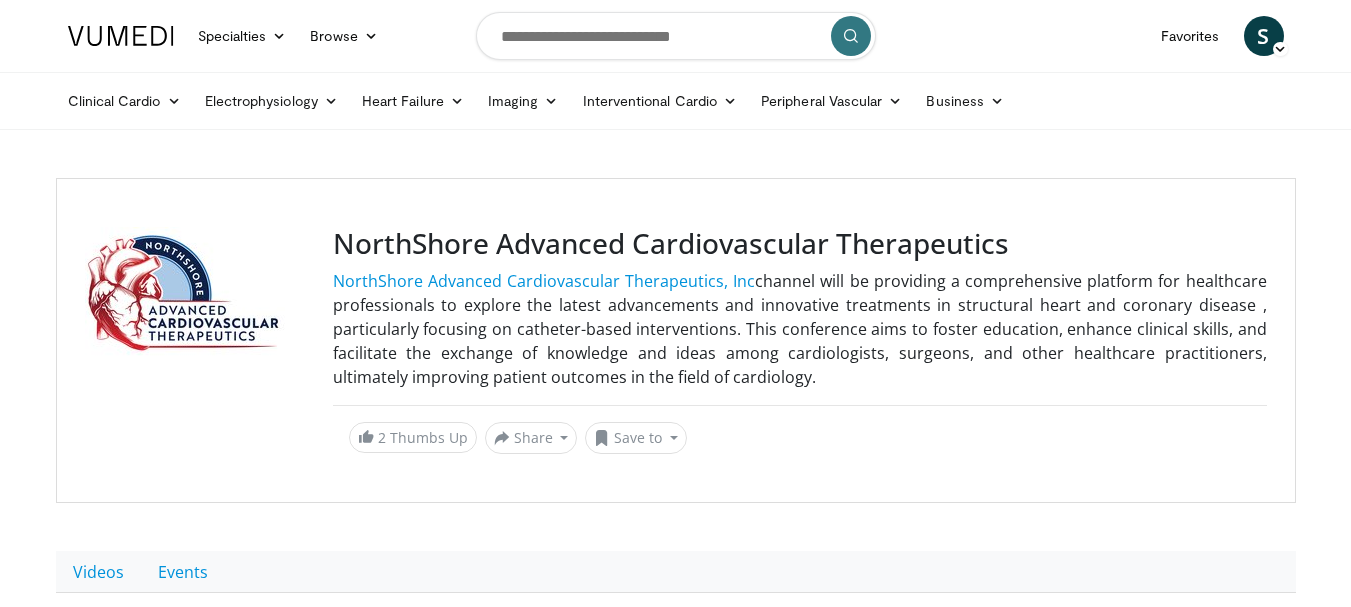 scroll, scrollTop: 0, scrollLeft: 0, axis: both 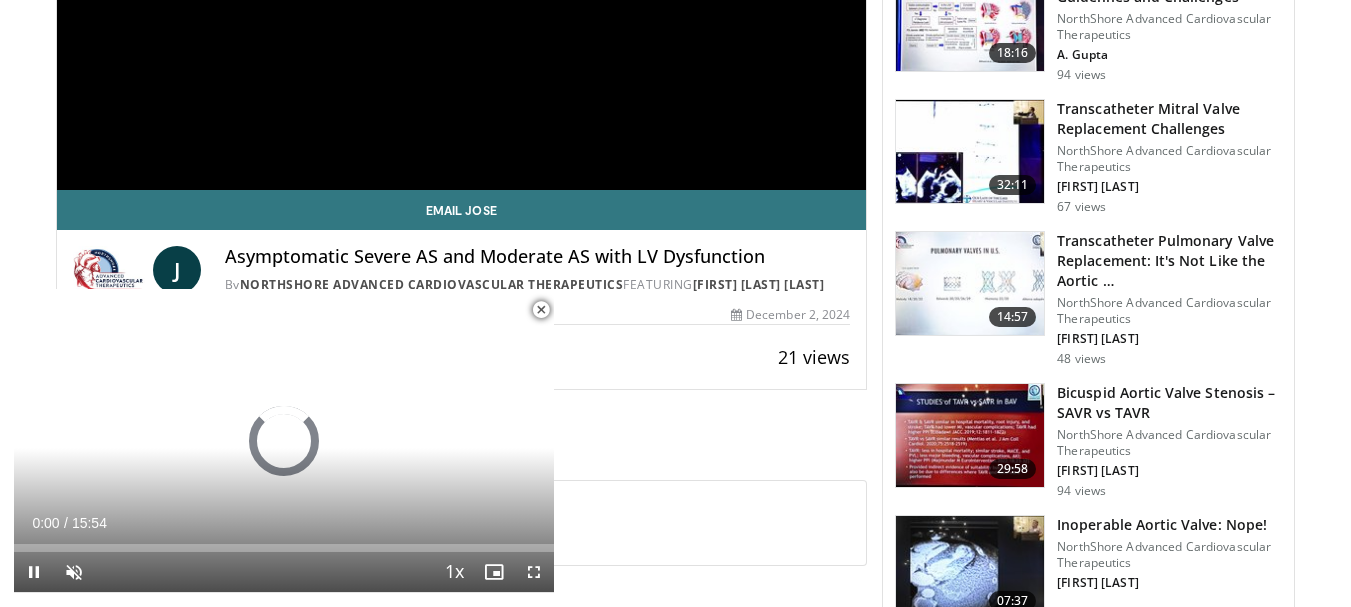 drag, startPoint x: 540, startPoint y: 304, endPoint x: 506, endPoint y: 299, distance: 34.36568 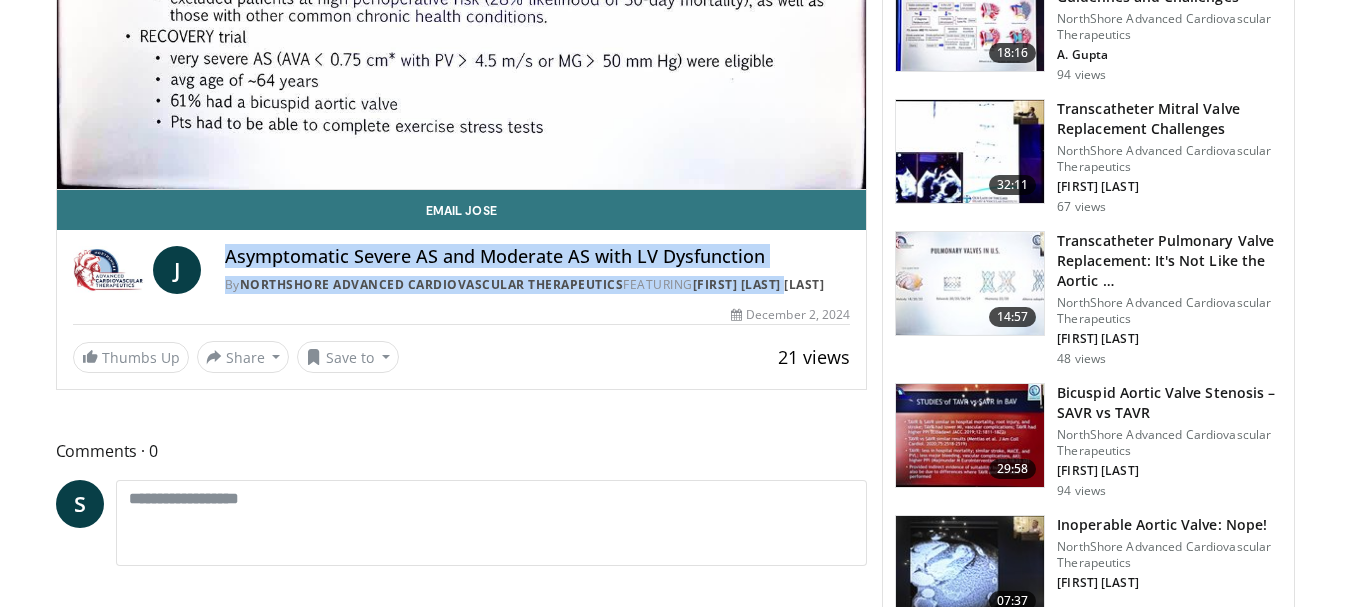 drag, startPoint x: 222, startPoint y: 254, endPoint x: 830, endPoint y: 280, distance: 608.55566 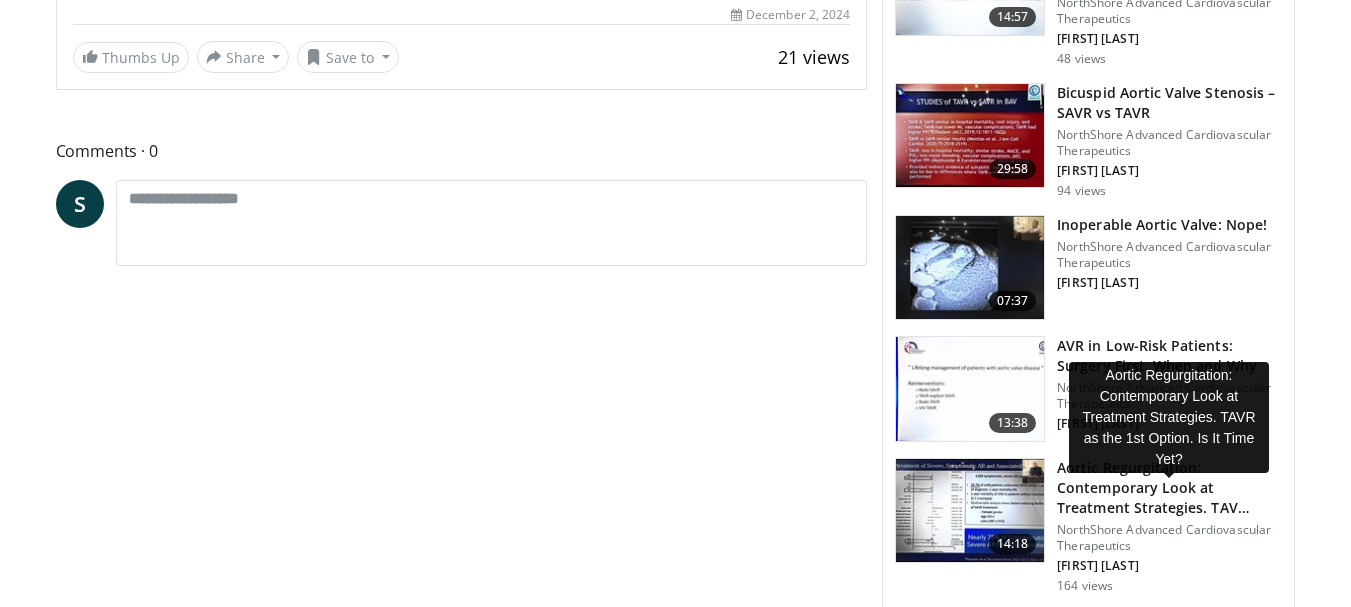 scroll, scrollTop: 1300, scrollLeft: 0, axis: vertical 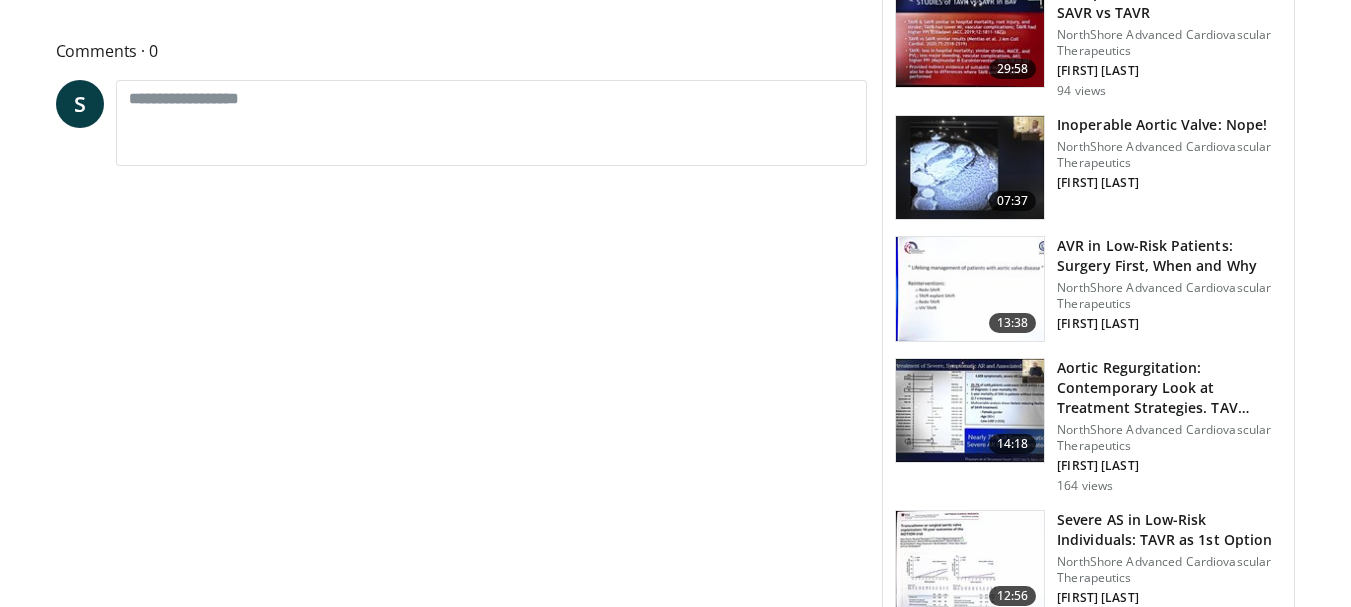 drag, startPoint x: 1350, startPoint y: 245, endPoint x: 1365, endPoint y: 277, distance: 35.341194 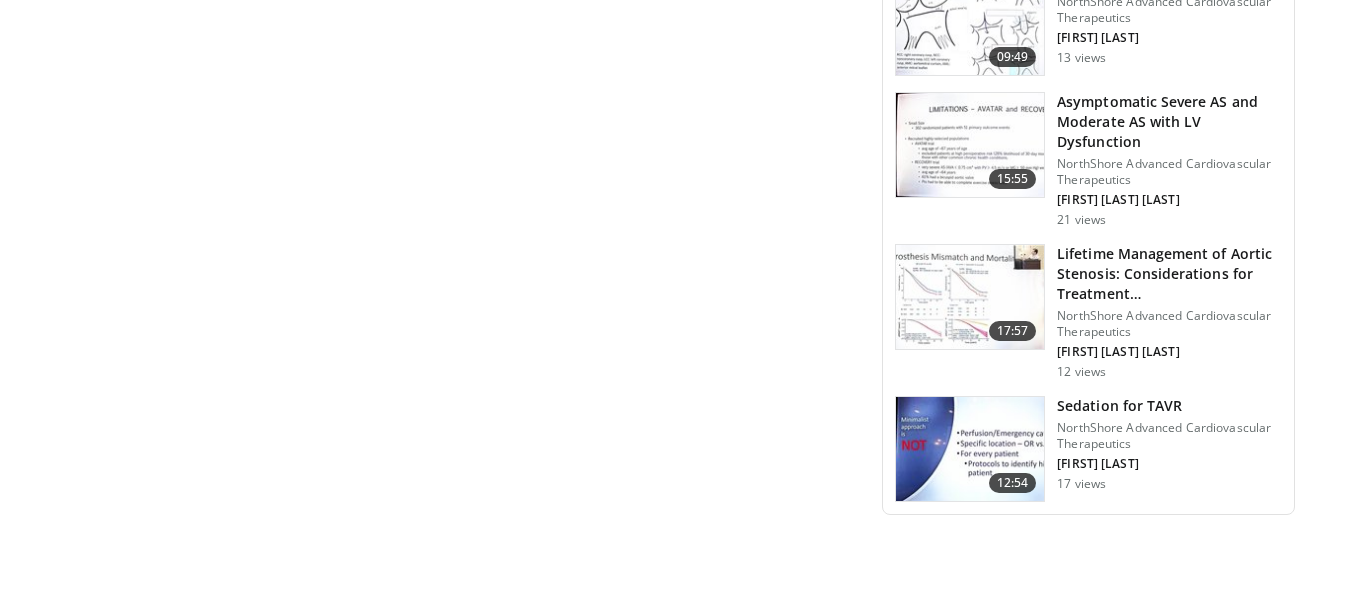 scroll, scrollTop: 3186, scrollLeft: 0, axis: vertical 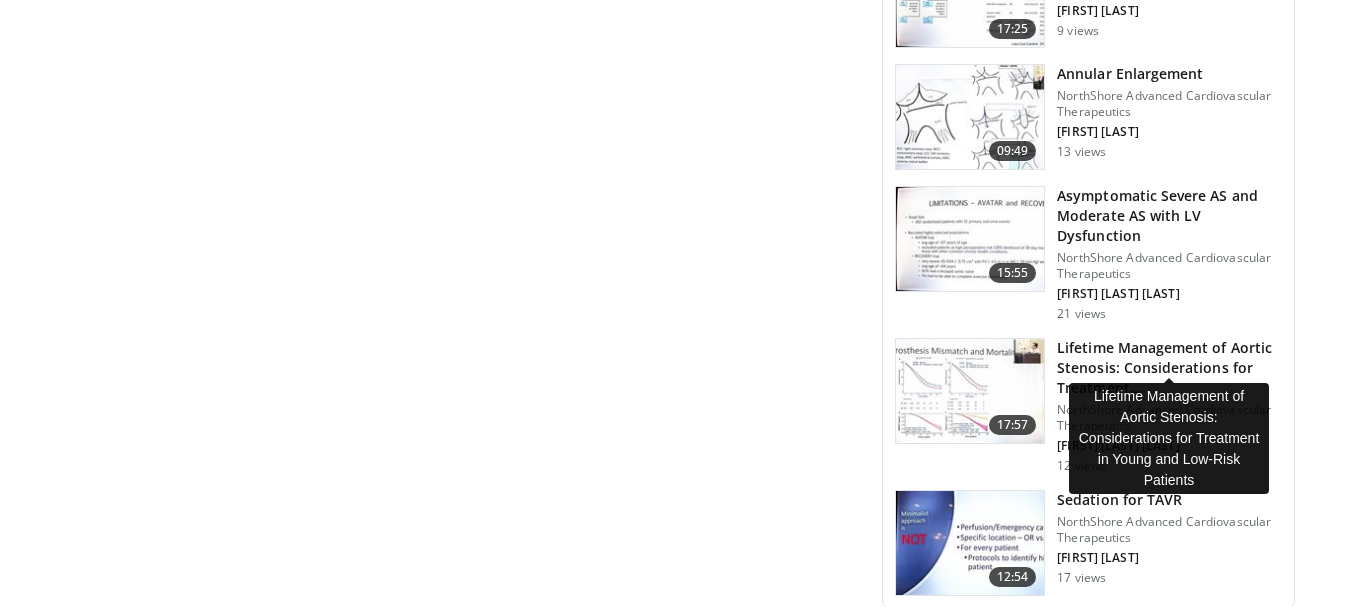 click on "Lifetime Management of Aortic Stenosis: Considerations for Treatment…" at bounding box center [1169, 368] 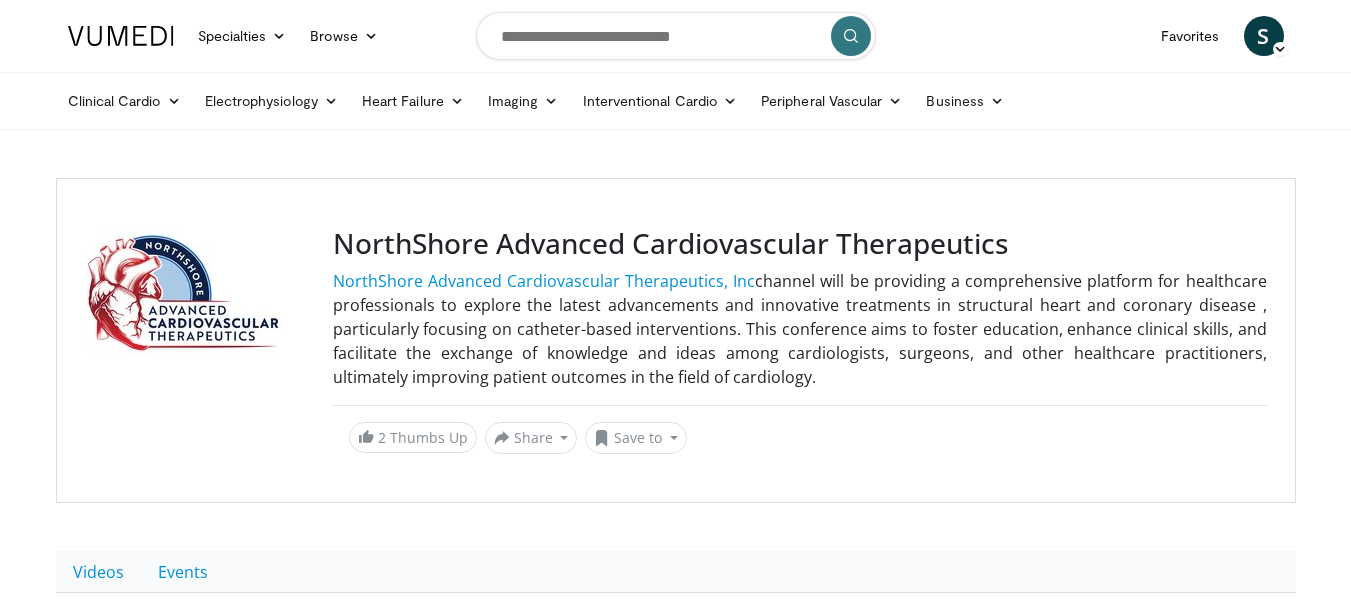 scroll, scrollTop: 400, scrollLeft: 0, axis: vertical 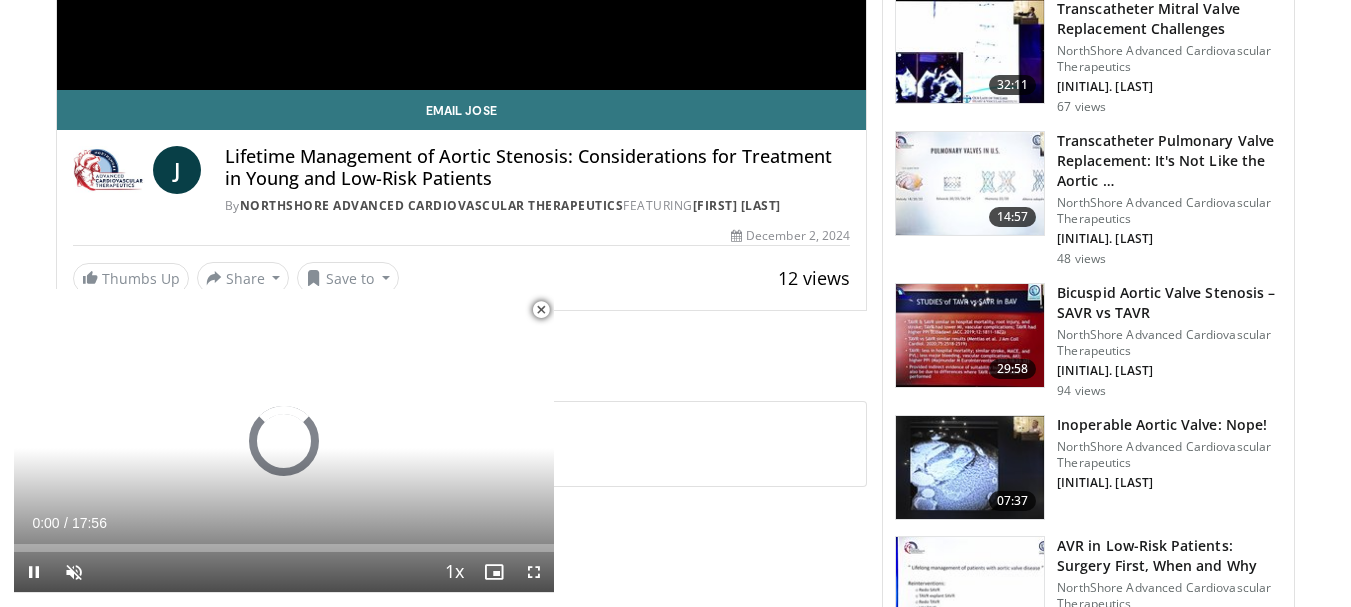 click at bounding box center (541, 310) 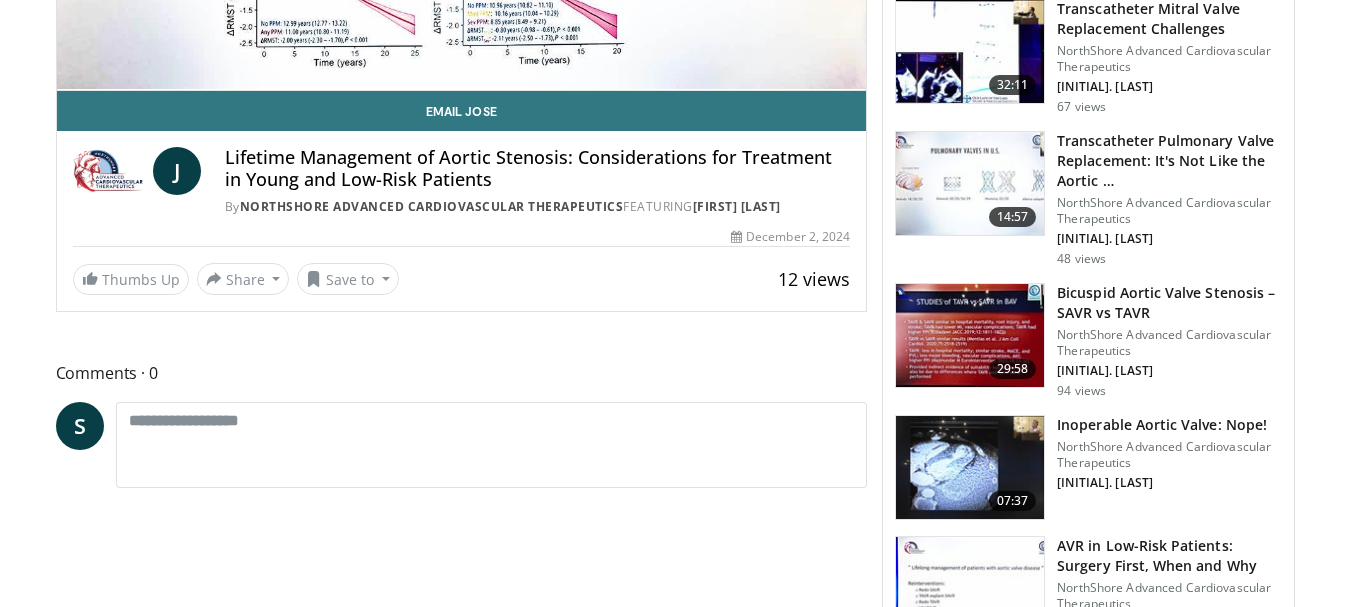 drag, startPoint x: 219, startPoint y: 150, endPoint x: 811, endPoint y: 205, distance: 594.54944 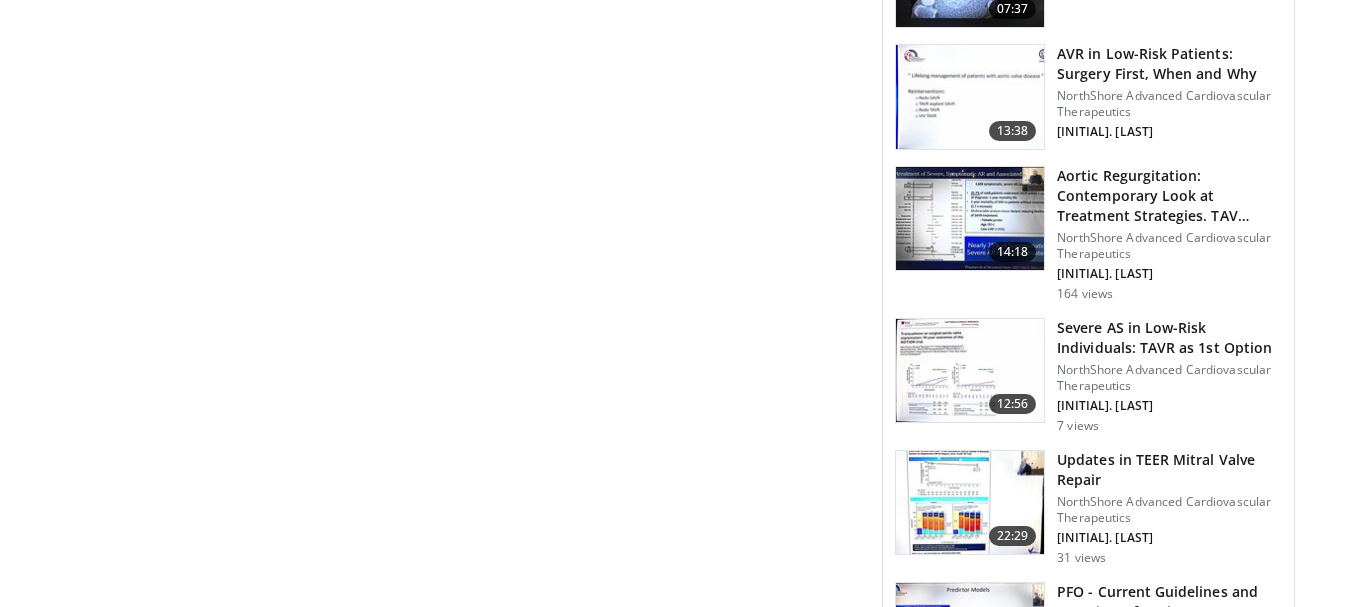 scroll, scrollTop: 1600, scrollLeft: 0, axis: vertical 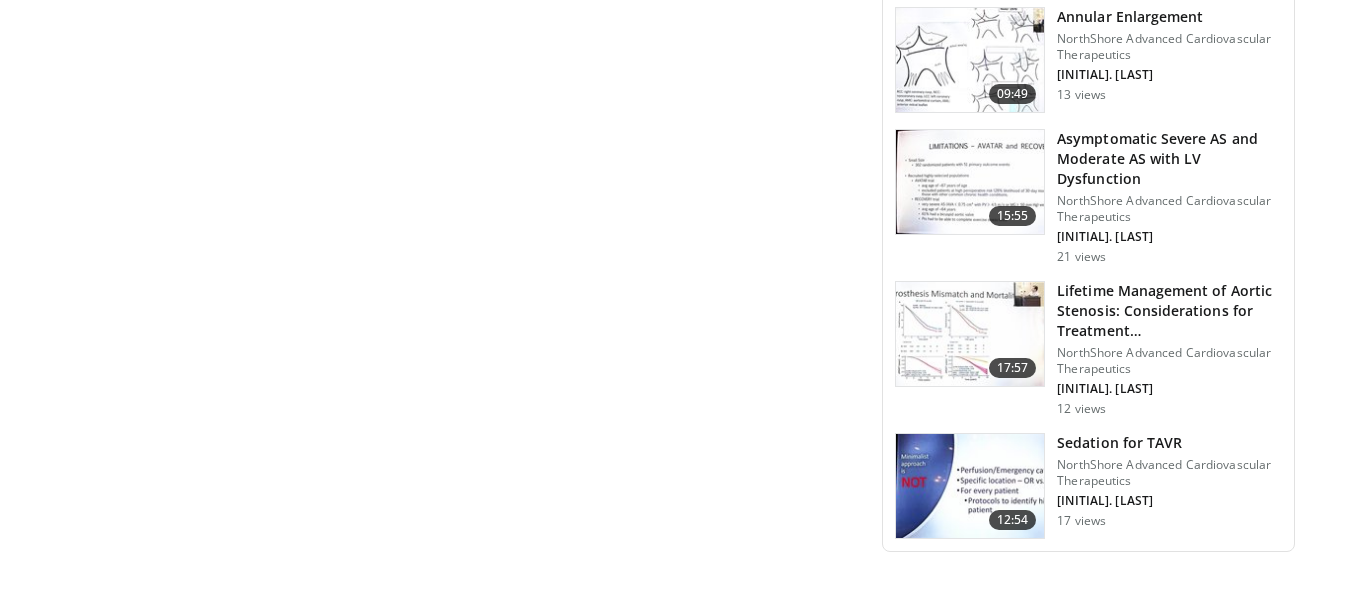click on "Sedation for TAVR" at bounding box center [1169, 443] 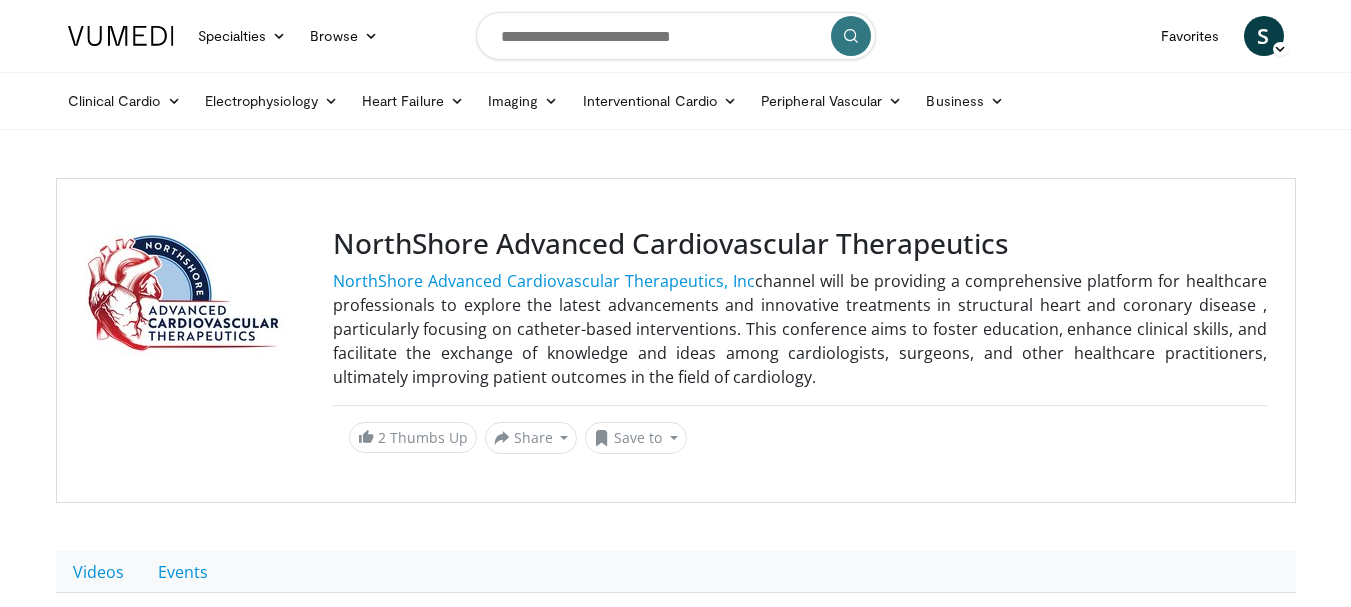 scroll, scrollTop: 0, scrollLeft: 0, axis: both 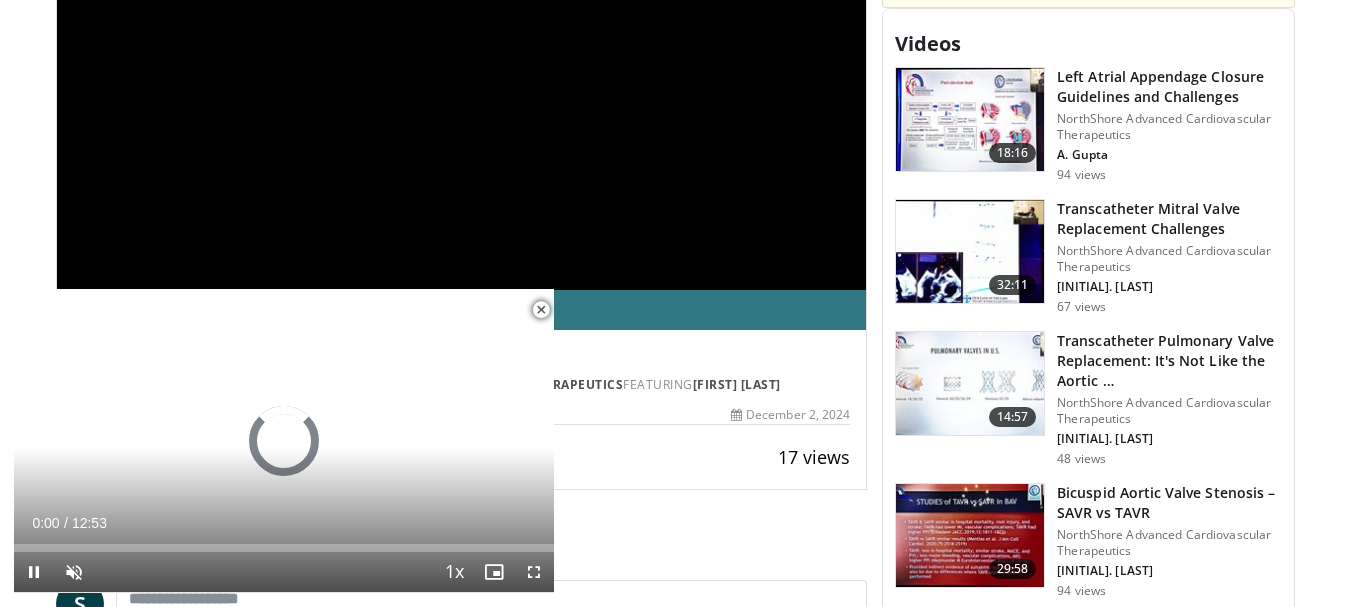 click at bounding box center (541, 310) 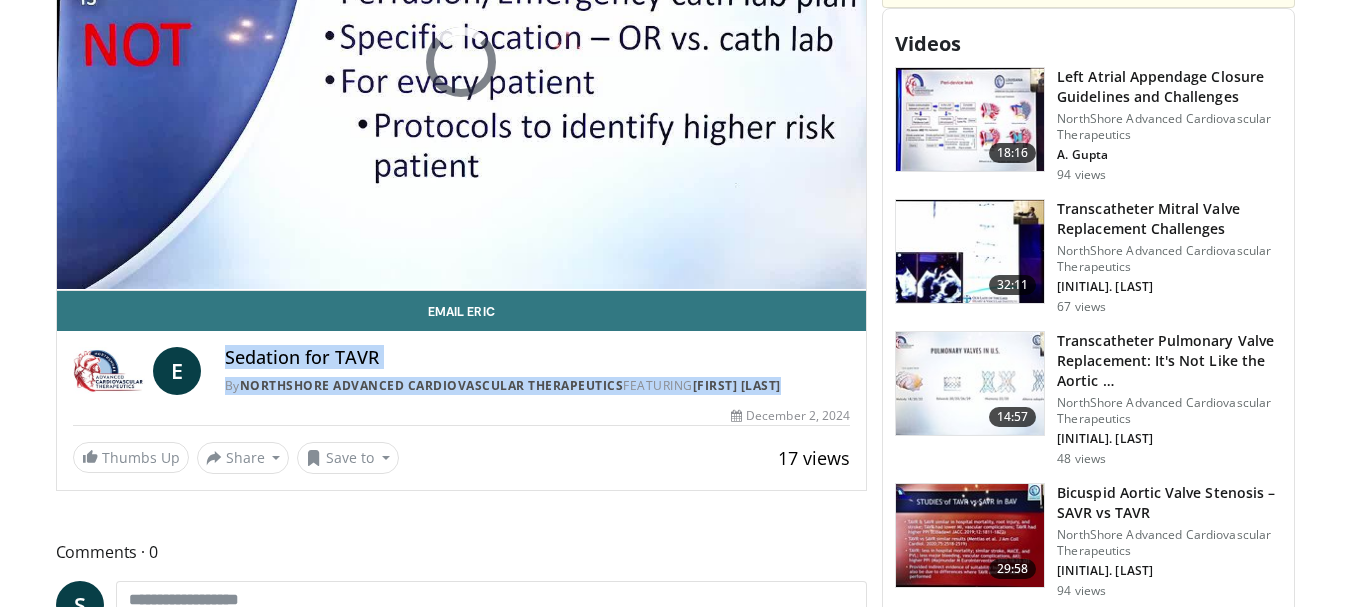 drag, startPoint x: 224, startPoint y: 355, endPoint x: 812, endPoint y: 389, distance: 588.9822 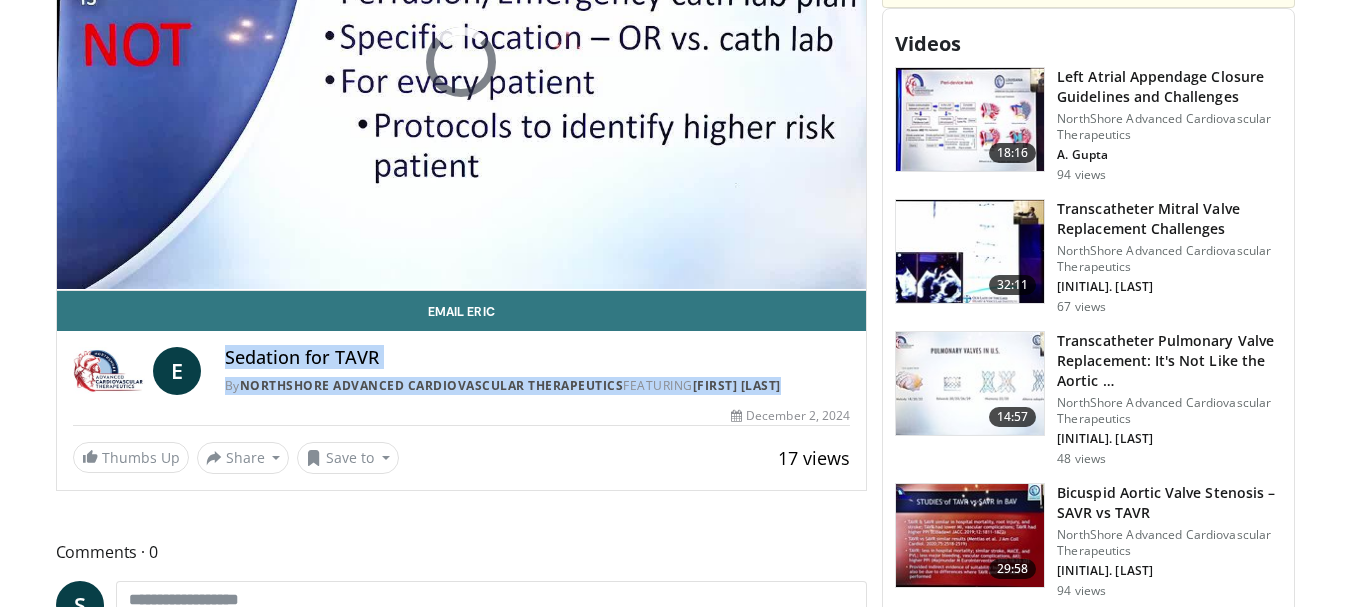 click on "Sedation for TAVR
By
NorthShore Advanced Cardiovascular Therapeutics
FEATURING
Eric Thomassee" at bounding box center [537, 371] 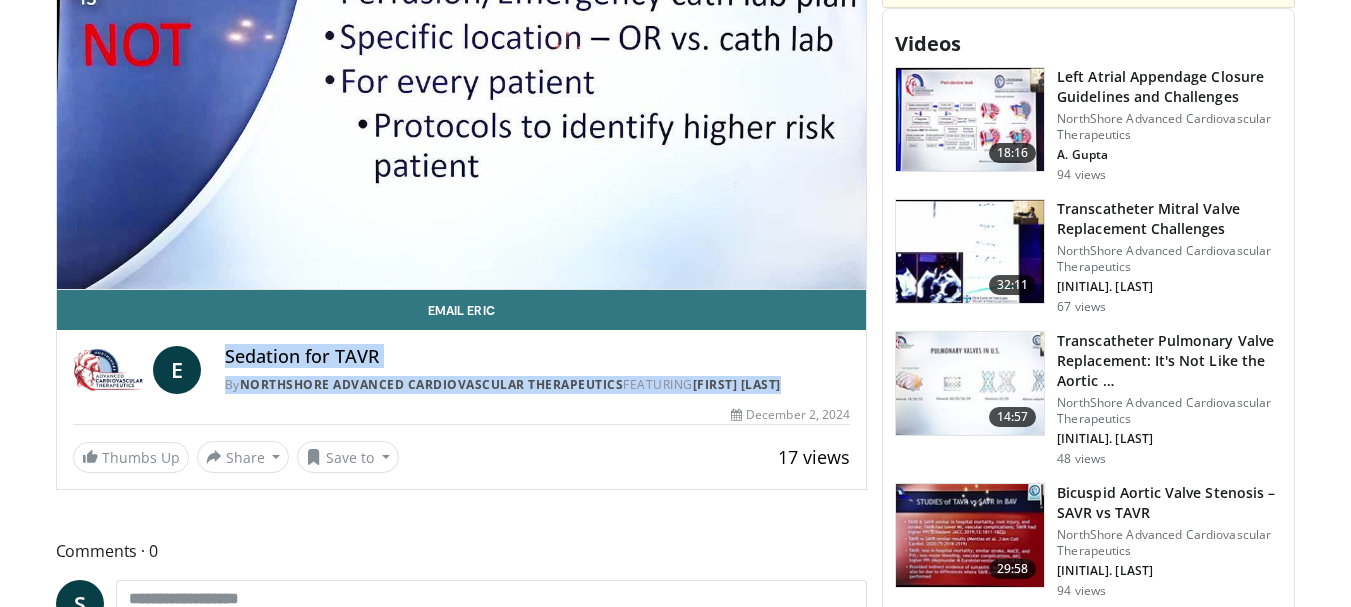copy on "Sedation for TAVR
By
NorthShore Advanced Cardiovascular Therapeutics
FEATURING
Eric Thomassee" 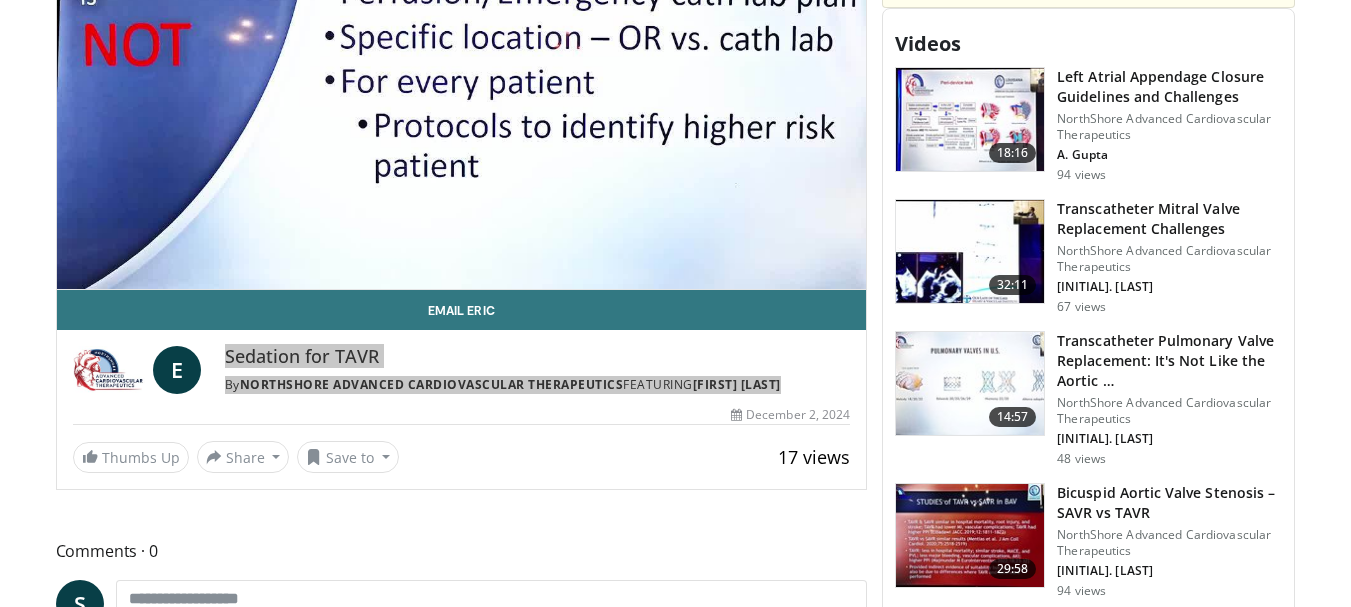 scroll, scrollTop: 1000, scrollLeft: 0, axis: vertical 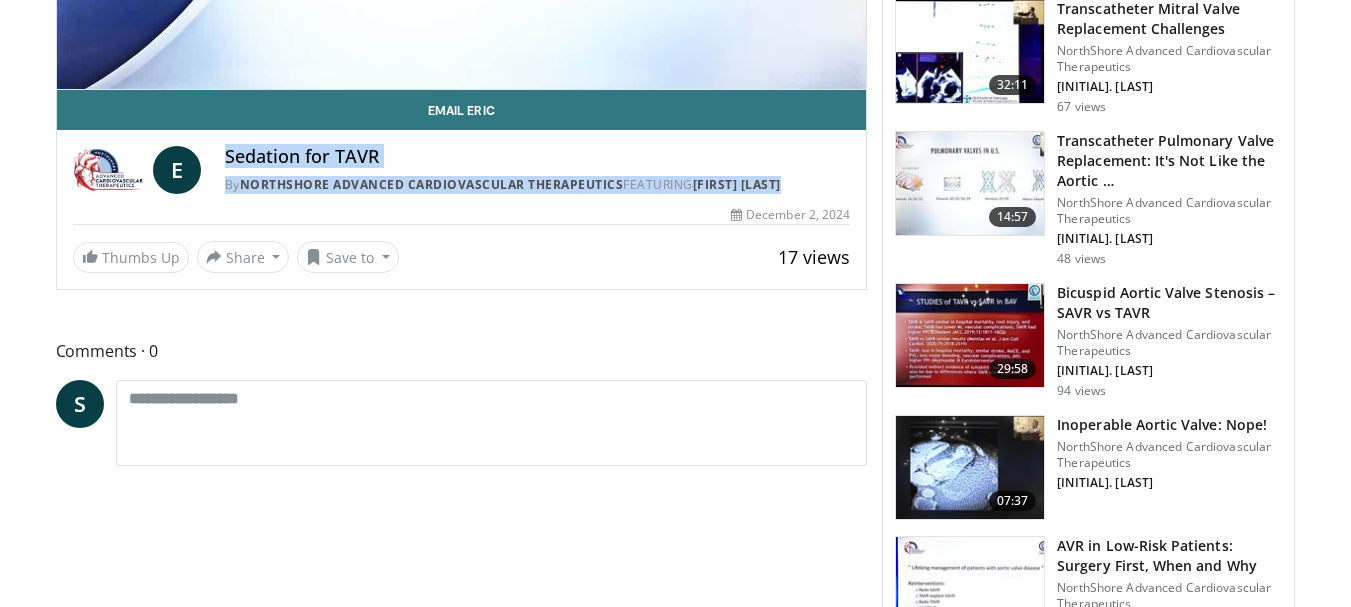 click on "Inoperable Aortic Valve: Nope!" at bounding box center [1169, 425] 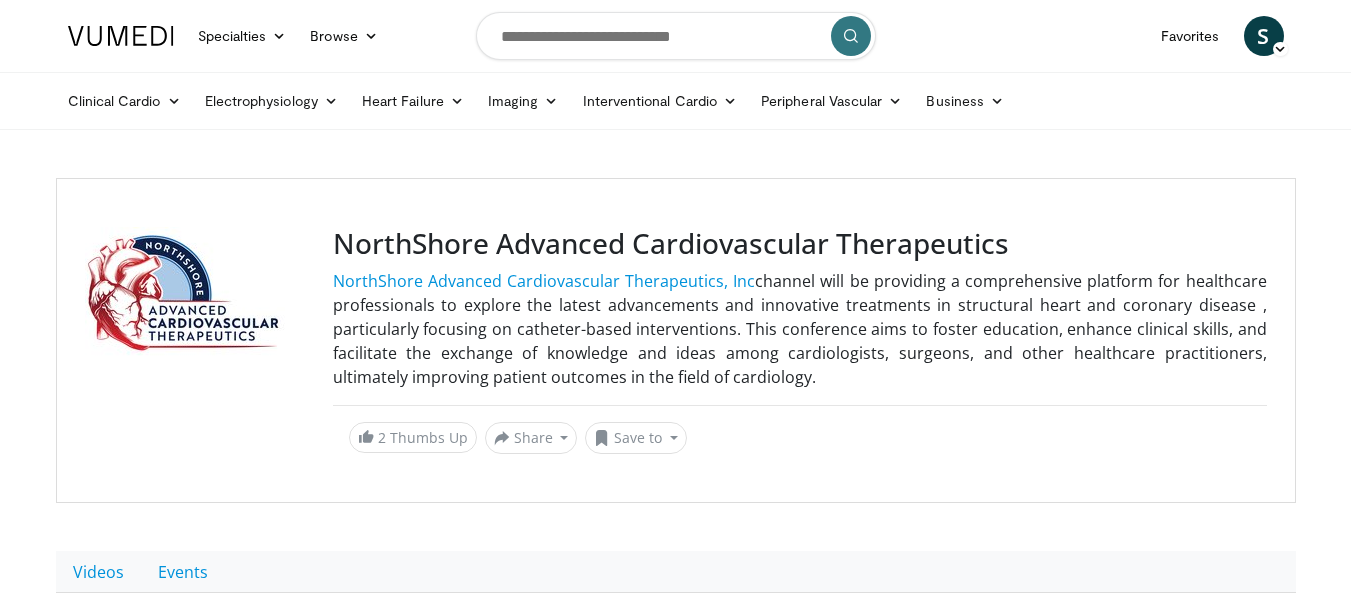 scroll, scrollTop: 0, scrollLeft: 0, axis: both 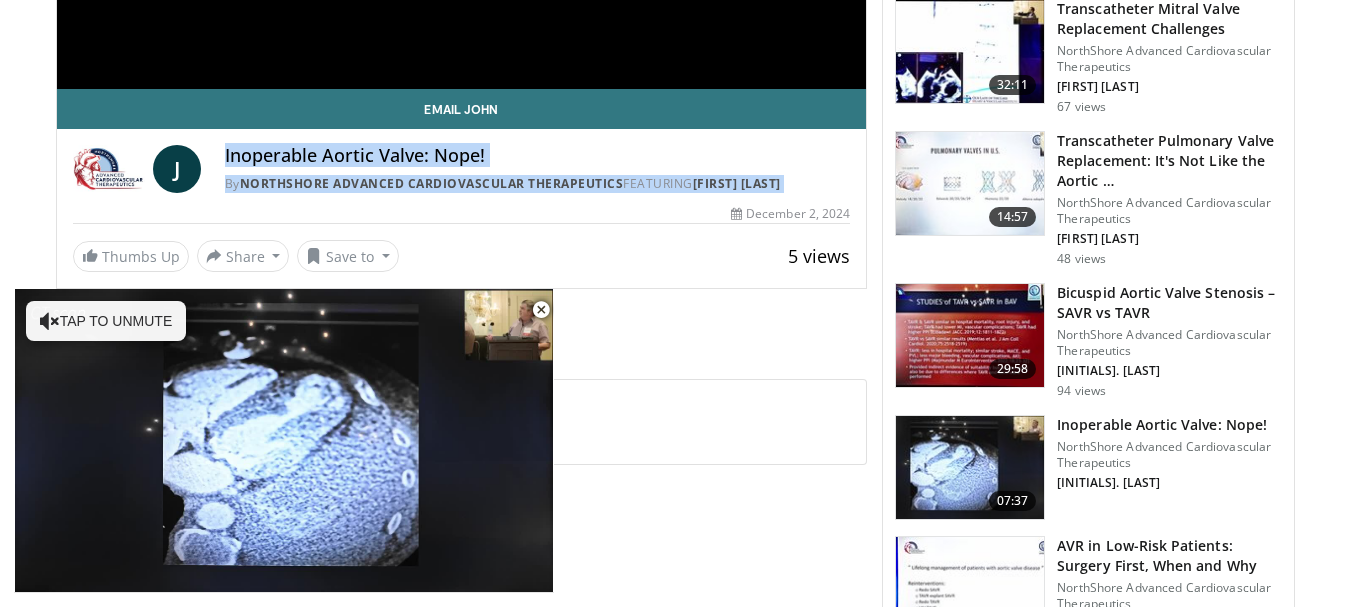 drag, startPoint x: 226, startPoint y: 147, endPoint x: 479, endPoint y: 205, distance: 259.56308 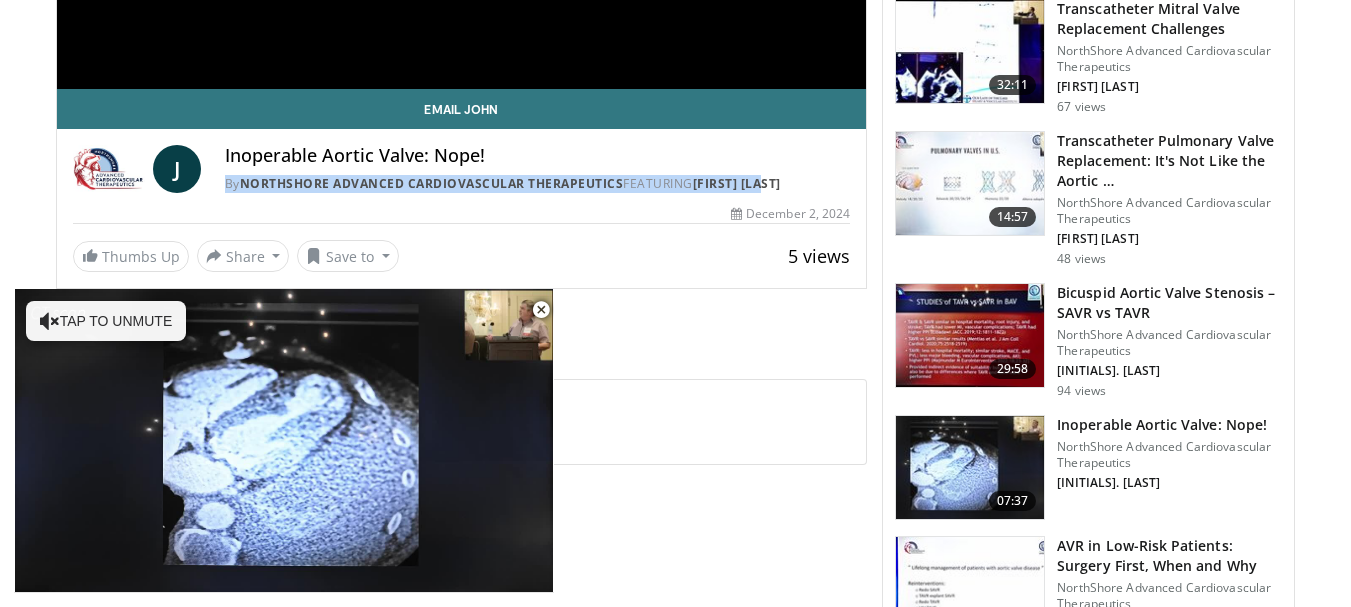 drag, startPoint x: 217, startPoint y: 187, endPoint x: 805, endPoint y: 180, distance: 588.0417 